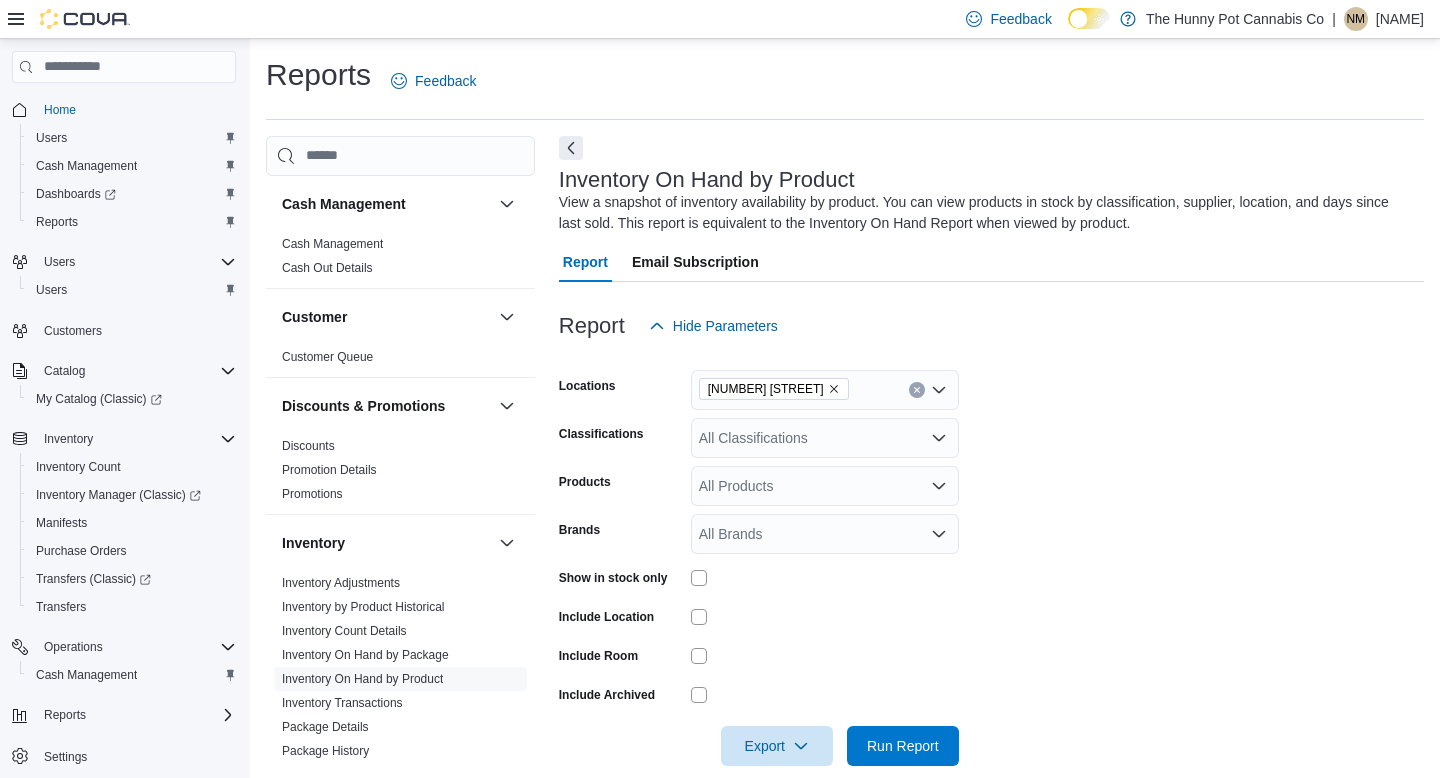 scroll, scrollTop: 28, scrollLeft: 0, axis: vertical 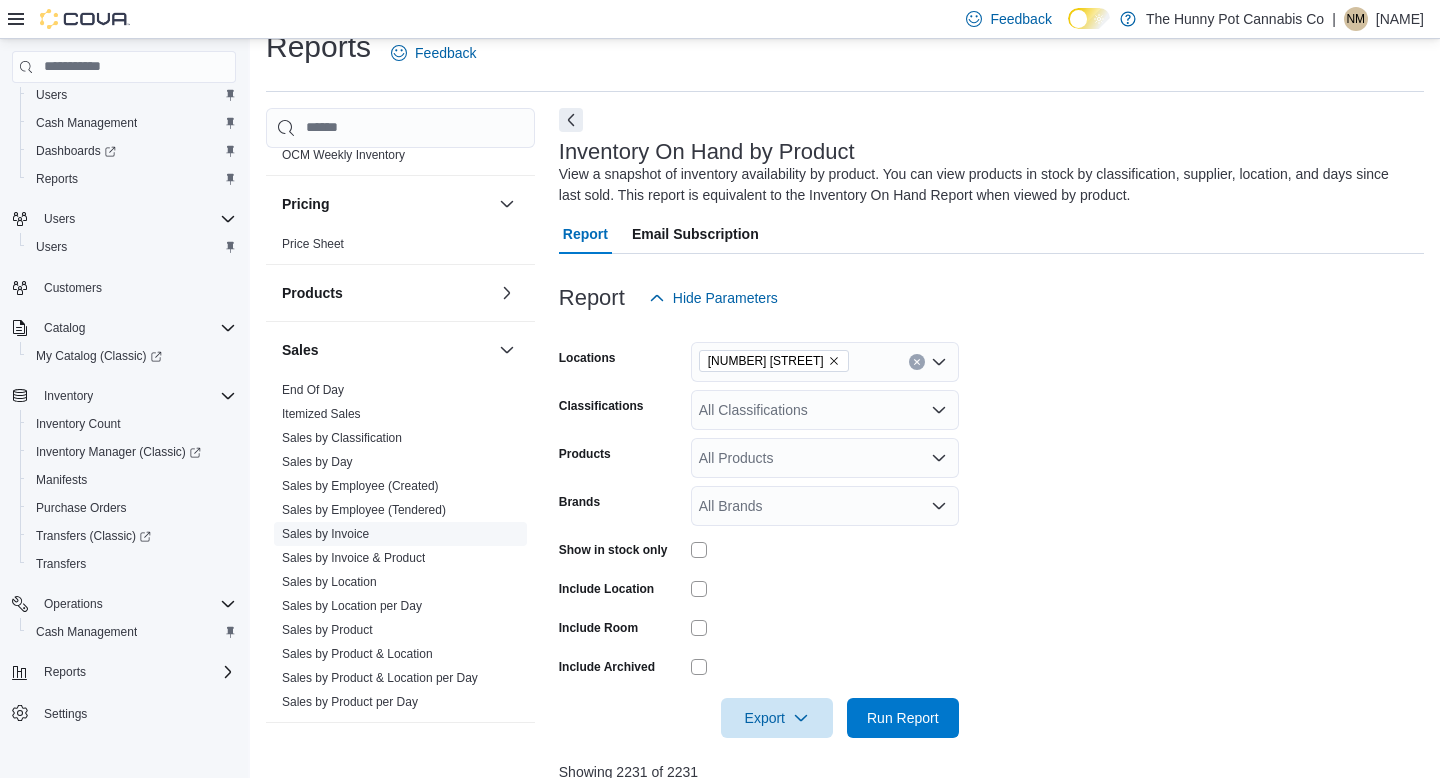 click on "Sales by Invoice" at bounding box center (325, 534) 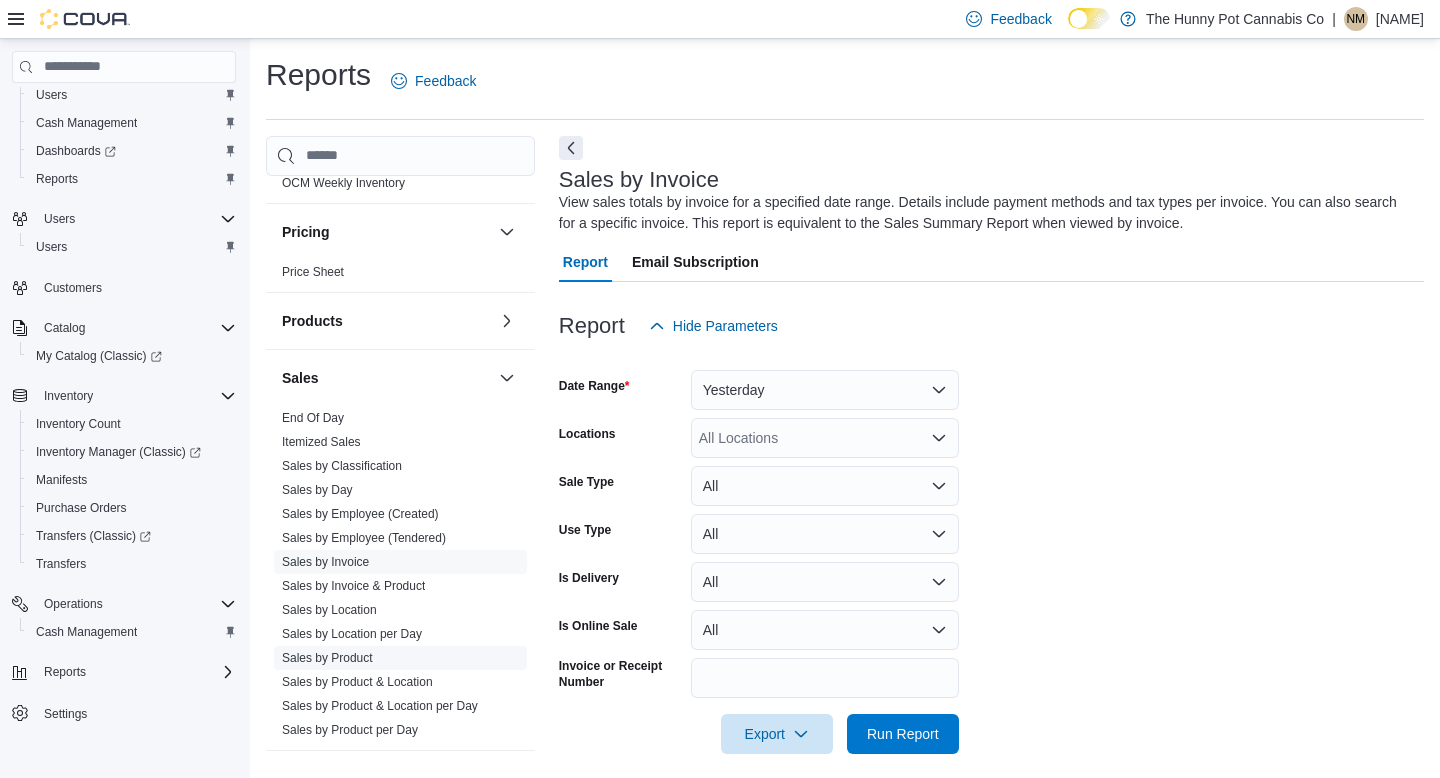 scroll, scrollTop: 16, scrollLeft: 0, axis: vertical 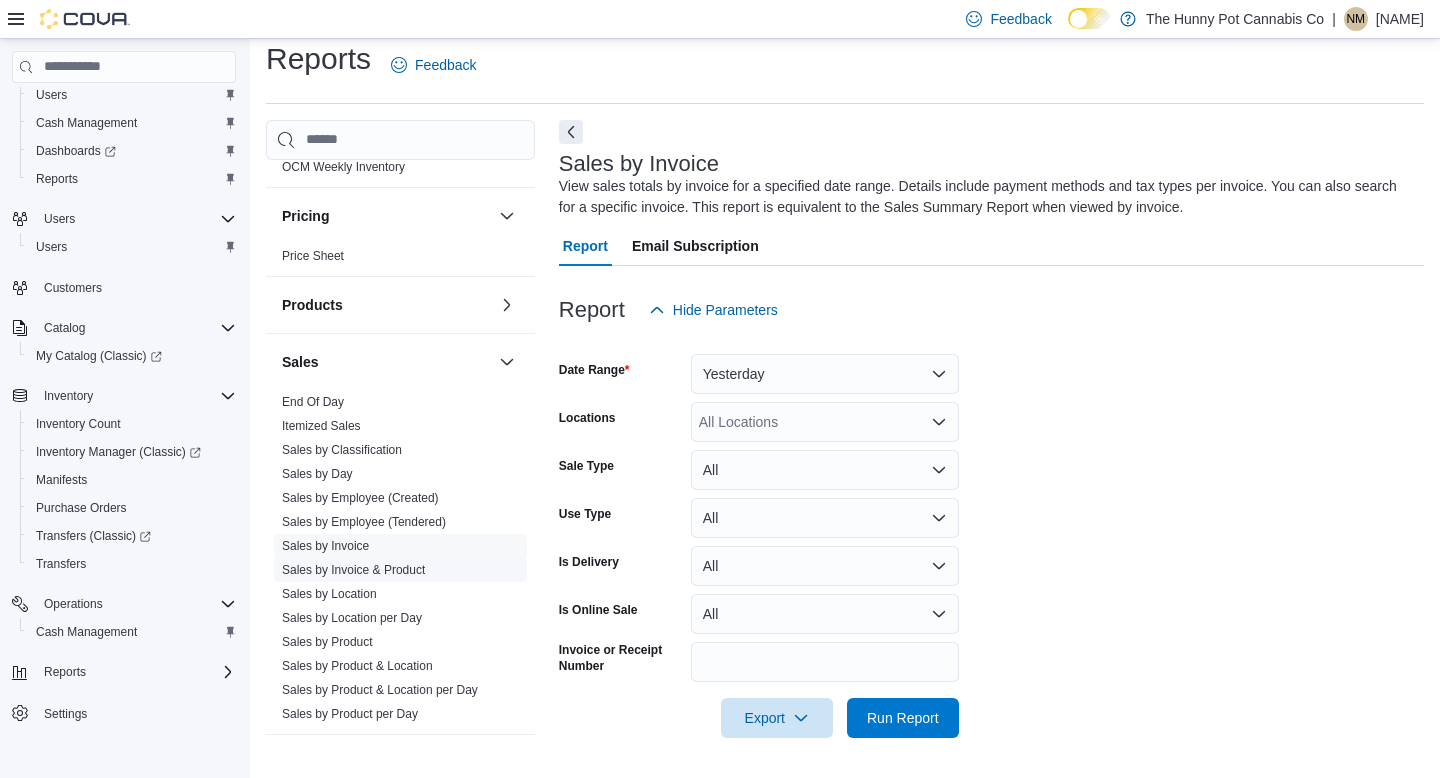 click on "Sales by Invoice & Product" at bounding box center [353, 570] 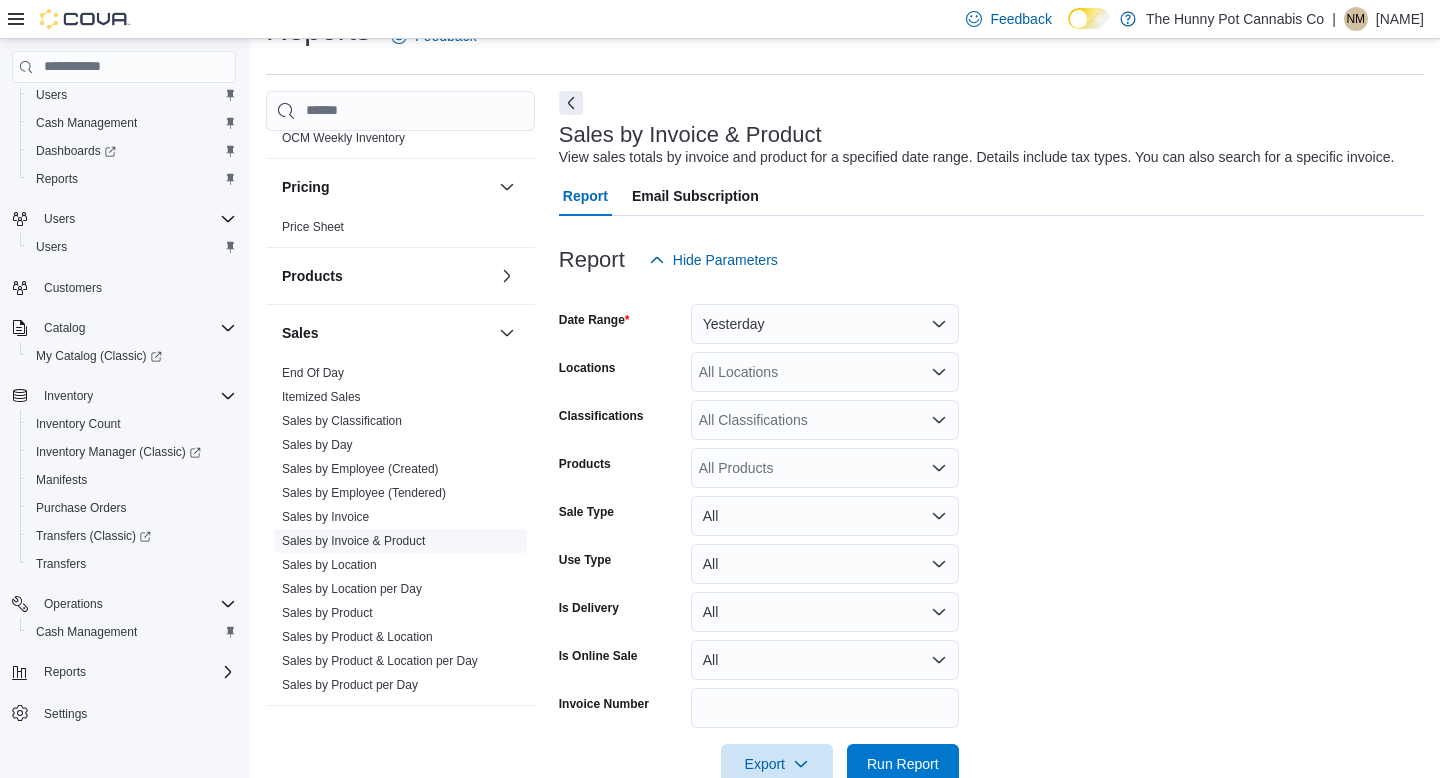 scroll, scrollTop: 67, scrollLeft: 0, axis: vertical 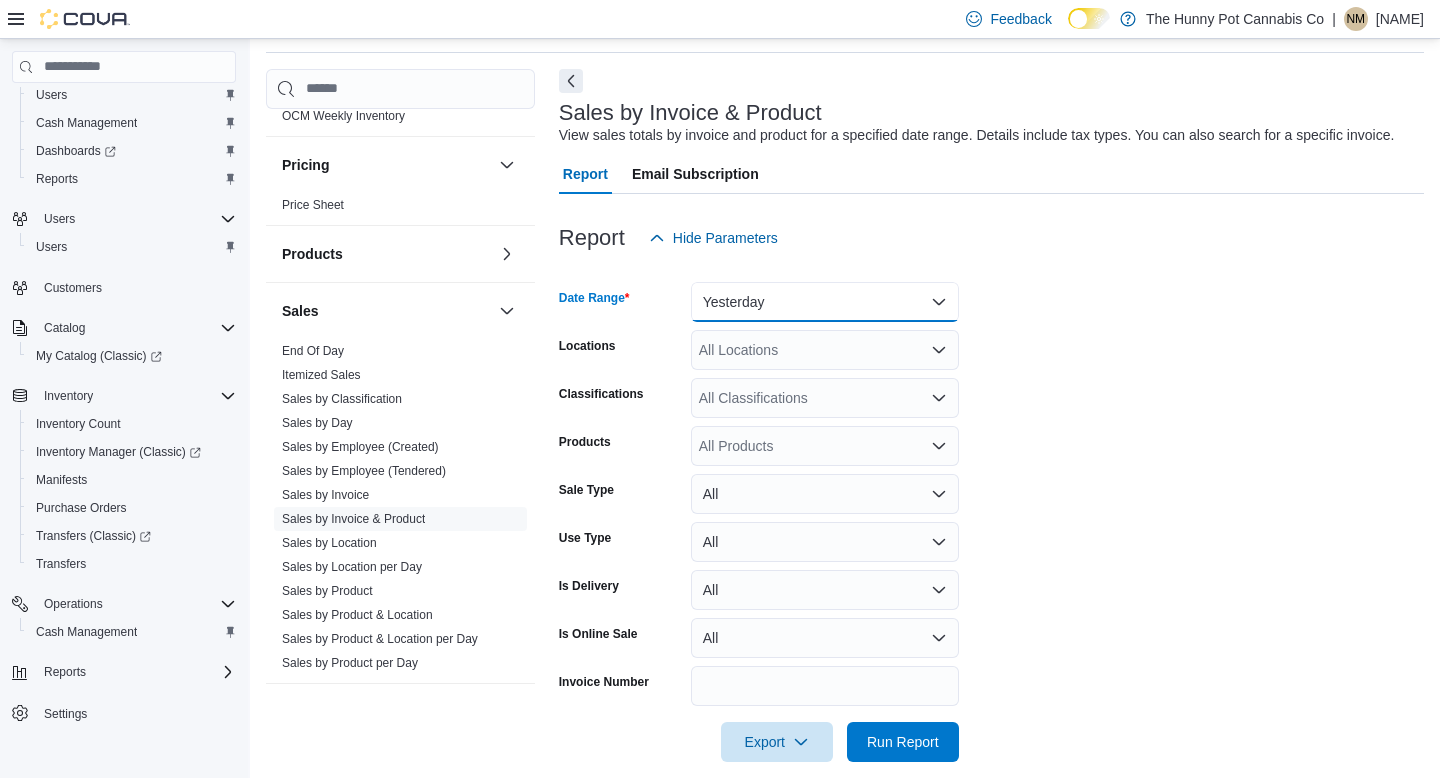 click on "Yesterday" at bounding box center (825, 302) 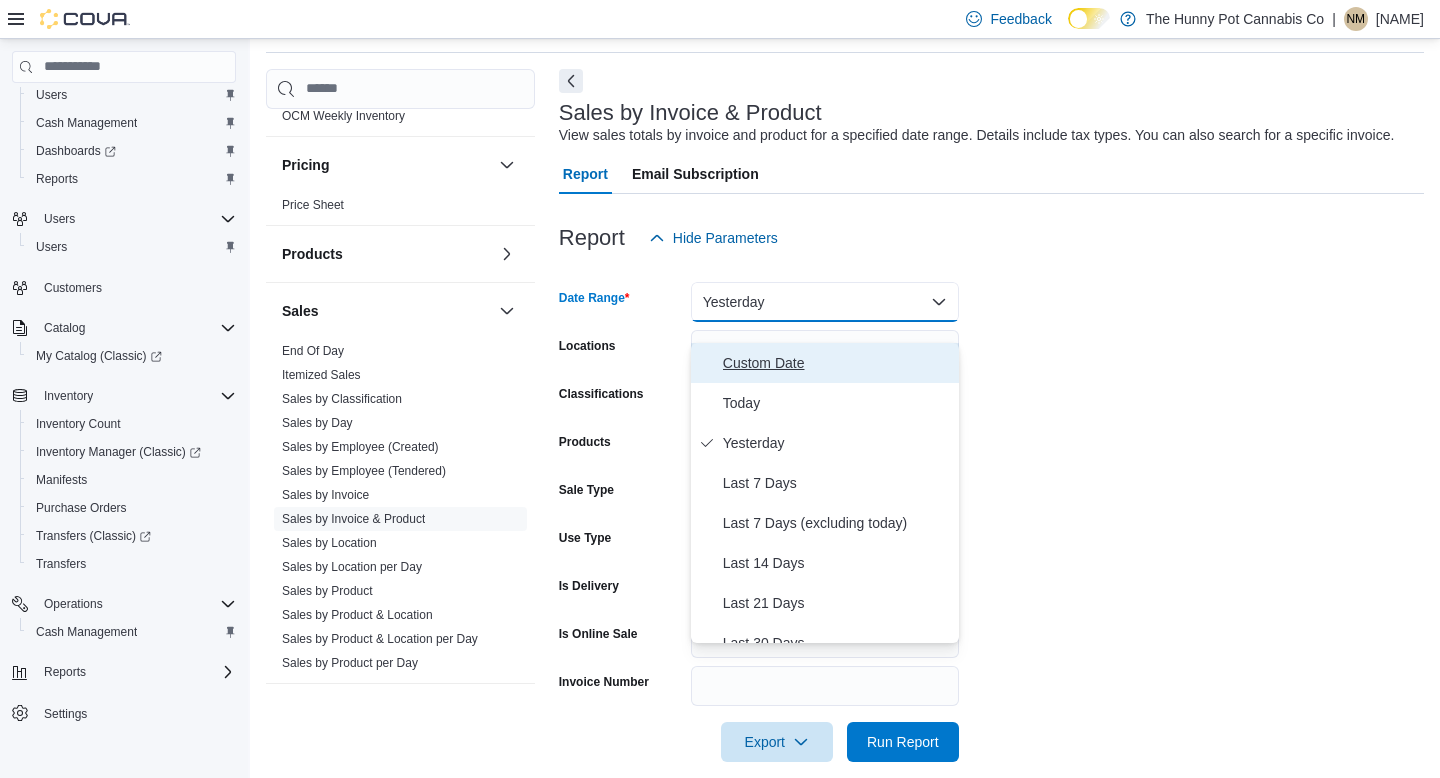 click on "Custom Date" at bounding box center [837, 363] 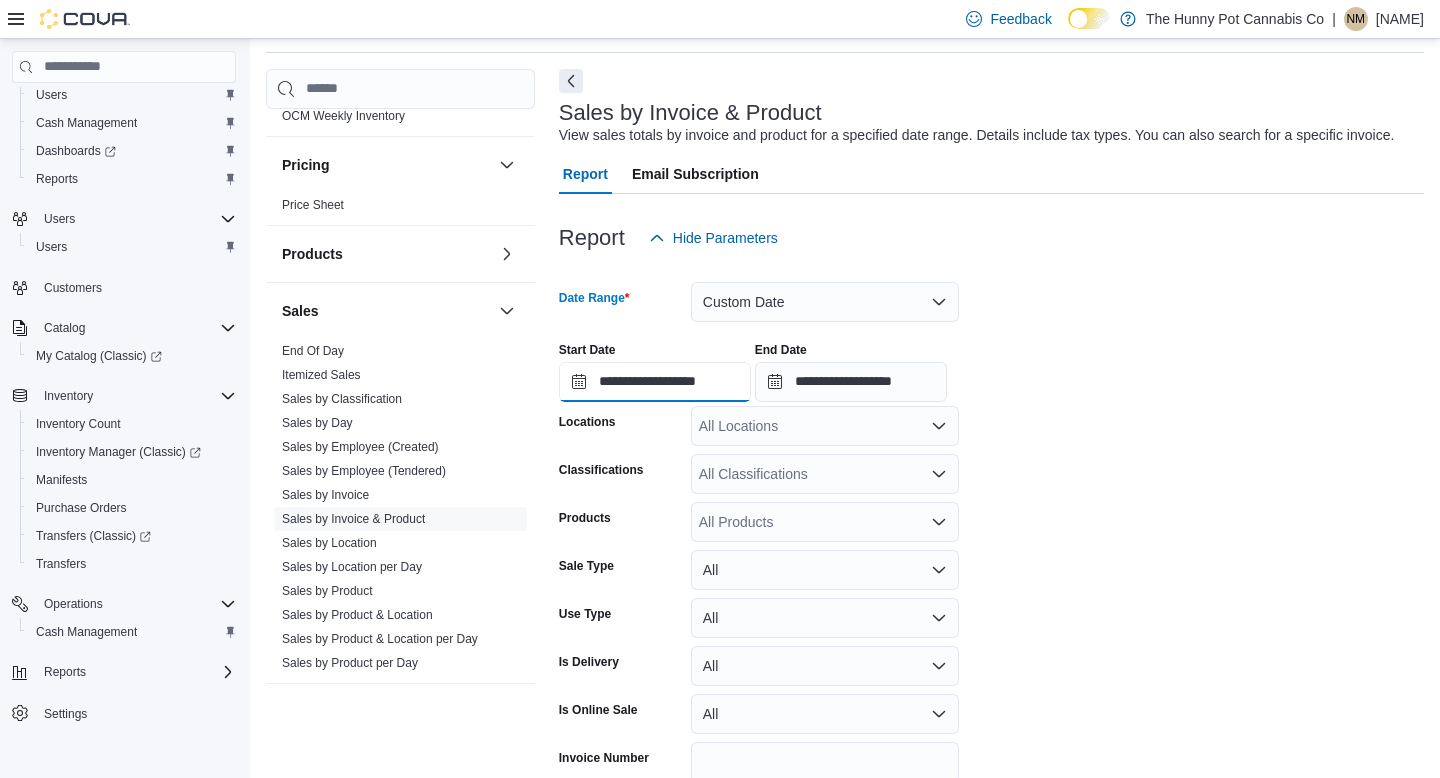click on "**********" at bounding box center (655, 382) 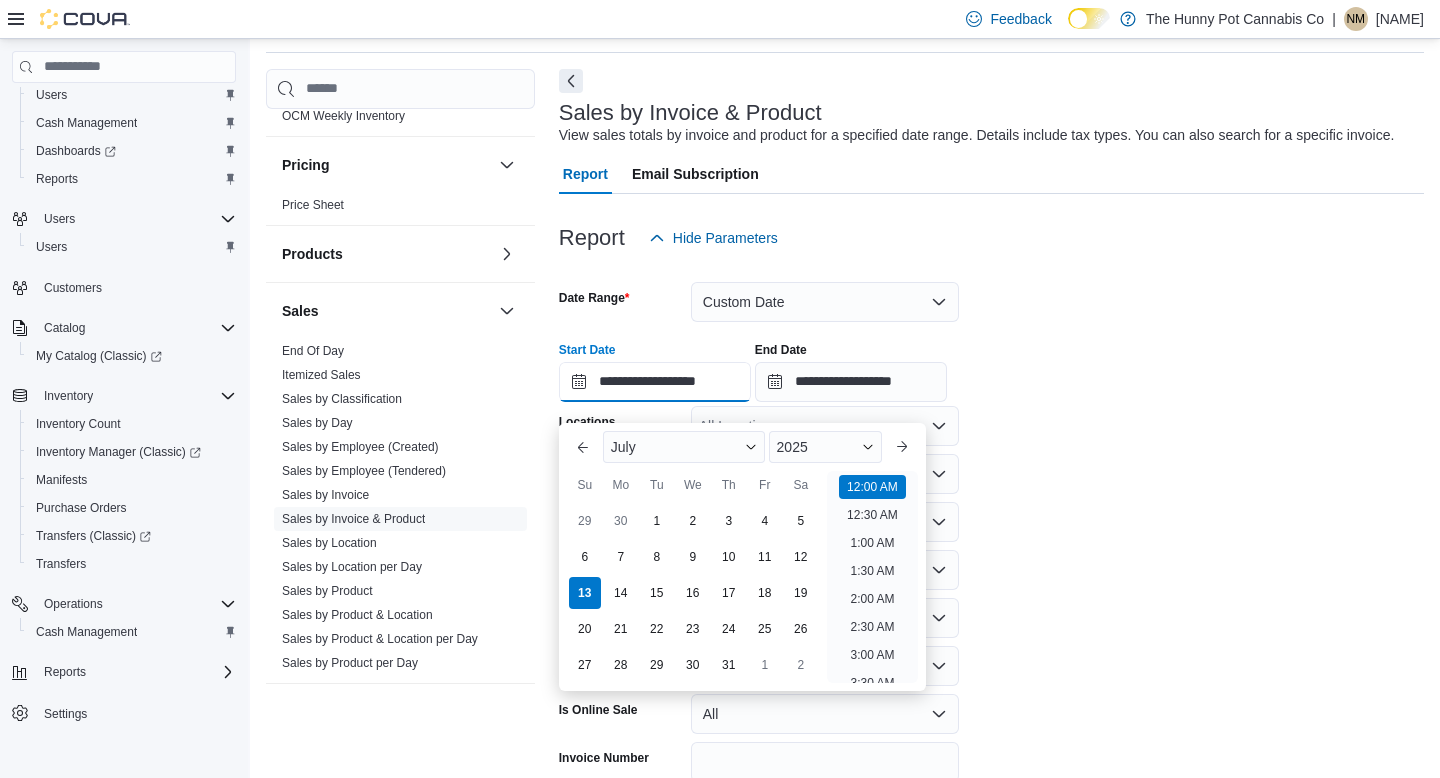 scroll, scrollTop: 62, scrollLeft: 0, axis: vertical 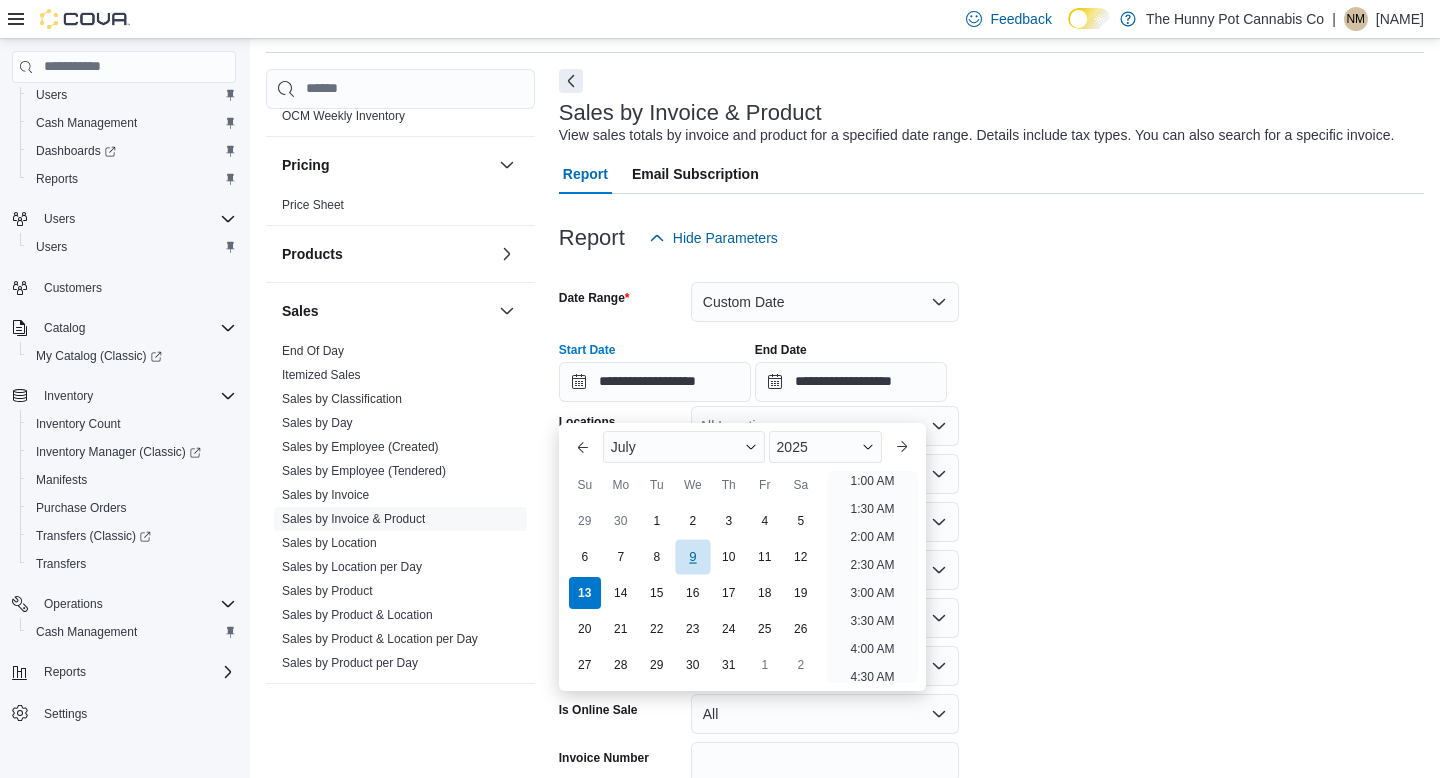 click on "9" at bounding box center [692, 556] 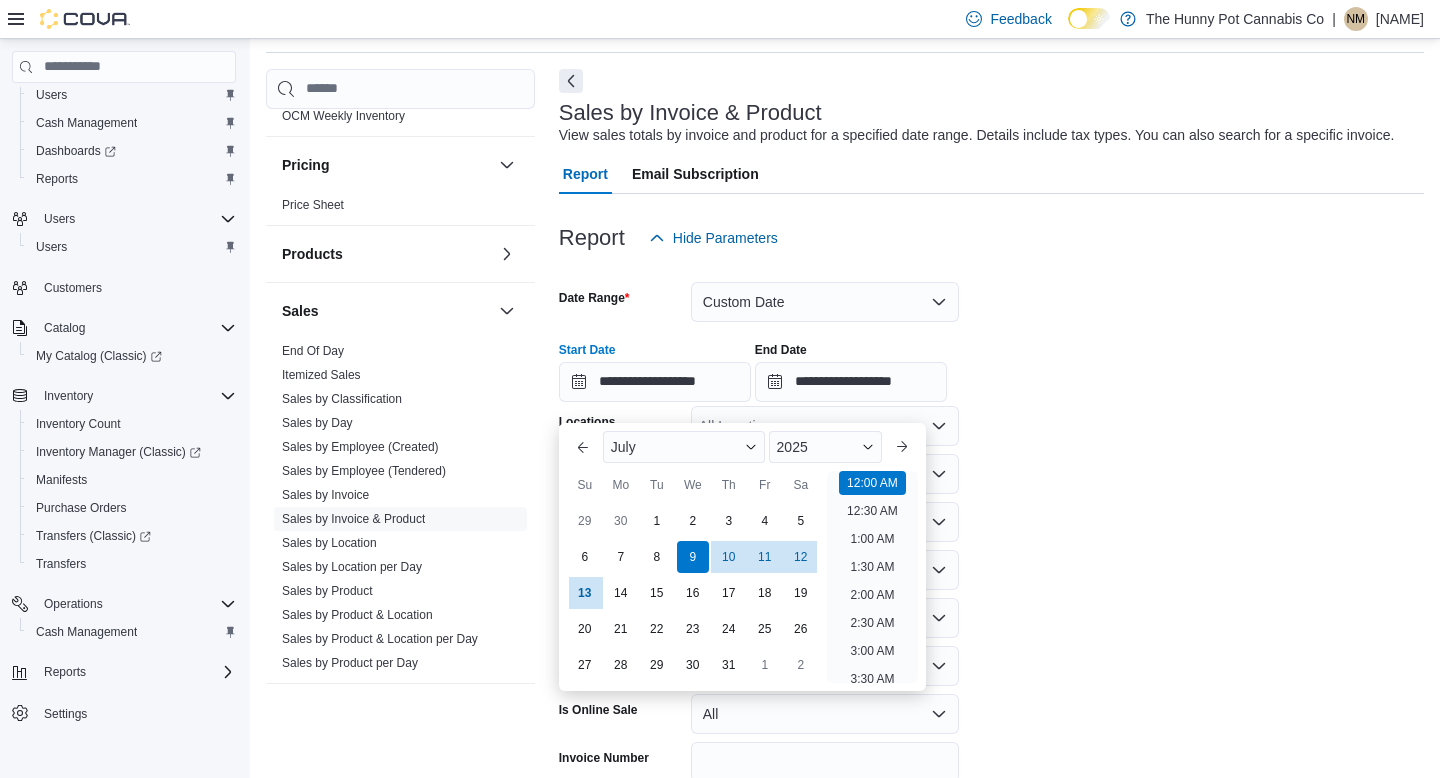 click on "**********" at bounding box center (991, 364) 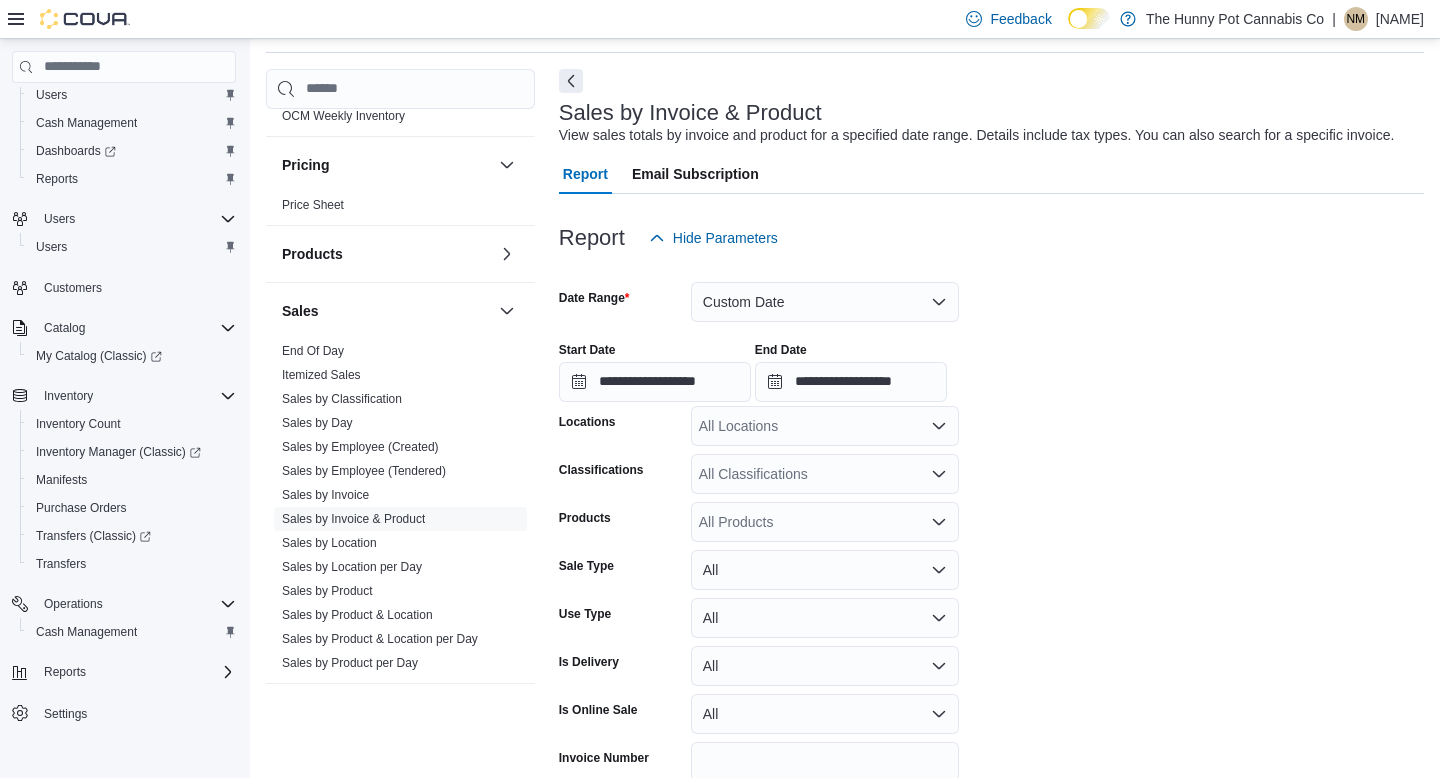 click on "All Products" at bounding box center (825, 522) 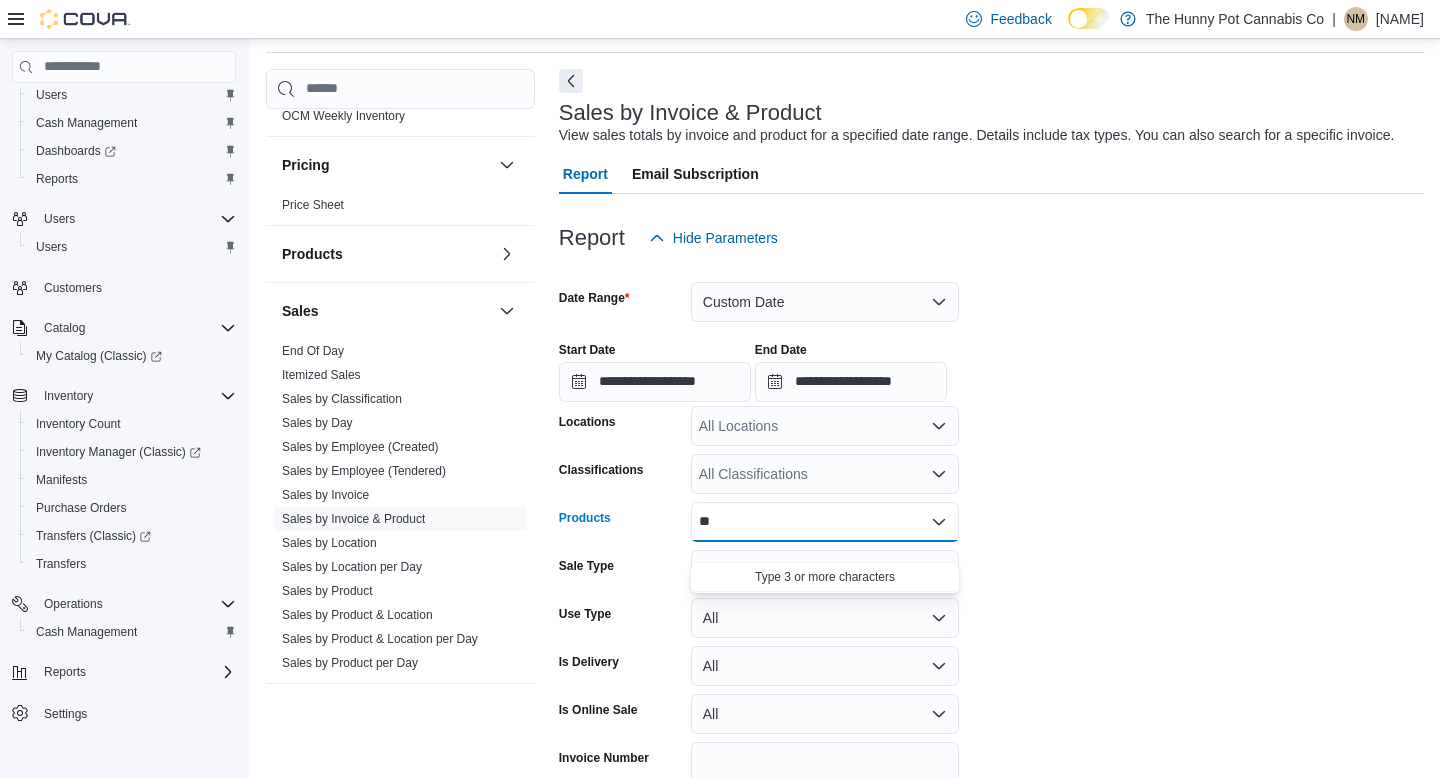 type on "*" 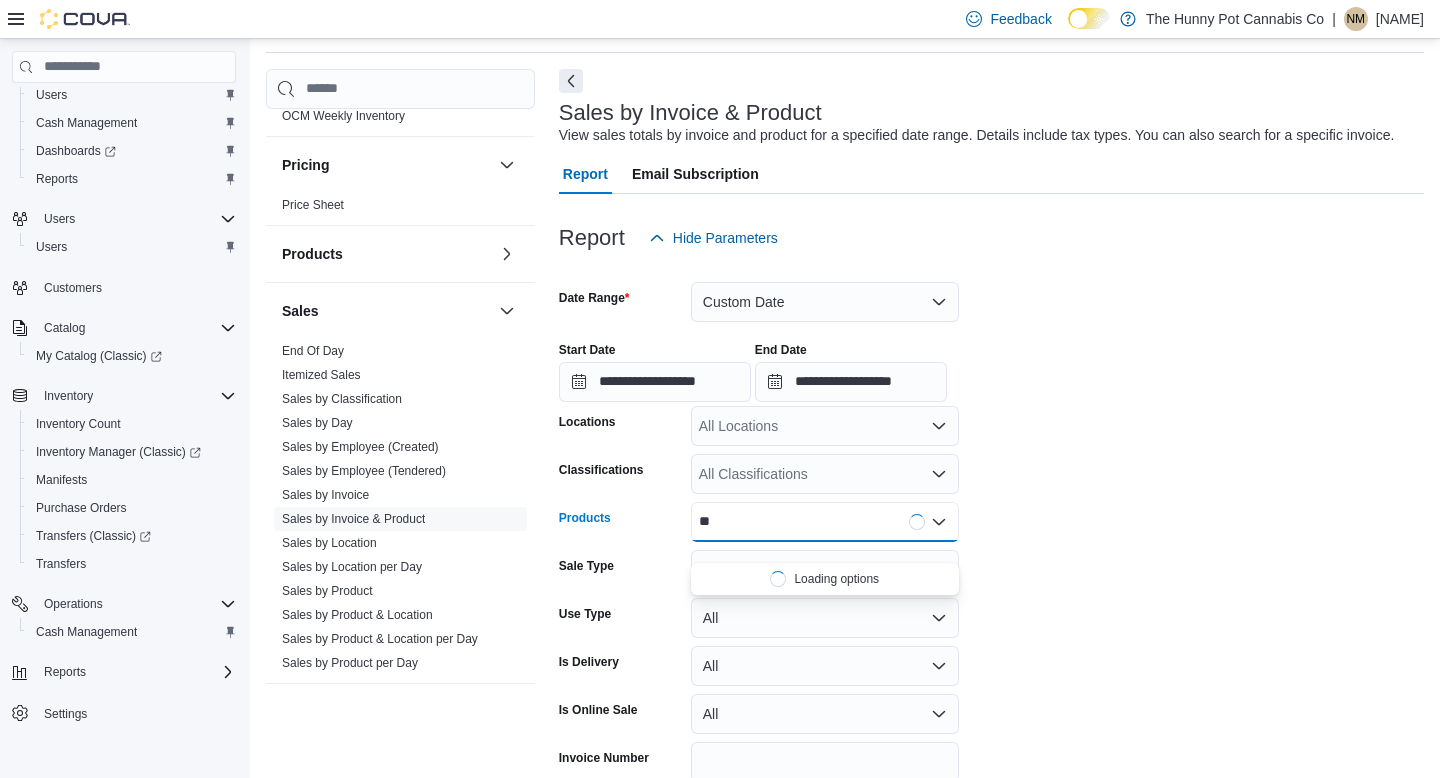 type on "*" 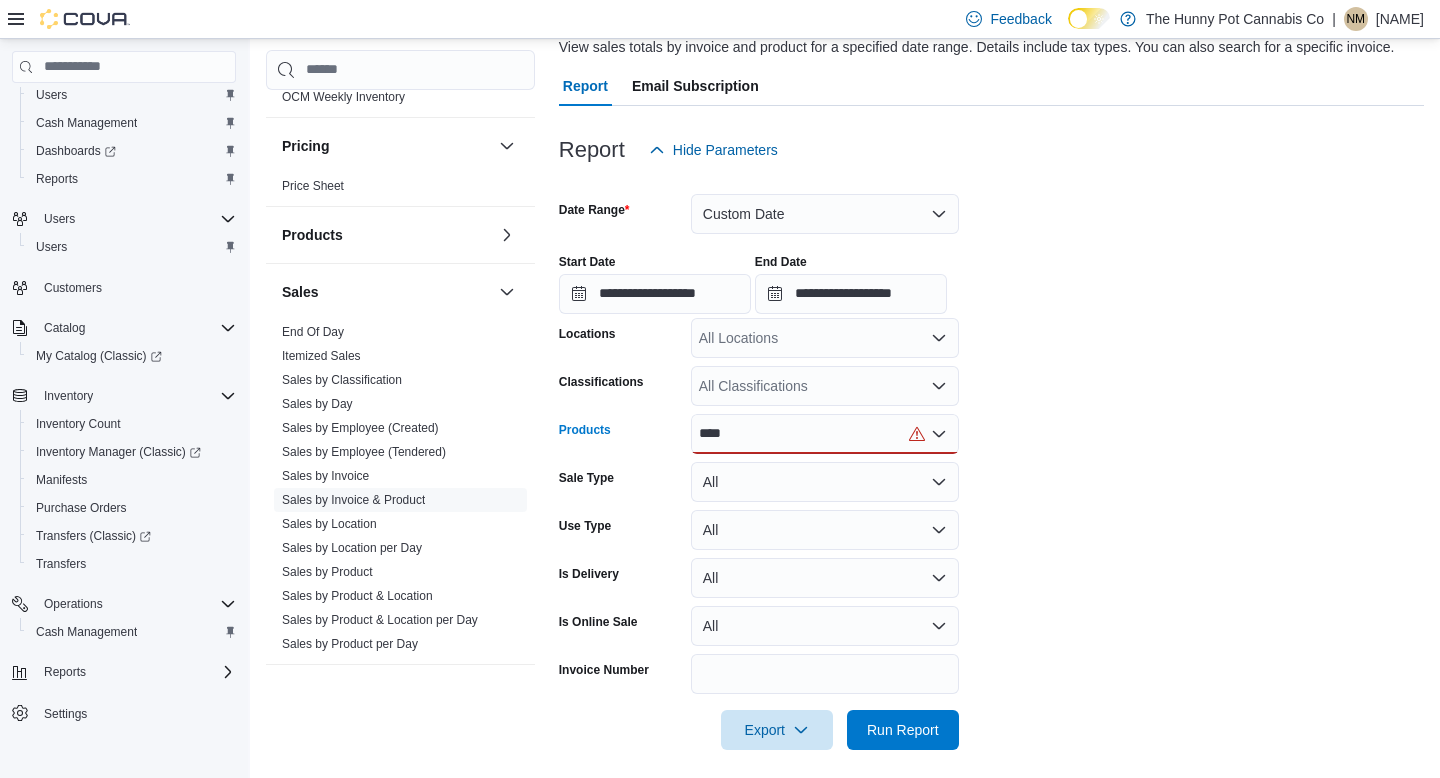scroll, scrollTop: 173, scrollLeft: 0, axis: vertical 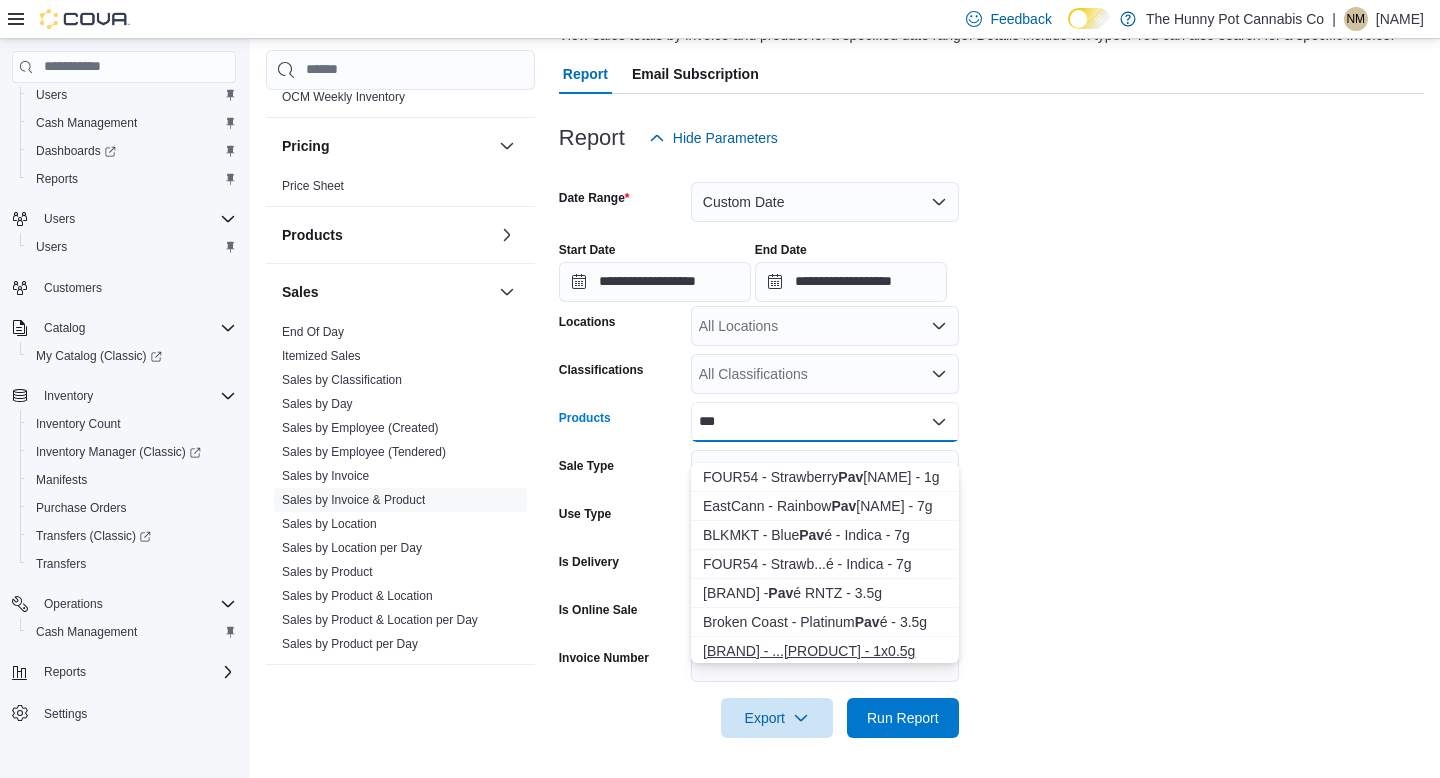 type on "***" 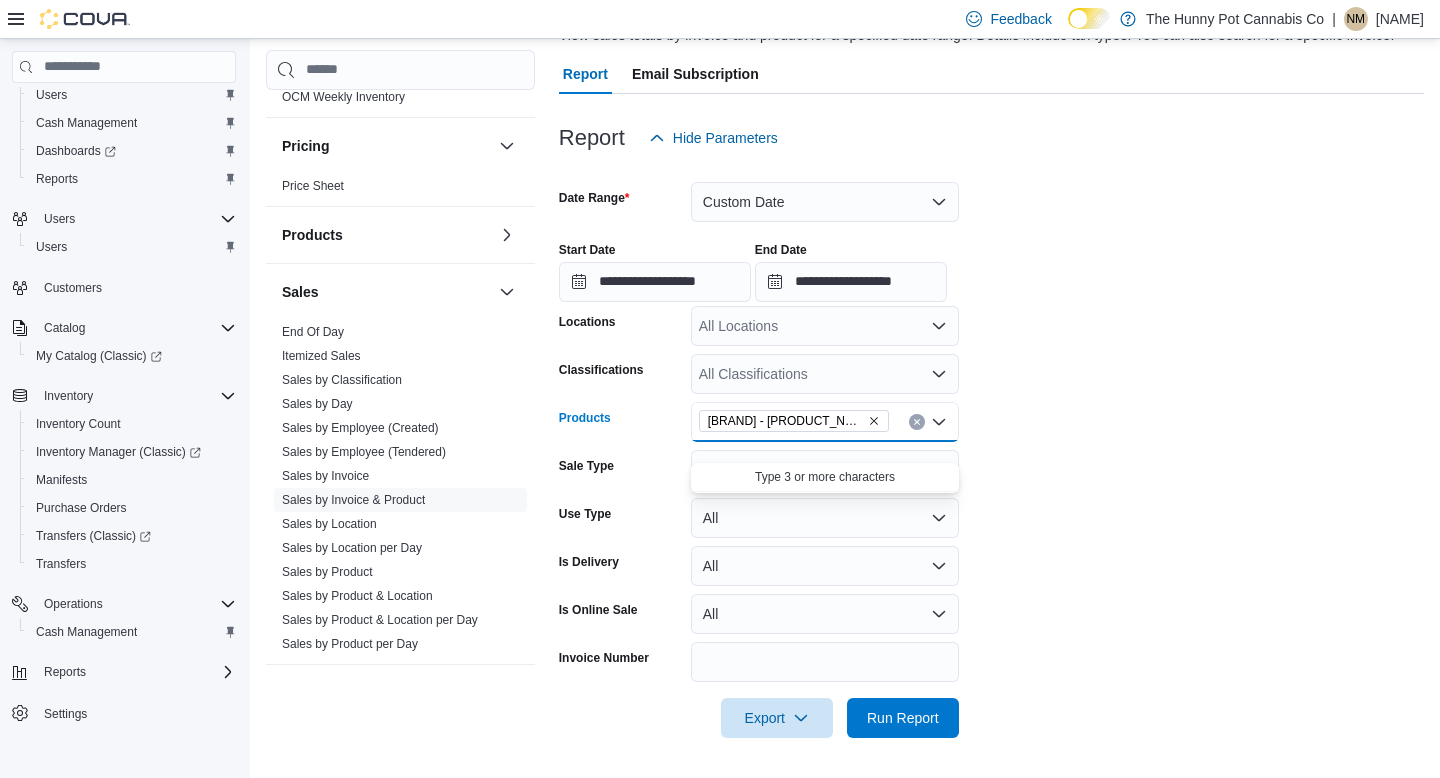click on "All Locations" at bounding box center (825, 326) 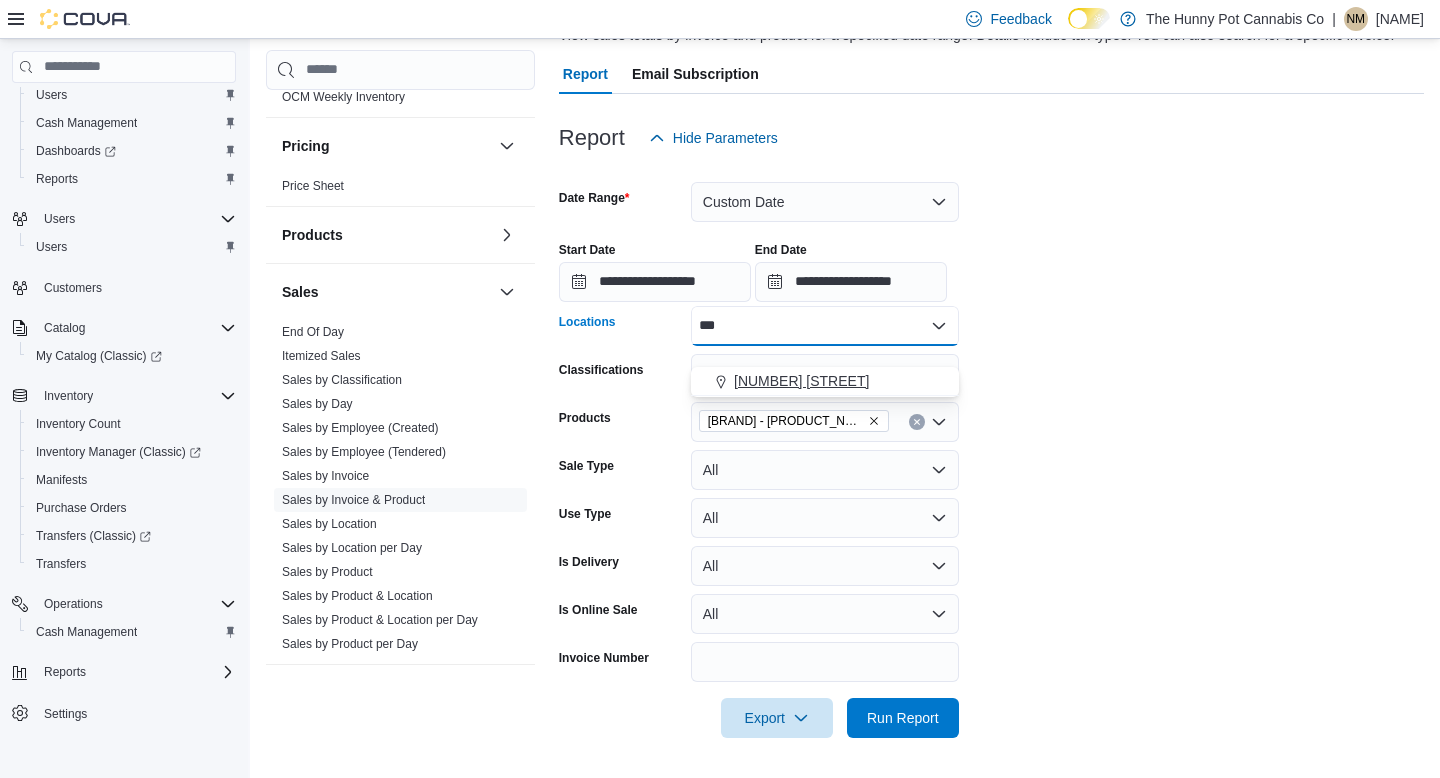 type on "***" 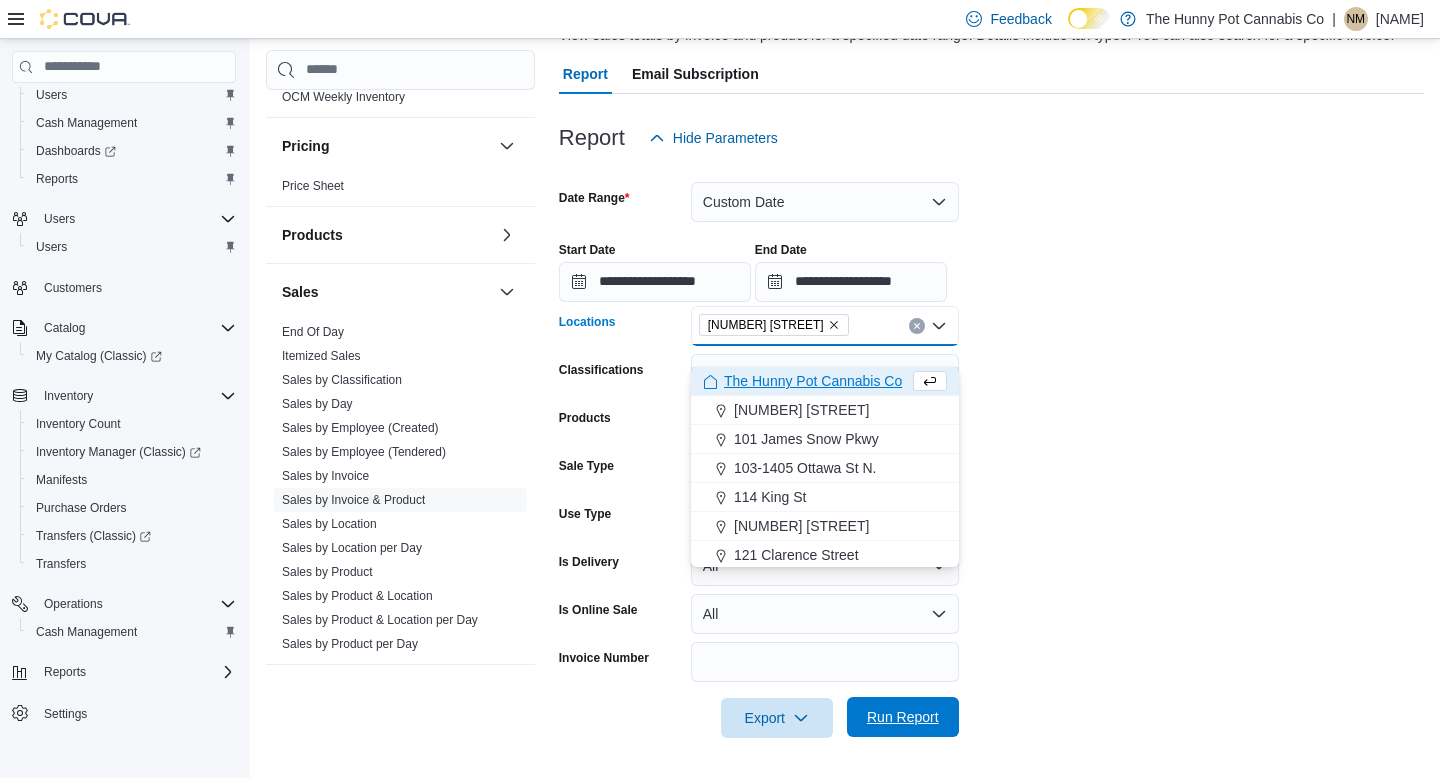 click on "Run Report" at bounding box center [903, 717] 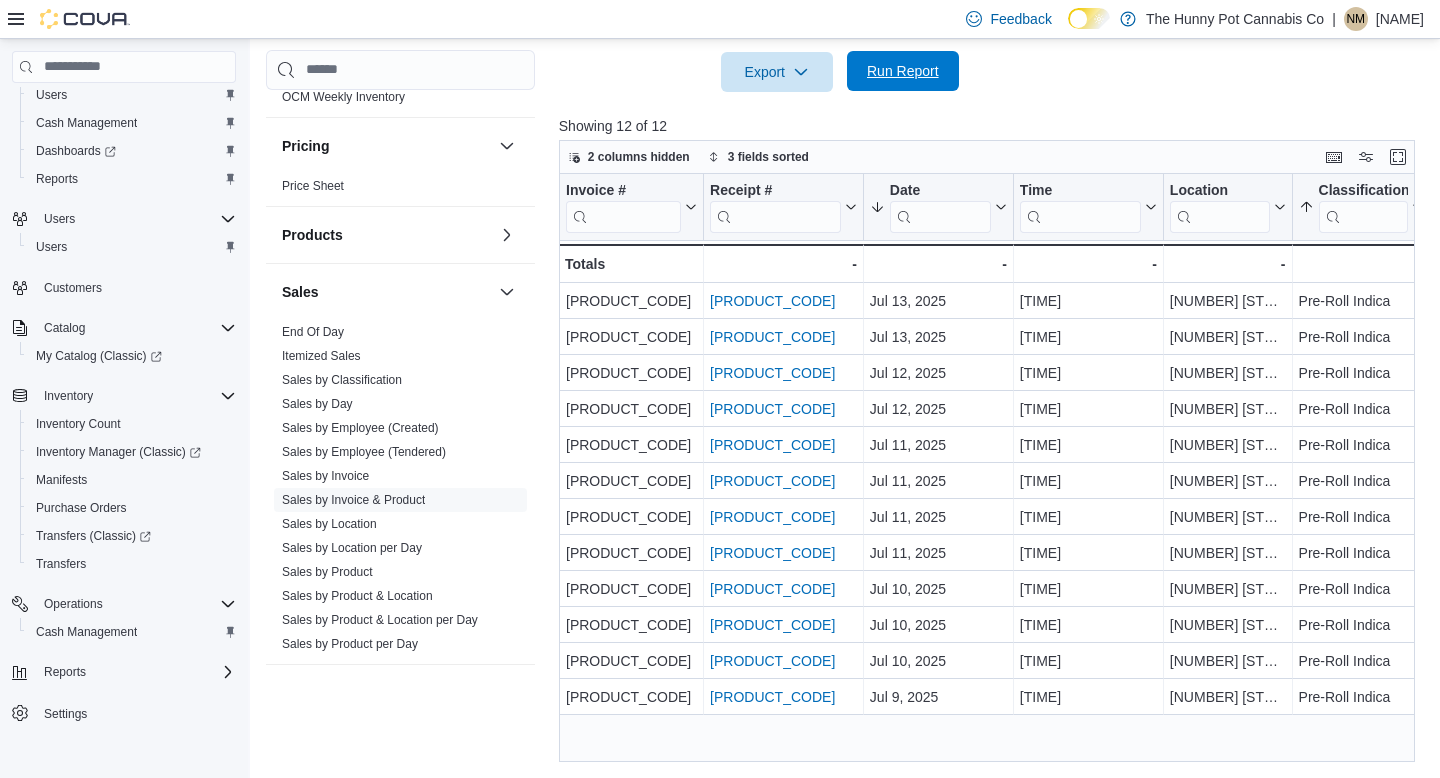 scroll, scrollTop: 834, scrollLeft: 0, axis: vertical 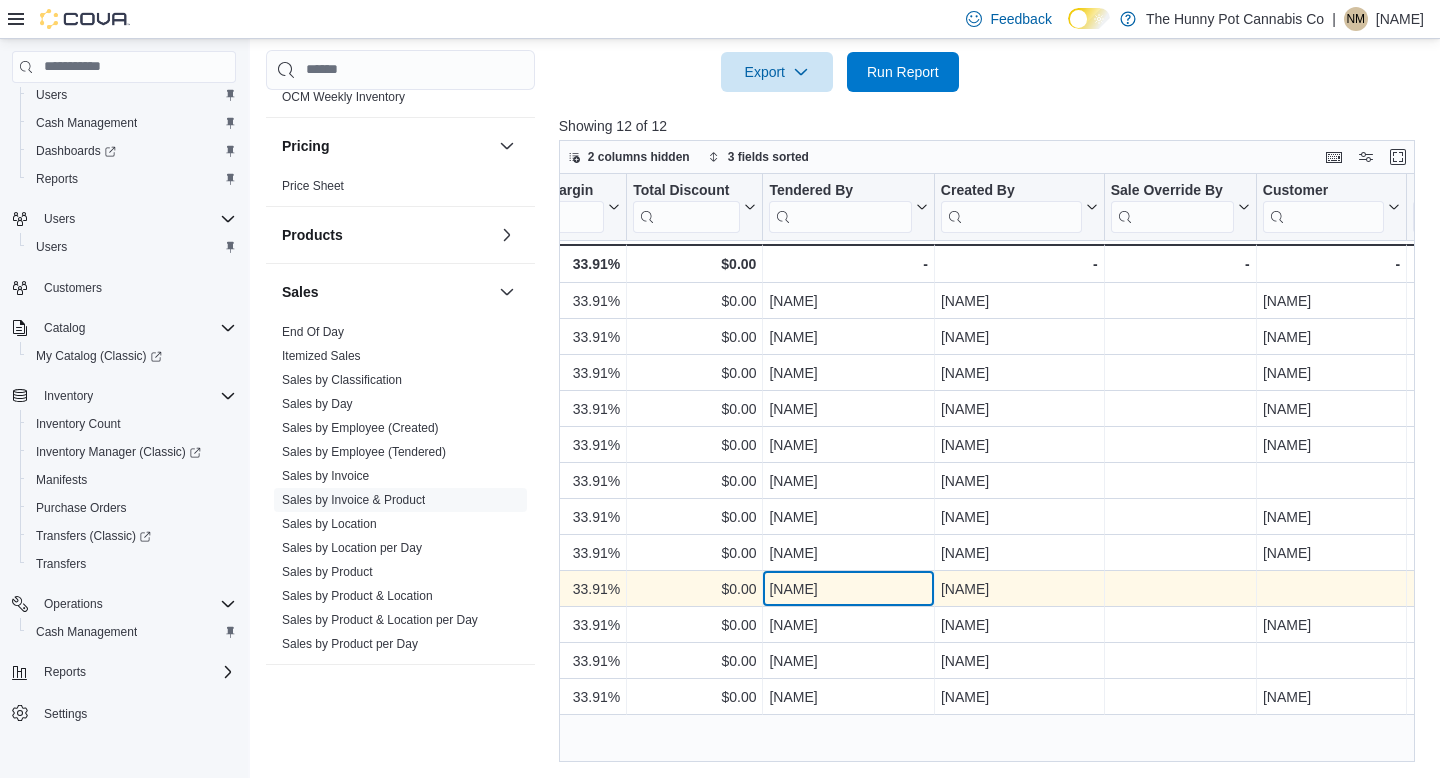click on "Samuel Silveira" at bounding box center (848, 589) 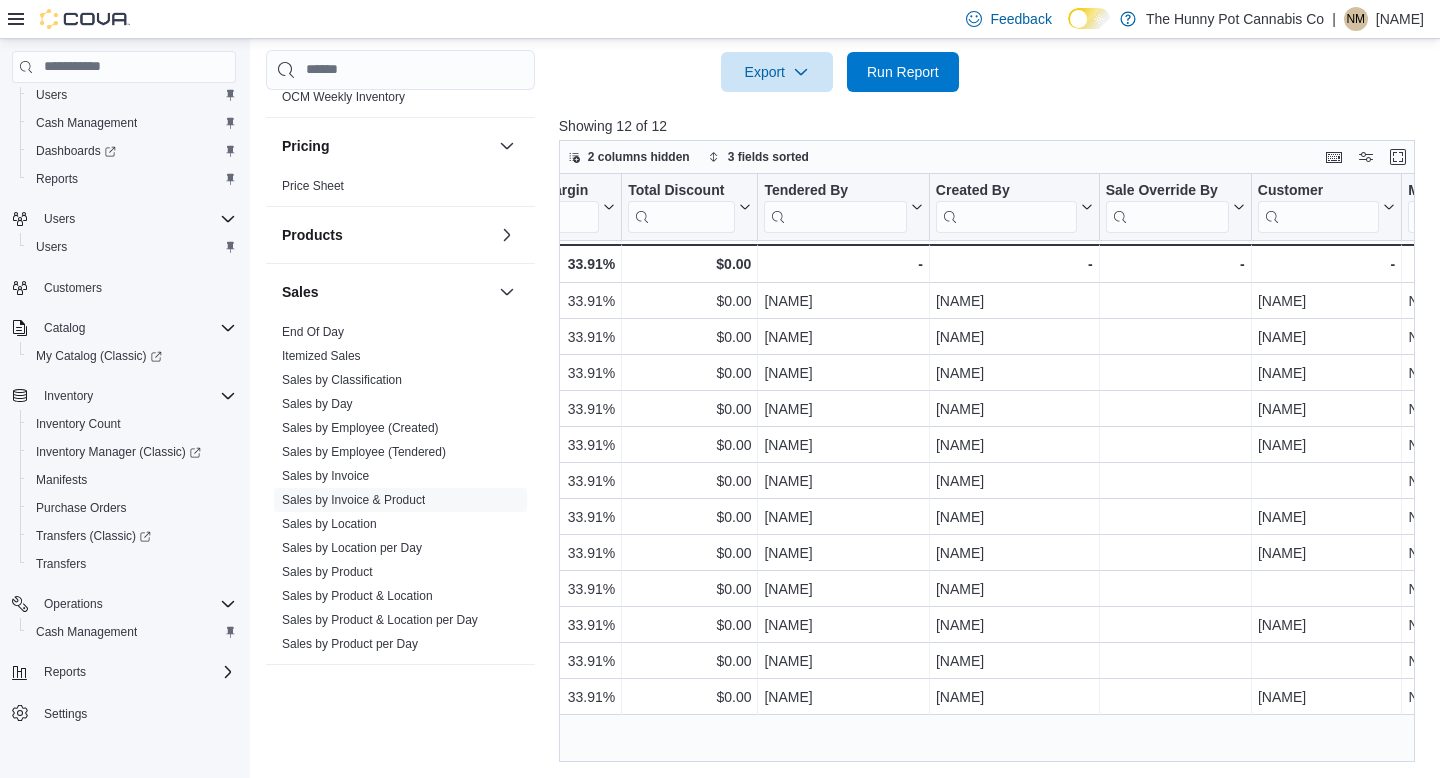 scroll, scrollTop: 0, scrollLeft: 2362, axis: horizontal 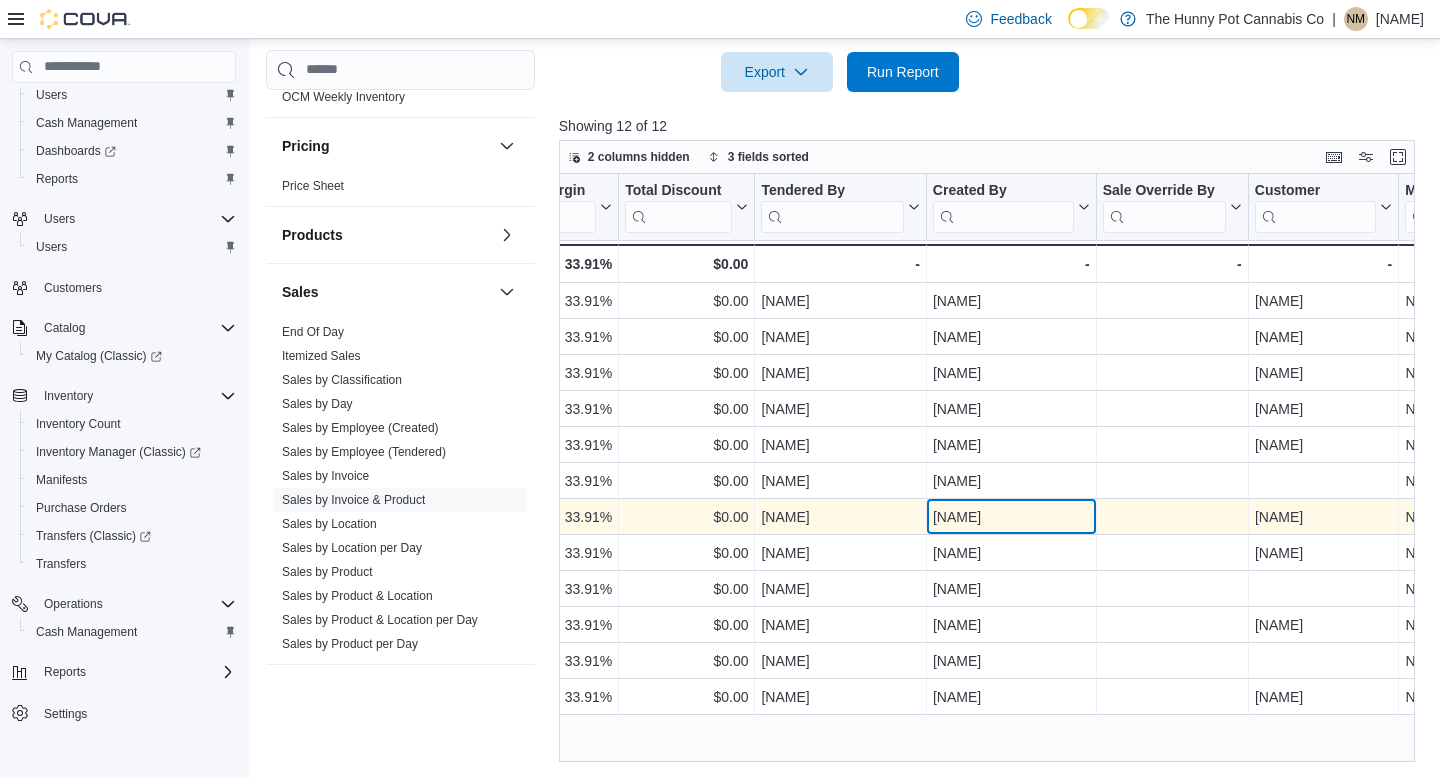 click on "Wyatt Wilson" at bounding box center (1011, 517) 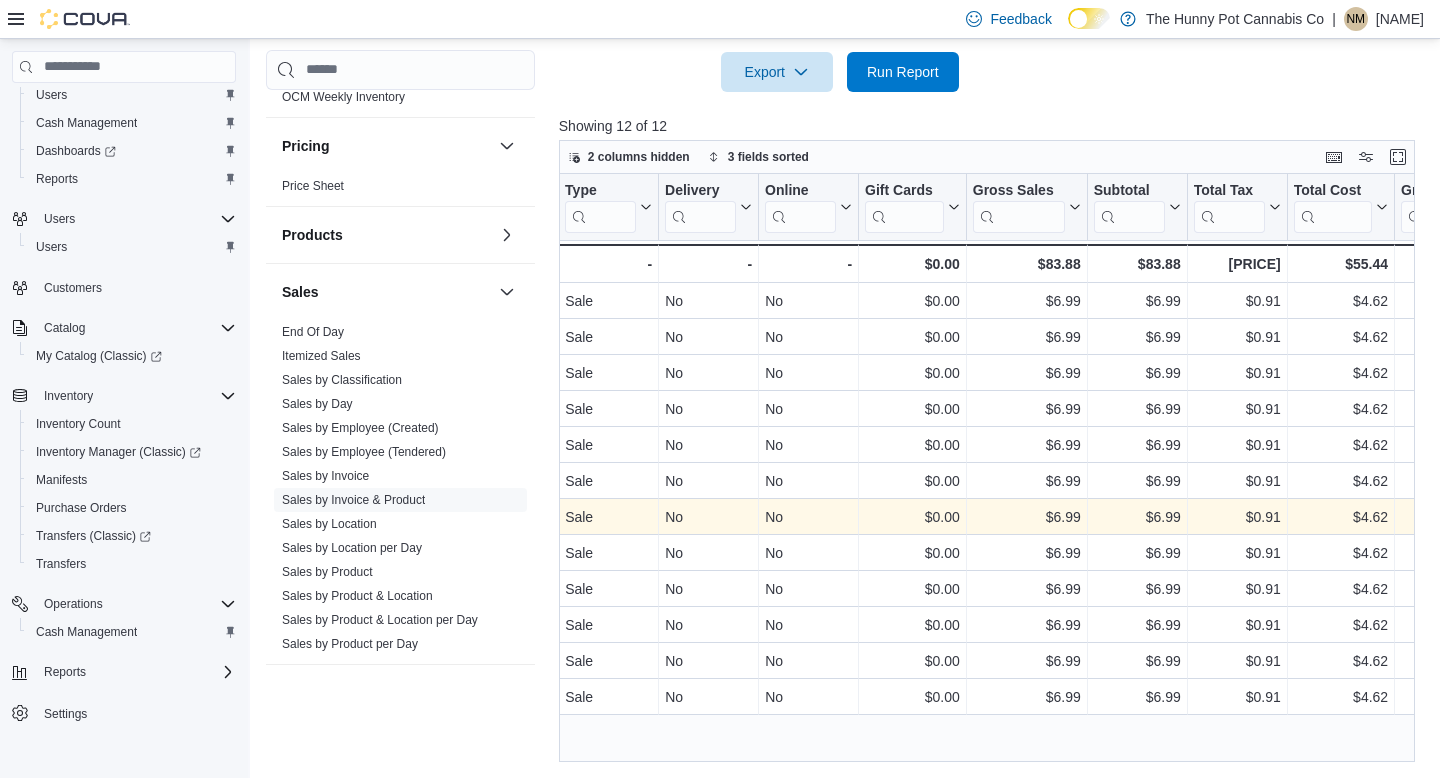 scroll, scrollTop: 0, scrollLeft: 1224, axis: horizontal 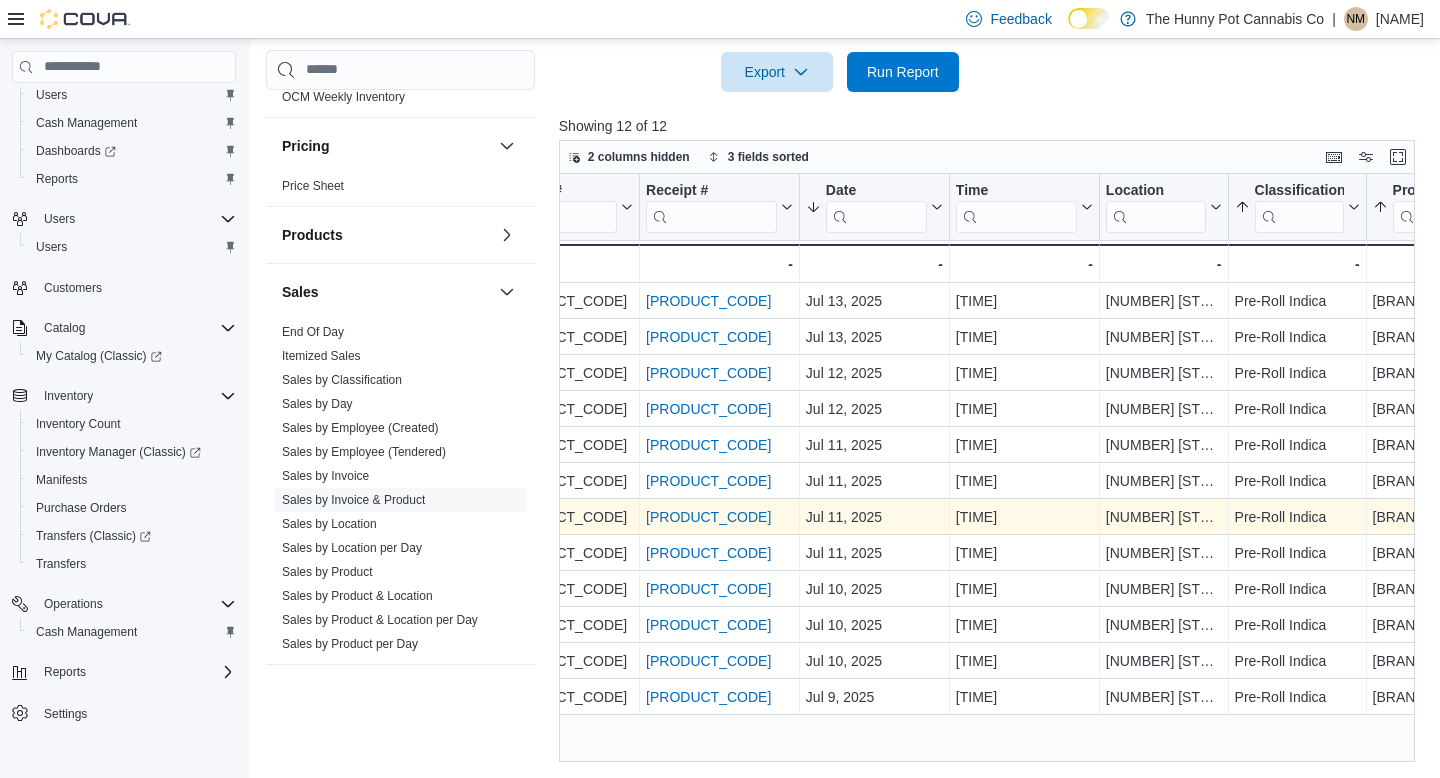 click on "INDSBQ-G3807G" at bounding box center [708, 517] 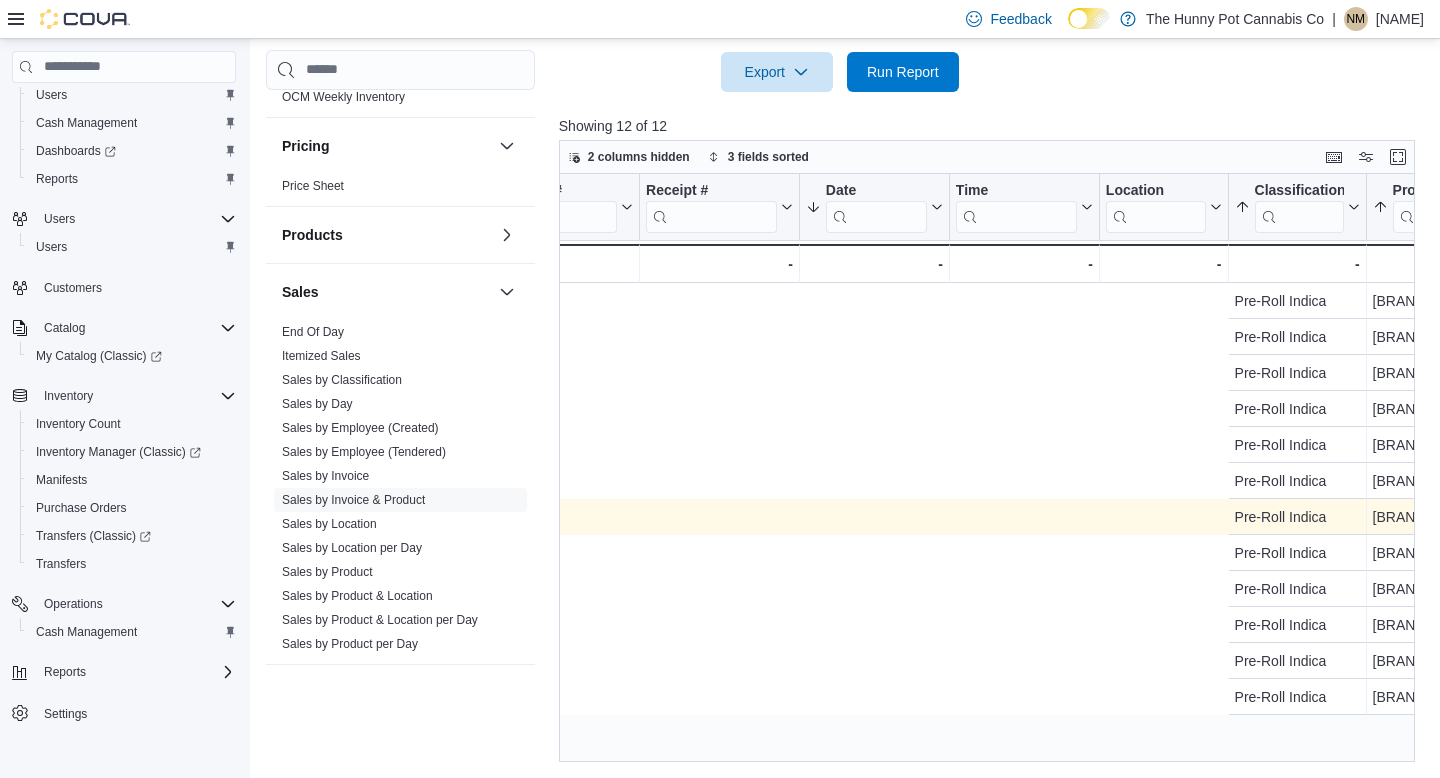scroll, scrollTop: 0, scrollLeft: 2697, axis: horizontal 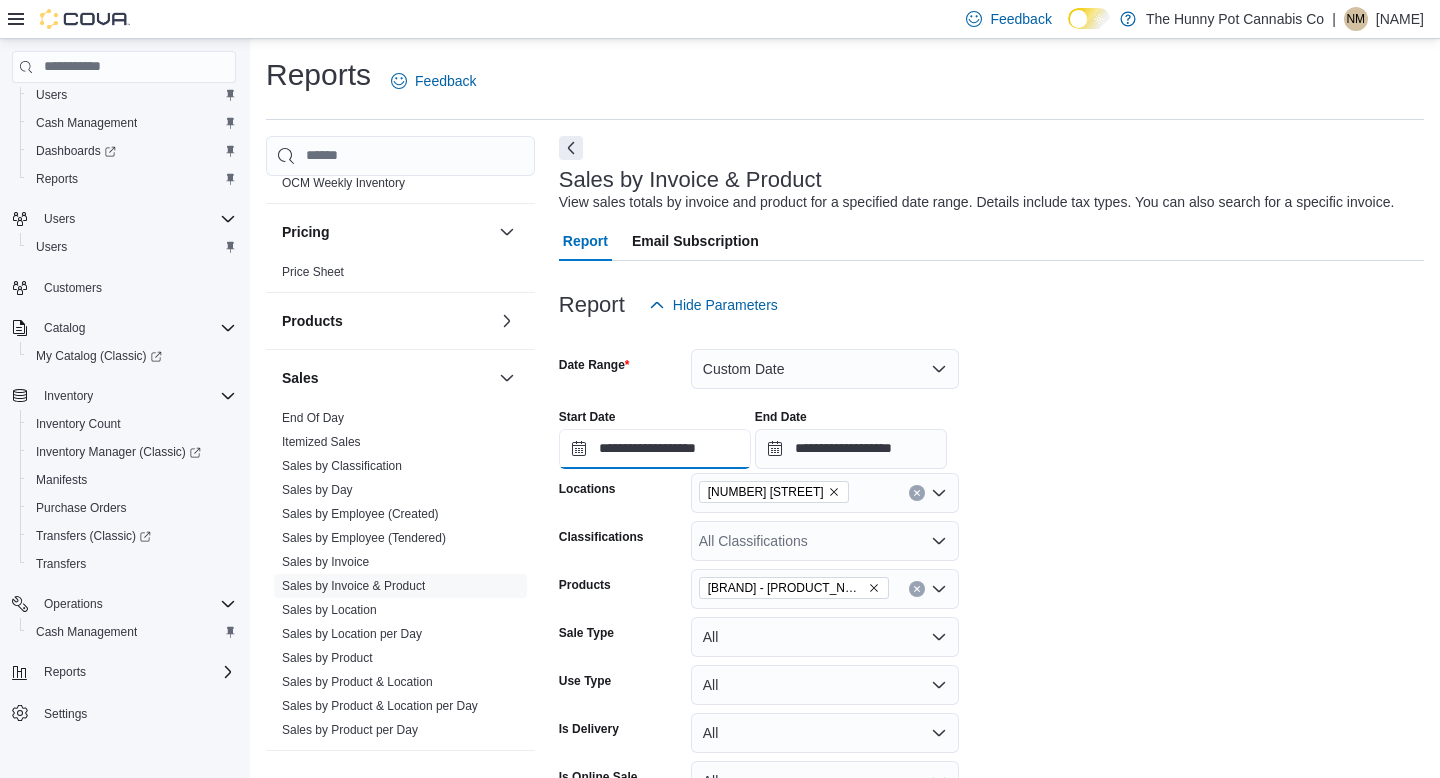 click on "**********" at bounding box center (655, 449) 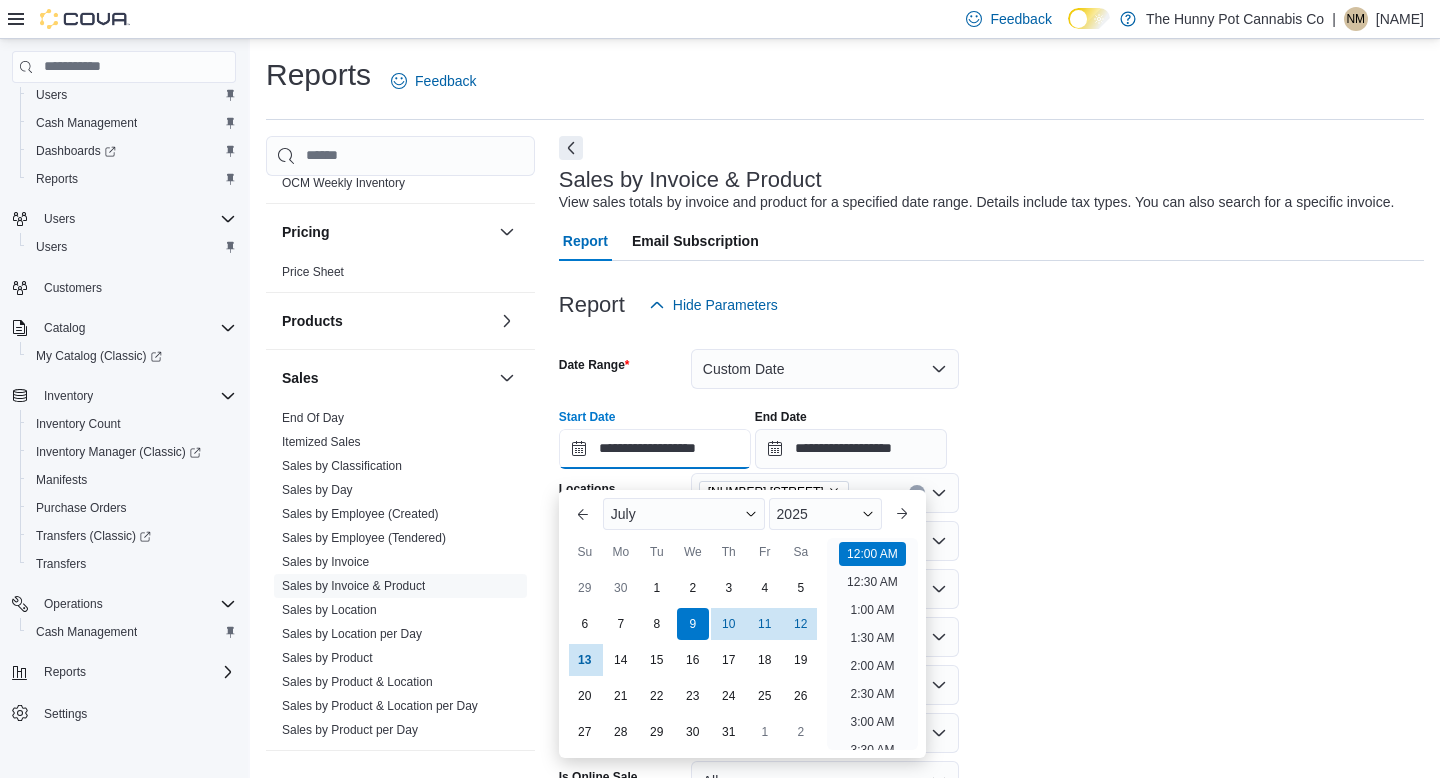 scroll, scrollTop: 62, scrollLeft: 0, axis: vertical 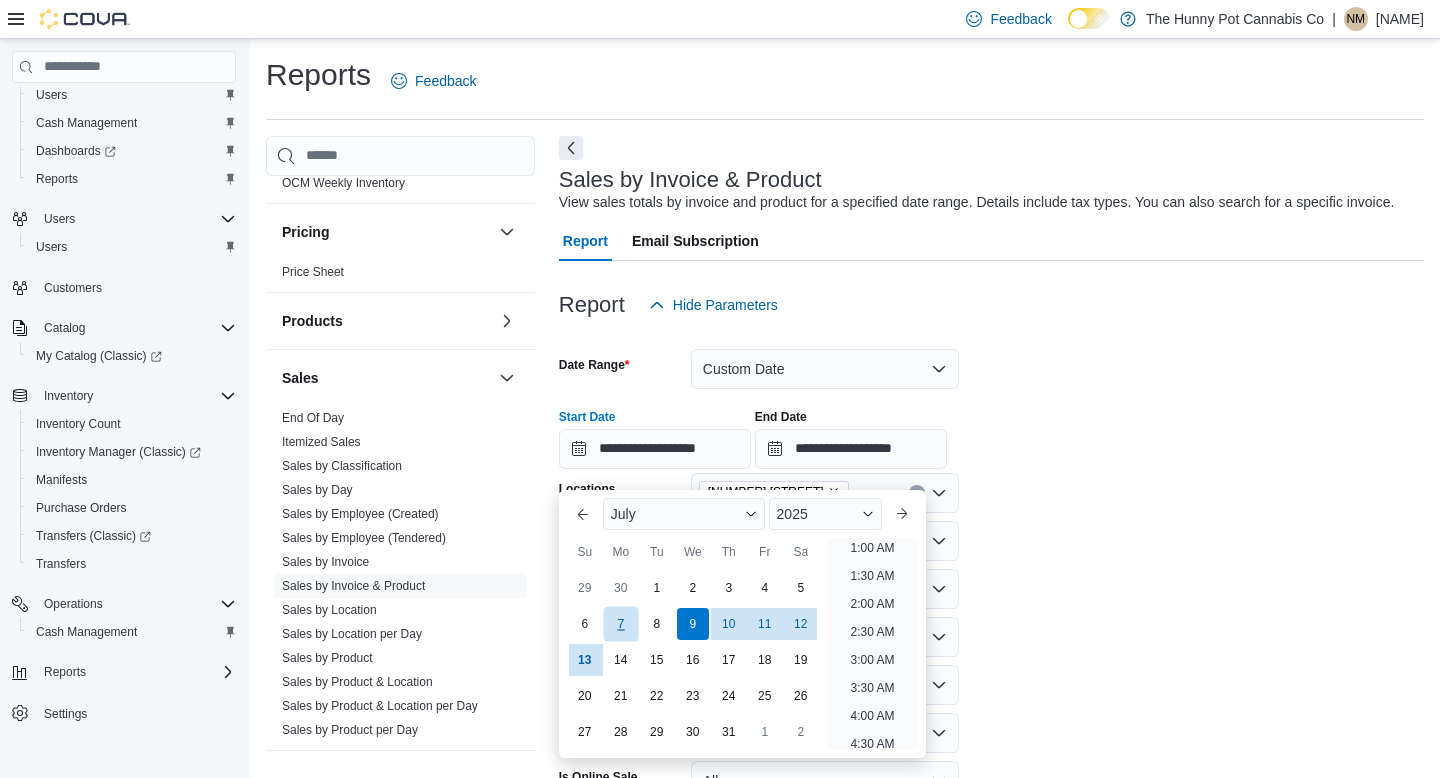 click on "7" at bounding box center [620, 623] 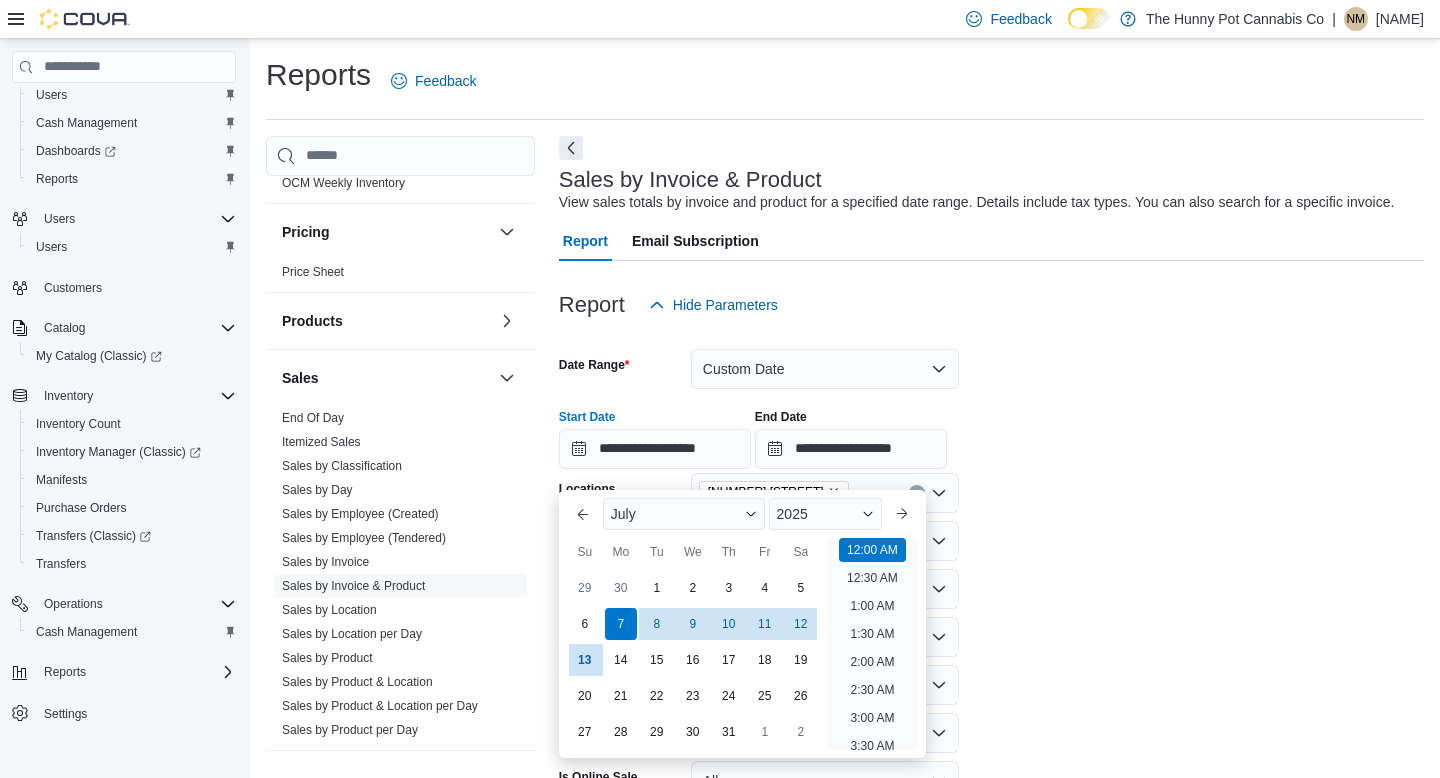 click on "**********" at bounding box center [991, 615] 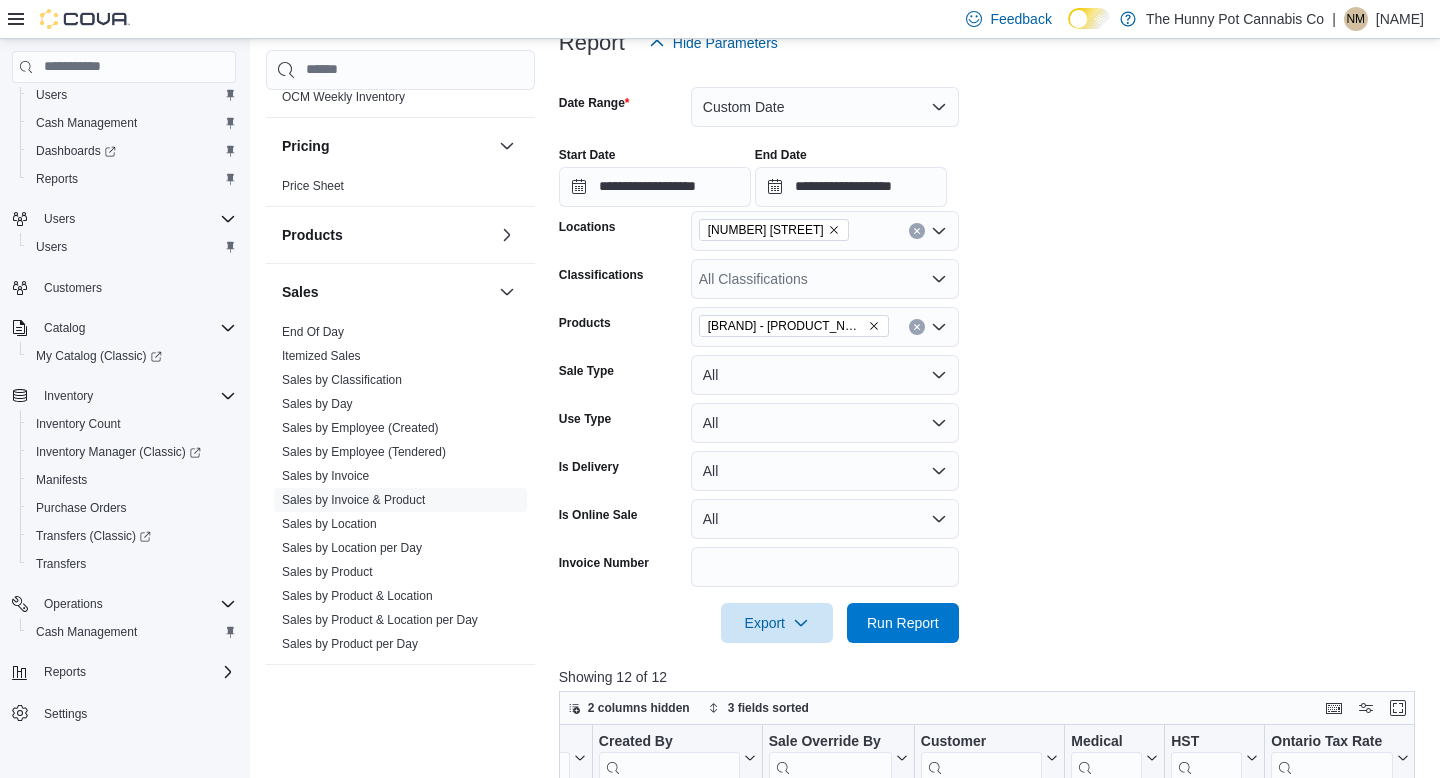 scroll, scrollTop: 534, scrollLeft: 0, axis: vertical 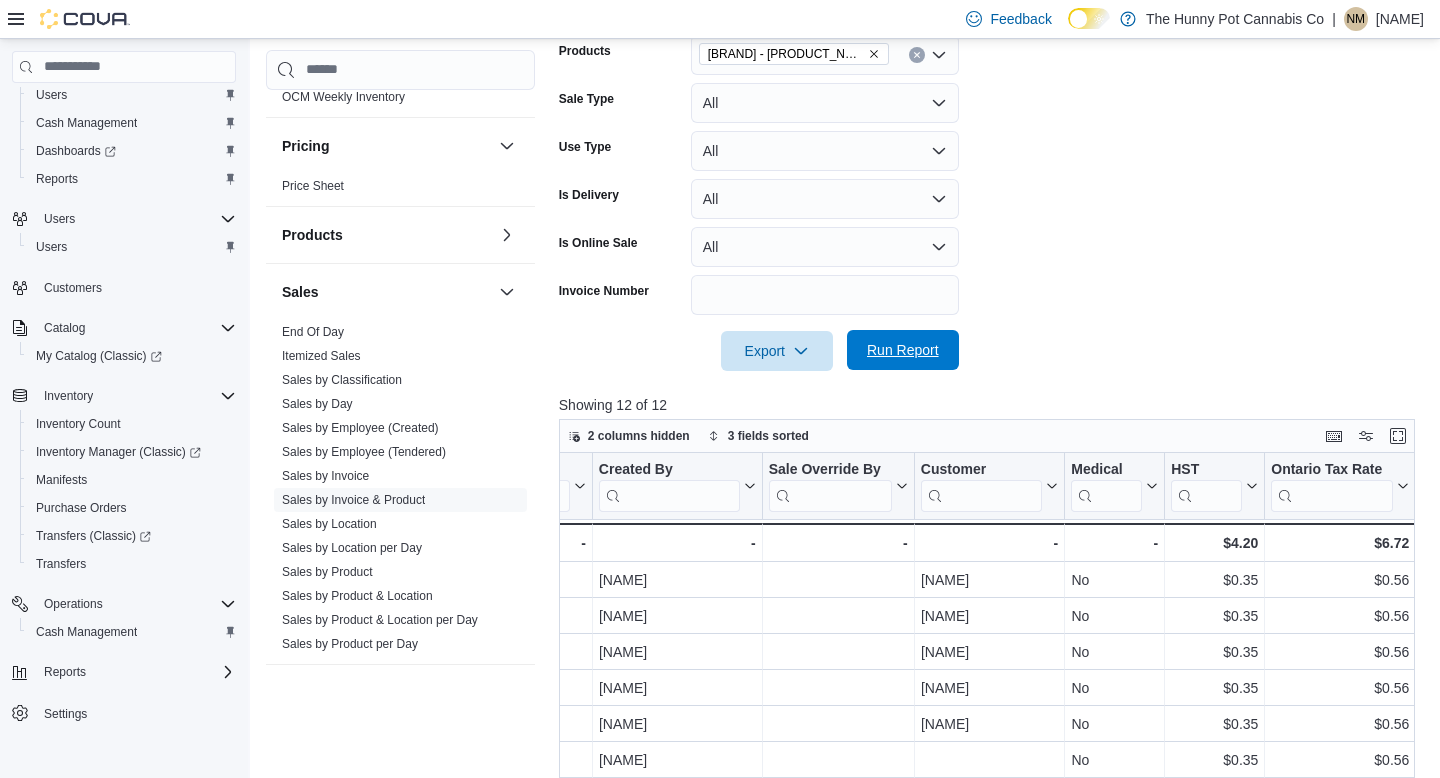 click on "Run Report" at bounding box center [903, 350] 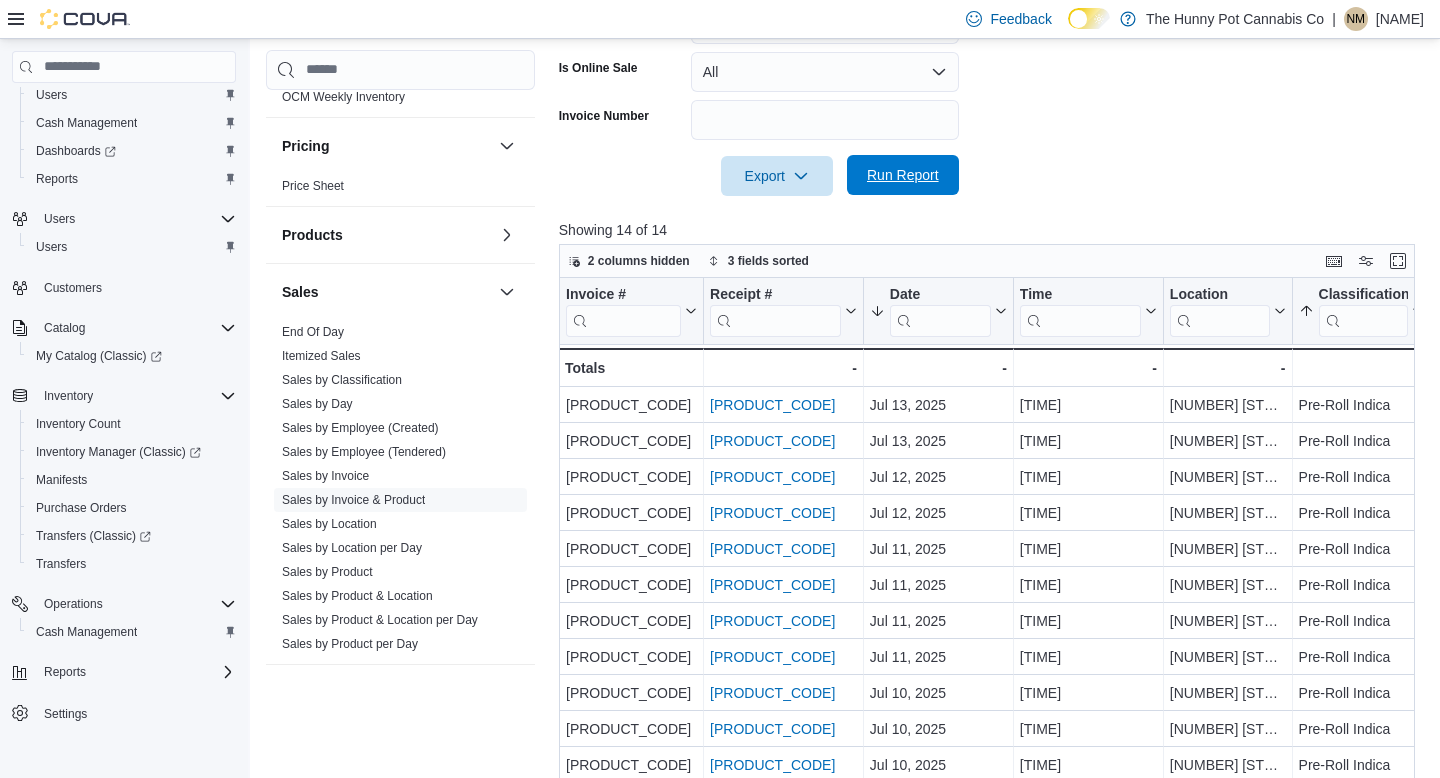 scroll, scrollTop: 834, scrollLeft: 0, axis: vertical 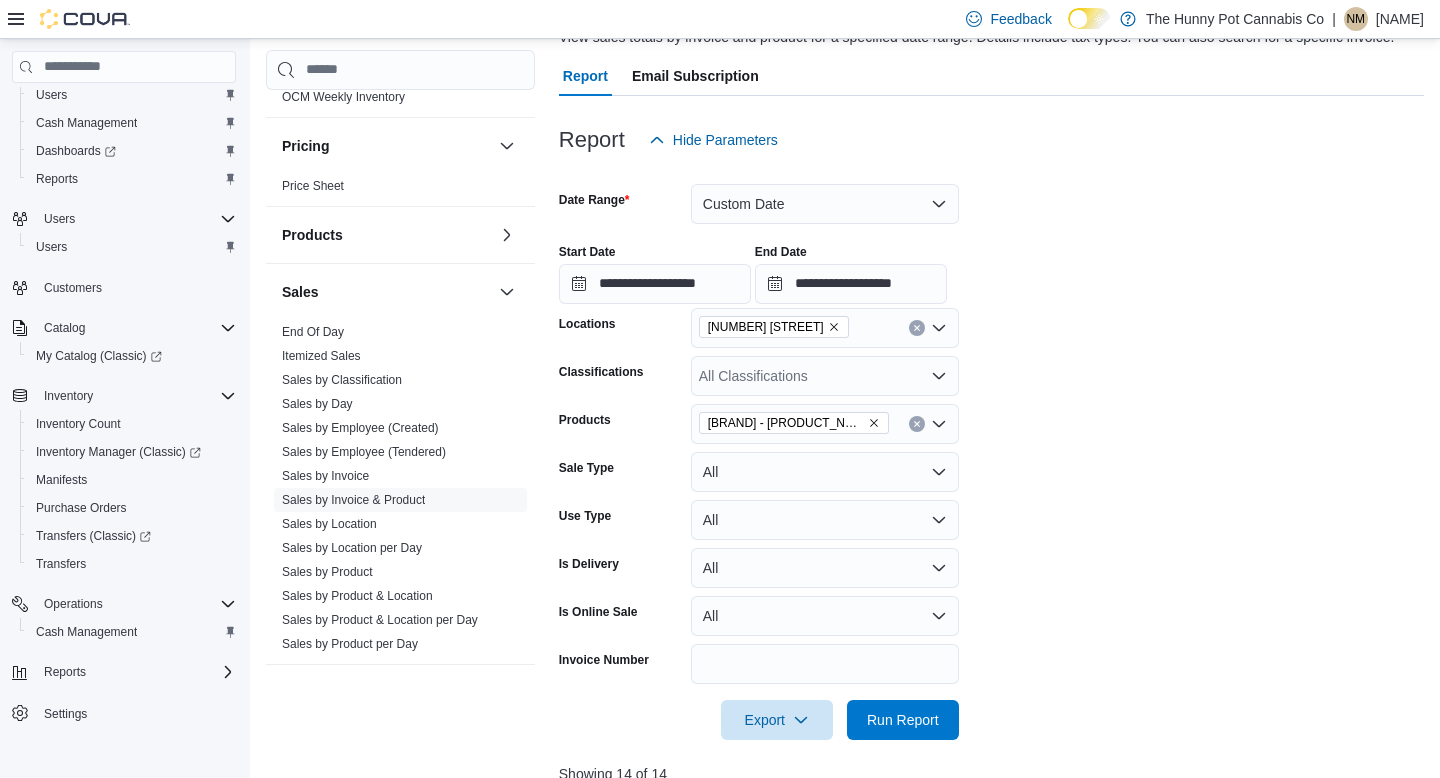 click 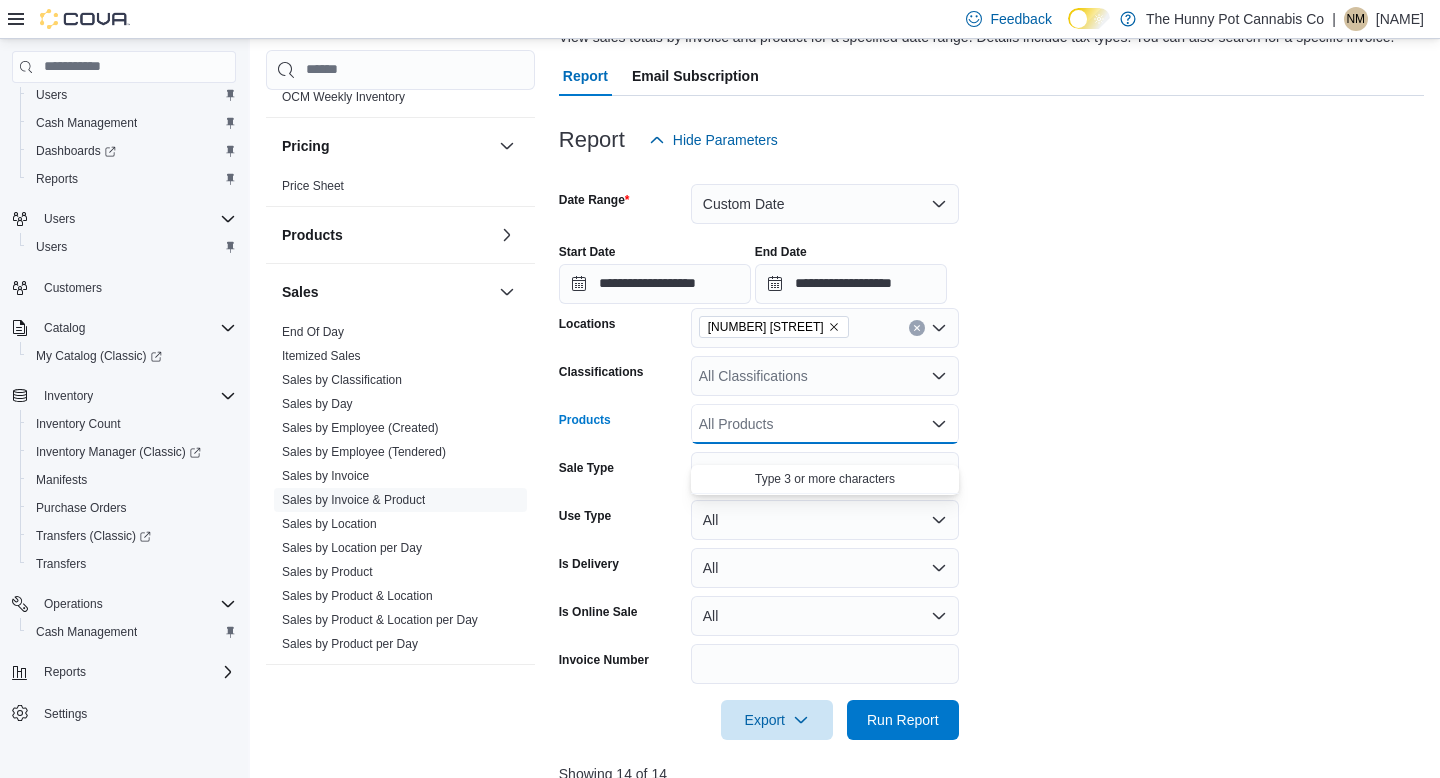 drag, startPoint x: 816, startPoint y: 443, endPoint x: 827, endPoint y: 426, distance: 20.248457 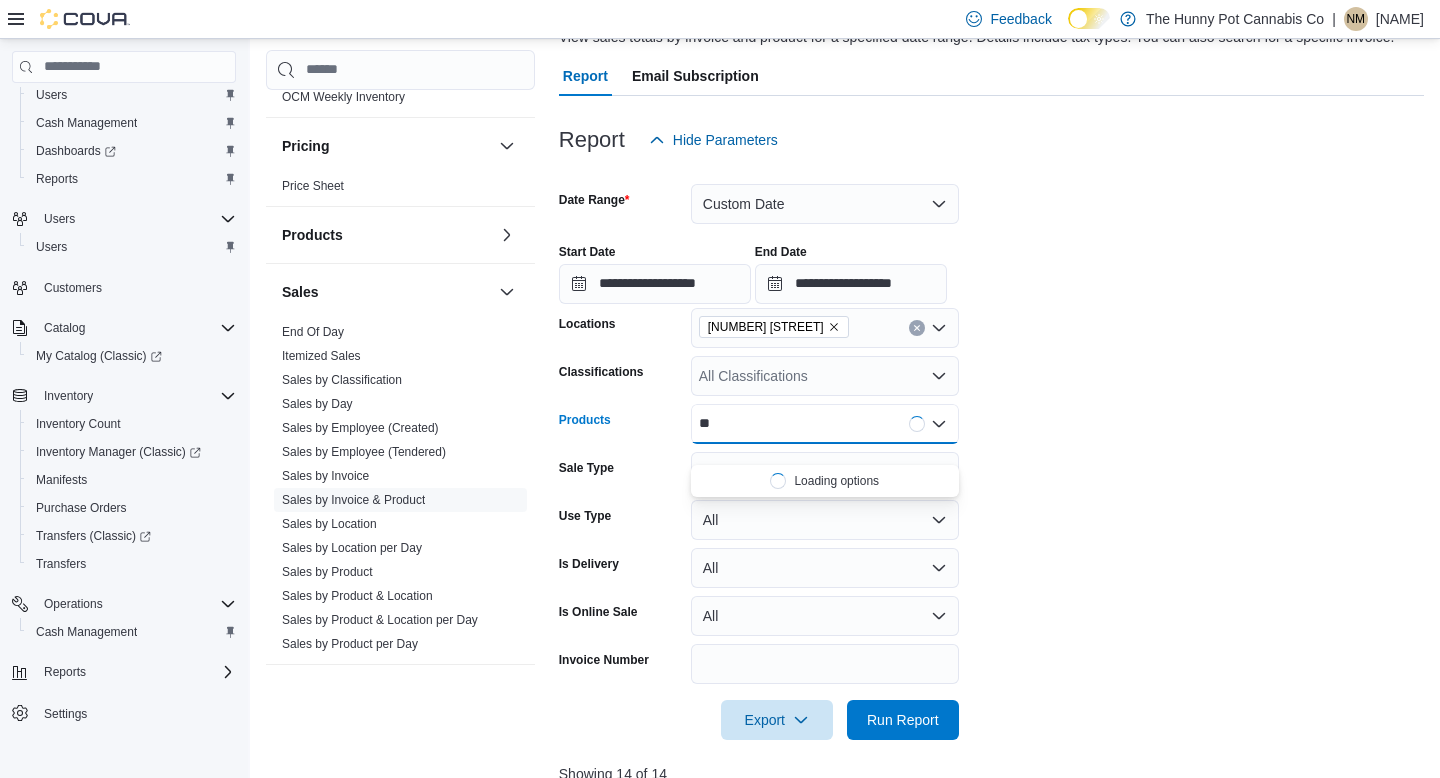 type on "*" 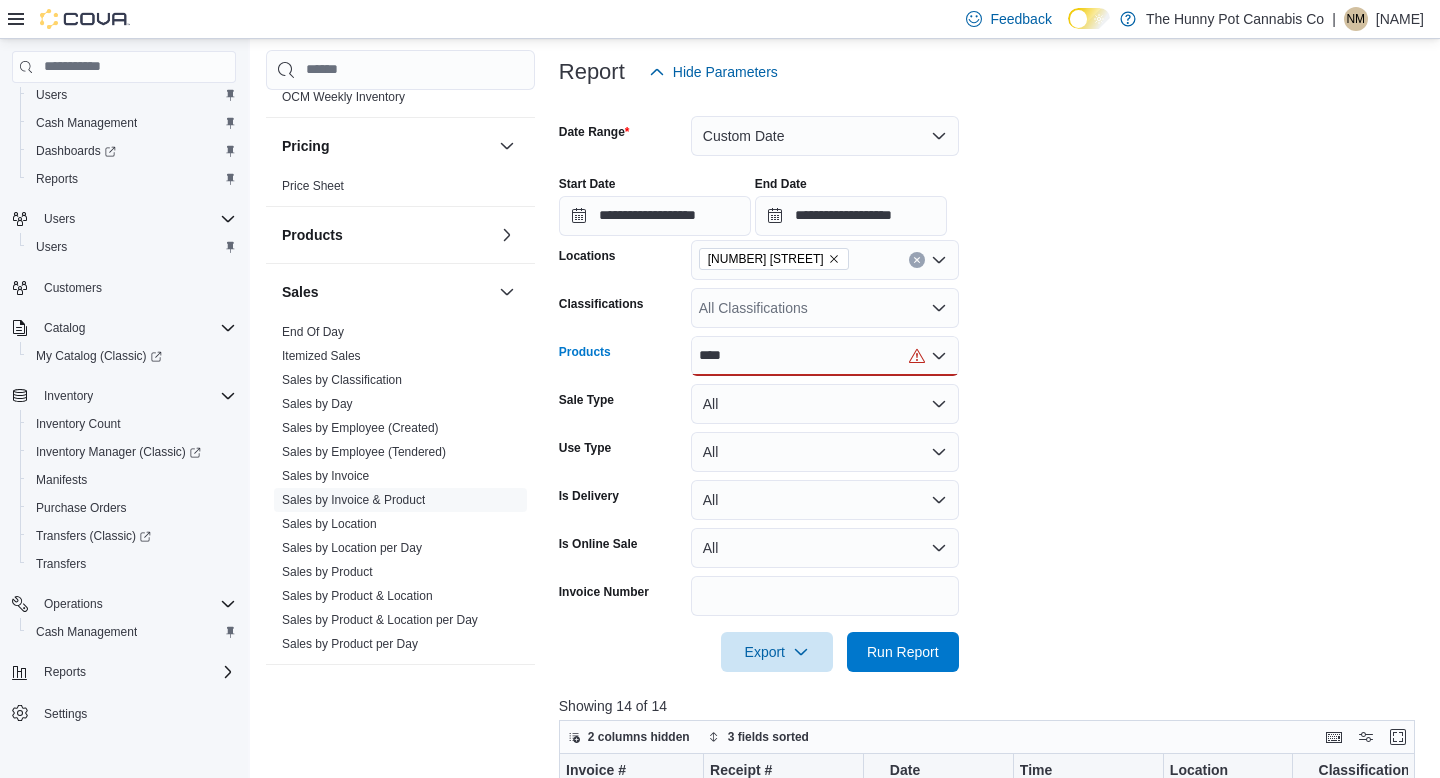 scroll, scrollTop: 250, scrollLeft: 0, axis: vertical 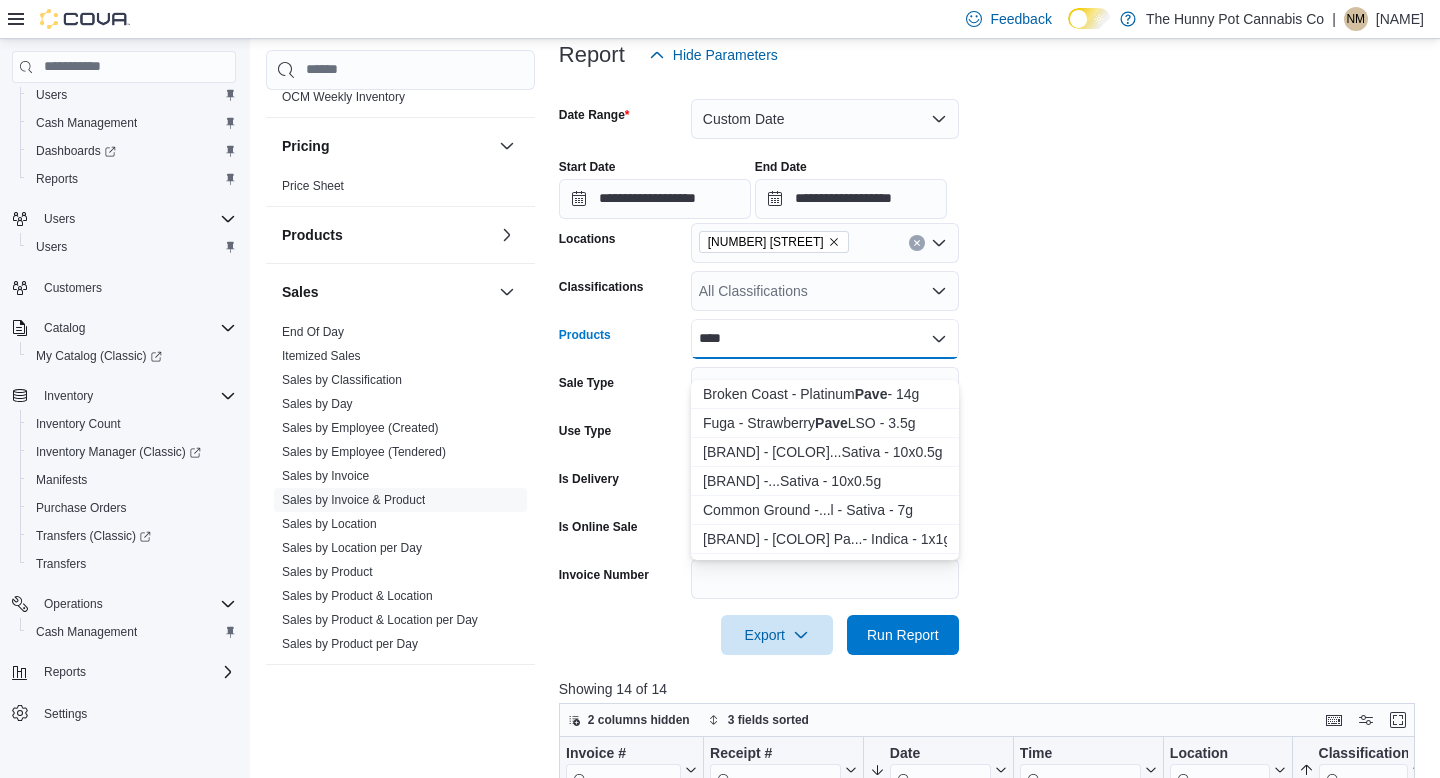 click on "**** Combo box. Selected. pave. Selected. Combo box input. All Products. Type some text or, to display a list of choices, press Down Arrow. To exit the list of choices, press Escape." at bounding box center (825, 339) 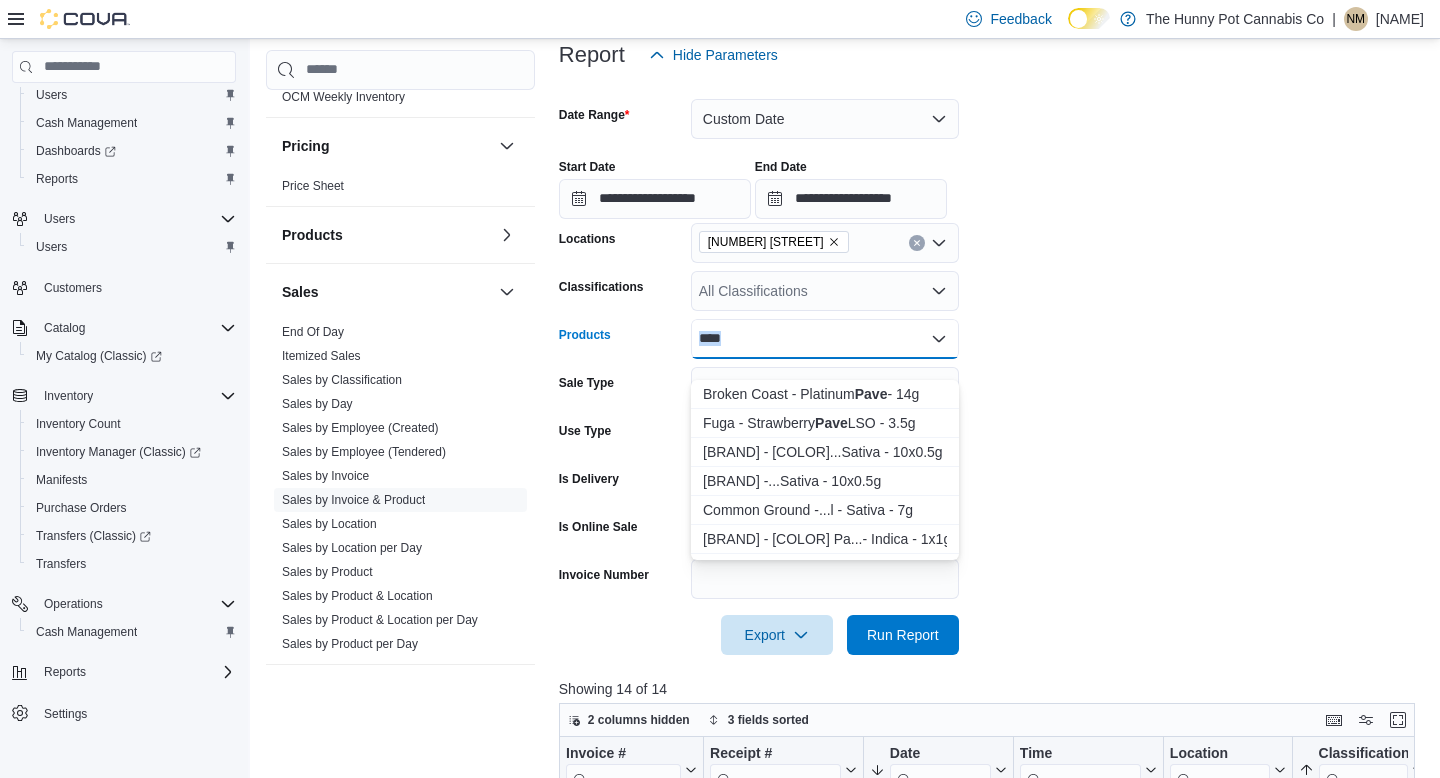 click on "****" at bounding box center (825, 339) 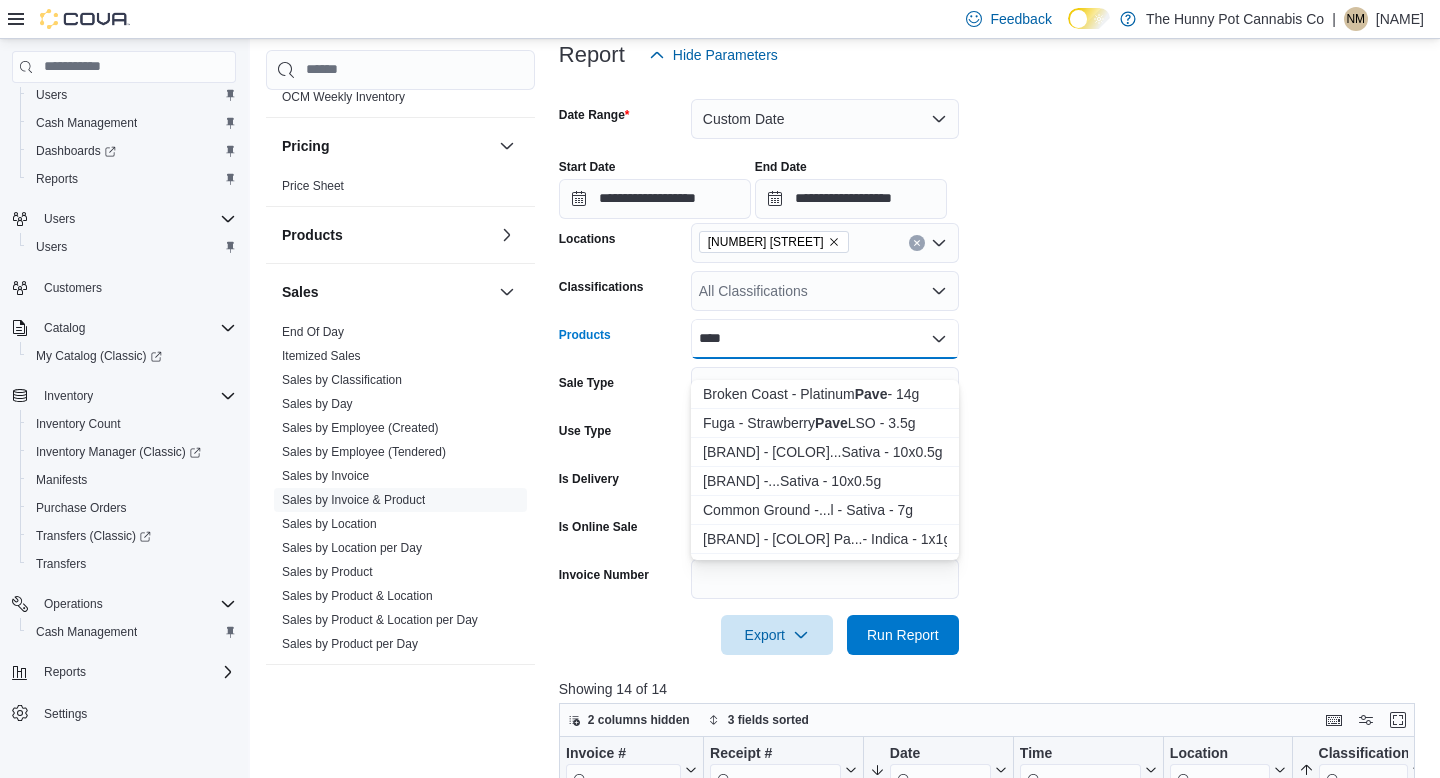 click on "****" at bounding box center (825, 339) 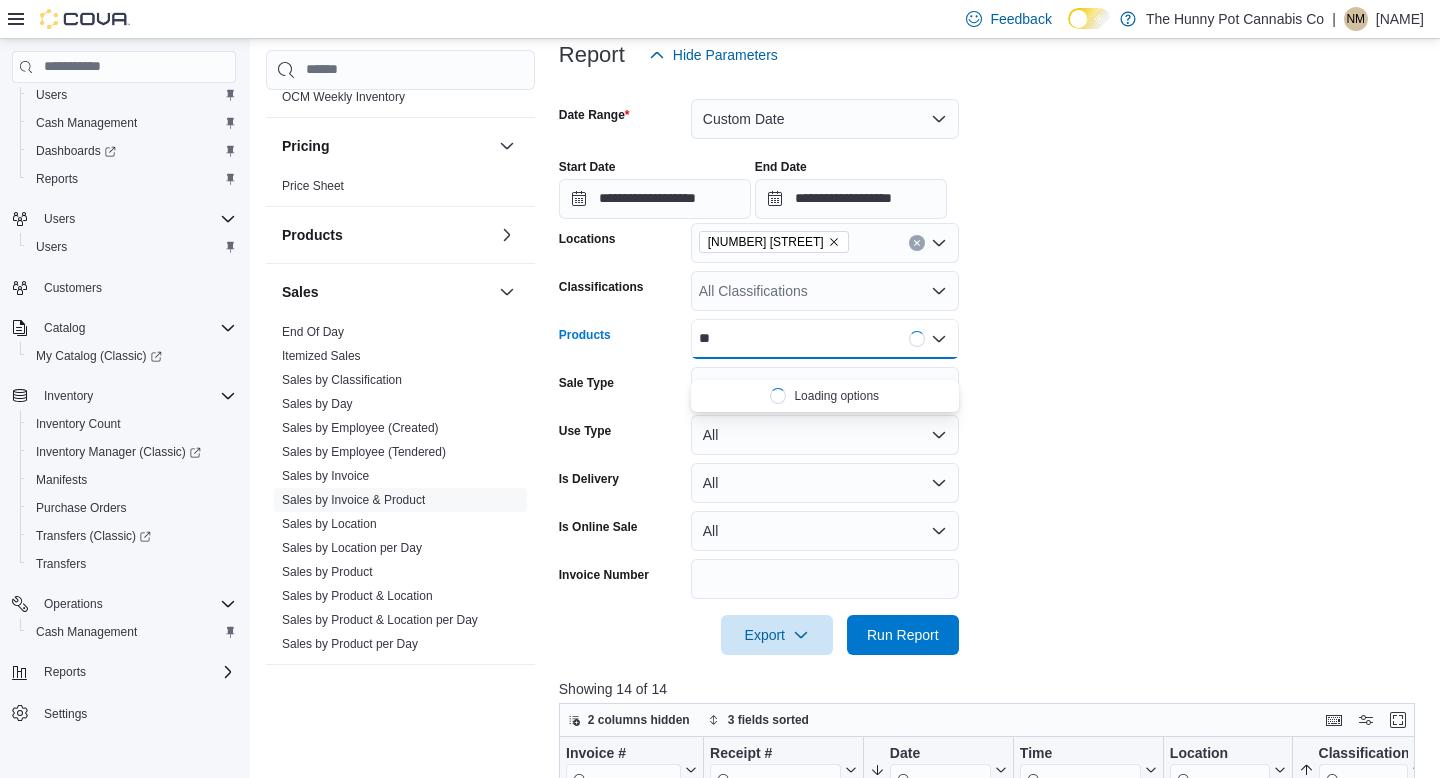 type on "*" 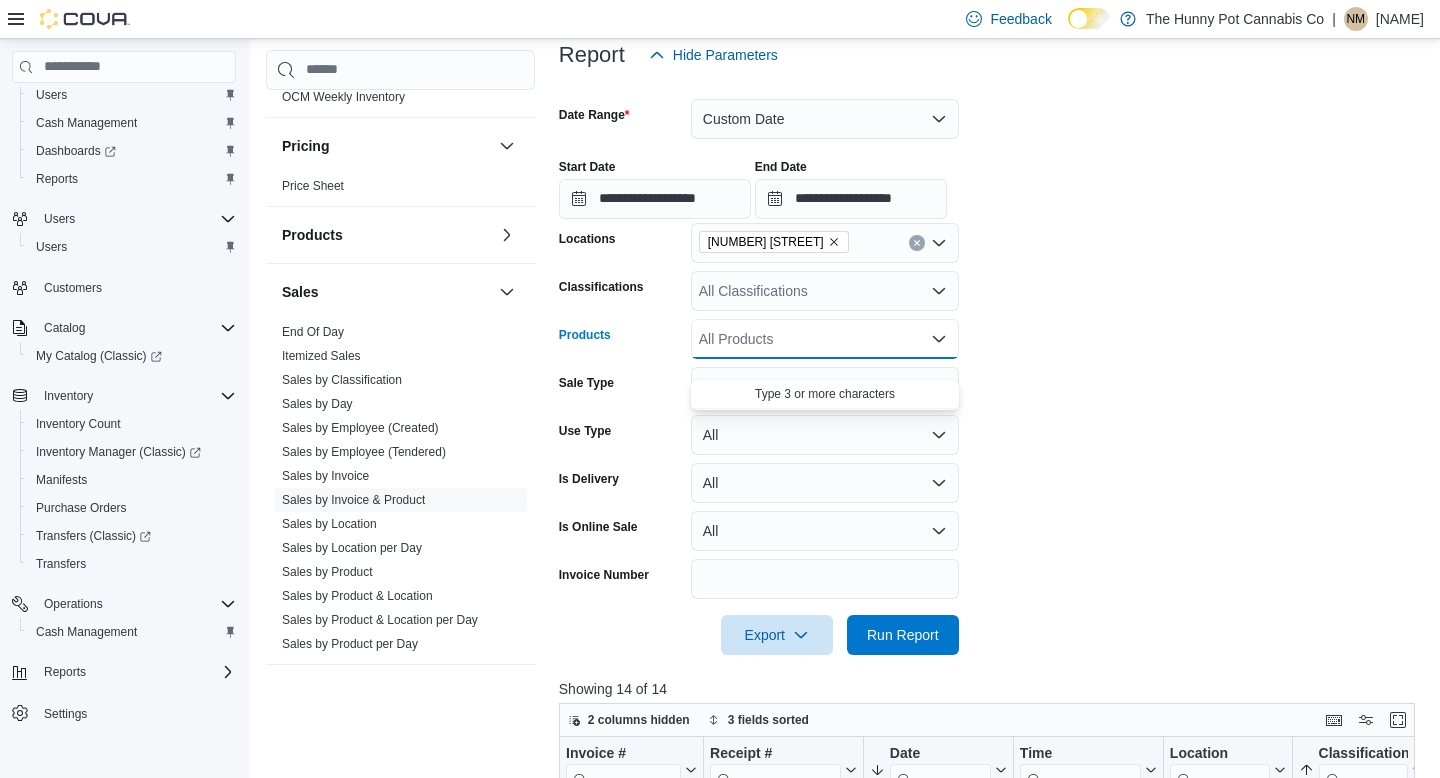 paste on "********" 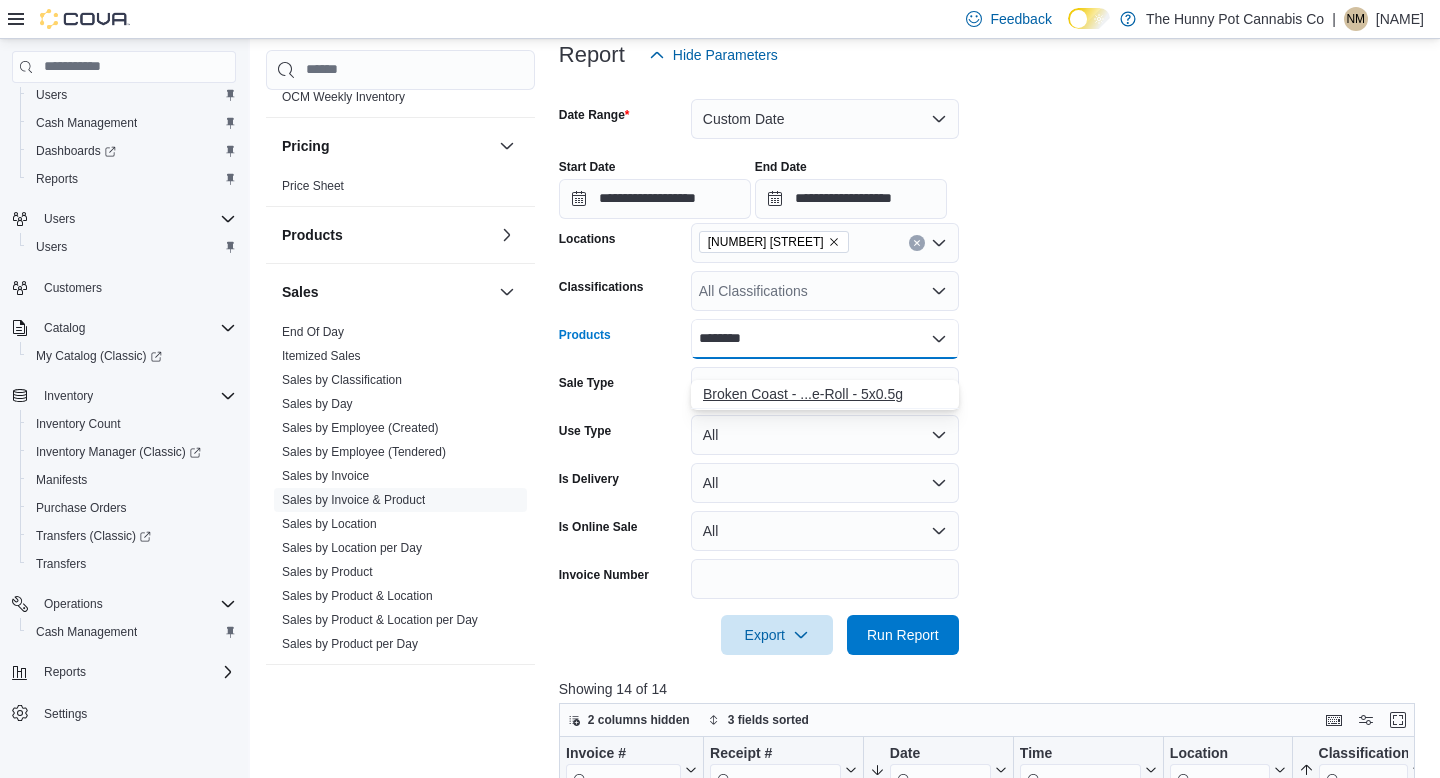 type on "********" 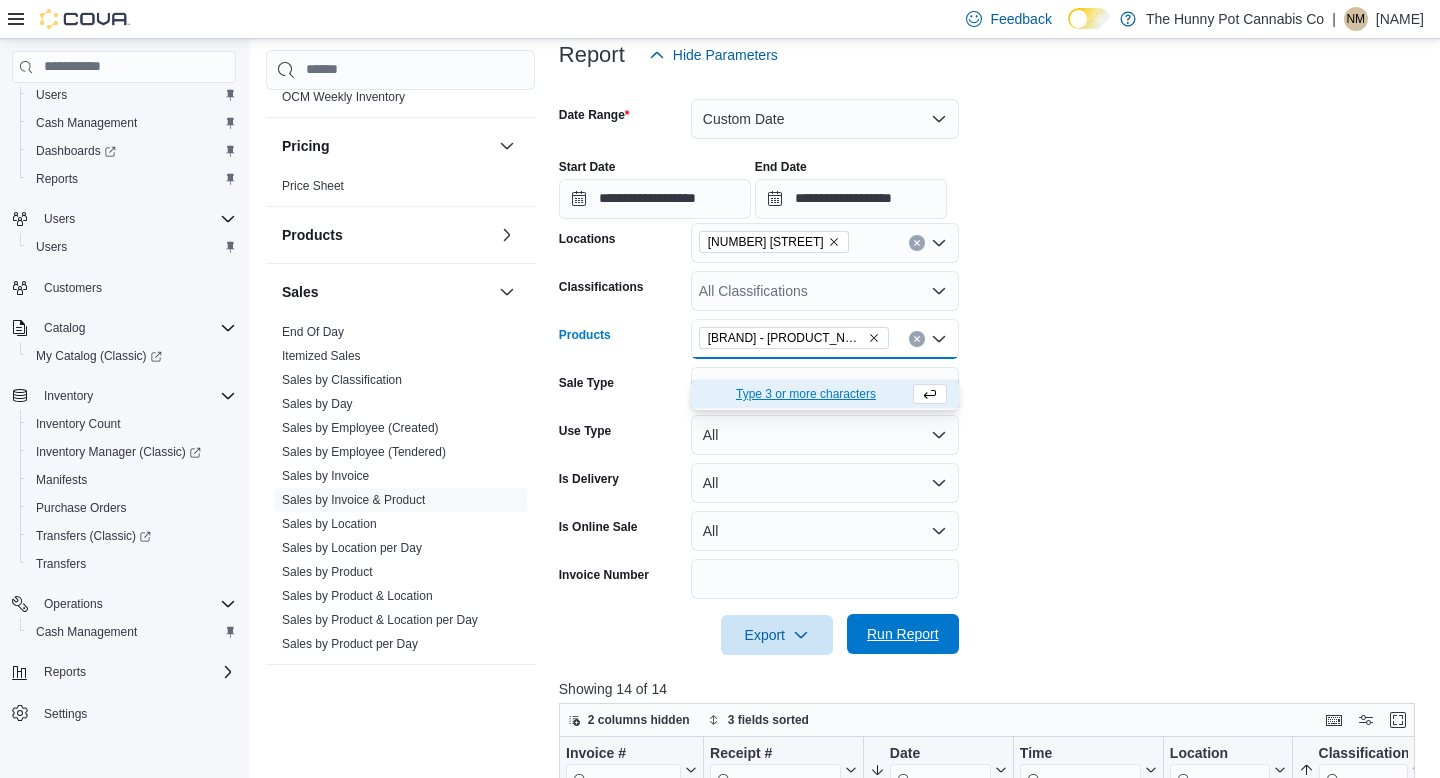 click on "Run Report" at bounding box center (903, 634) 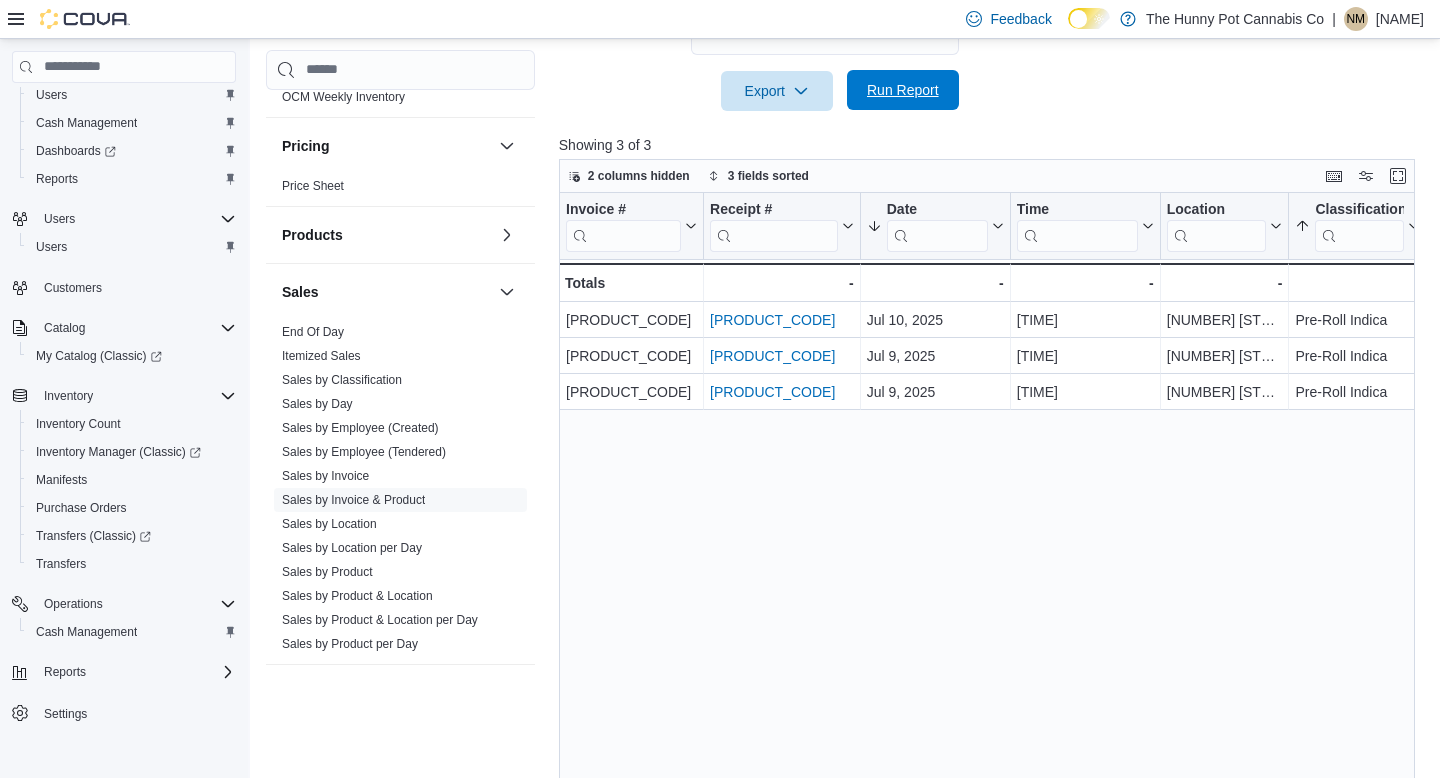 scroll, scrollTop: 766, scrollLeft: 0, axis: vertical 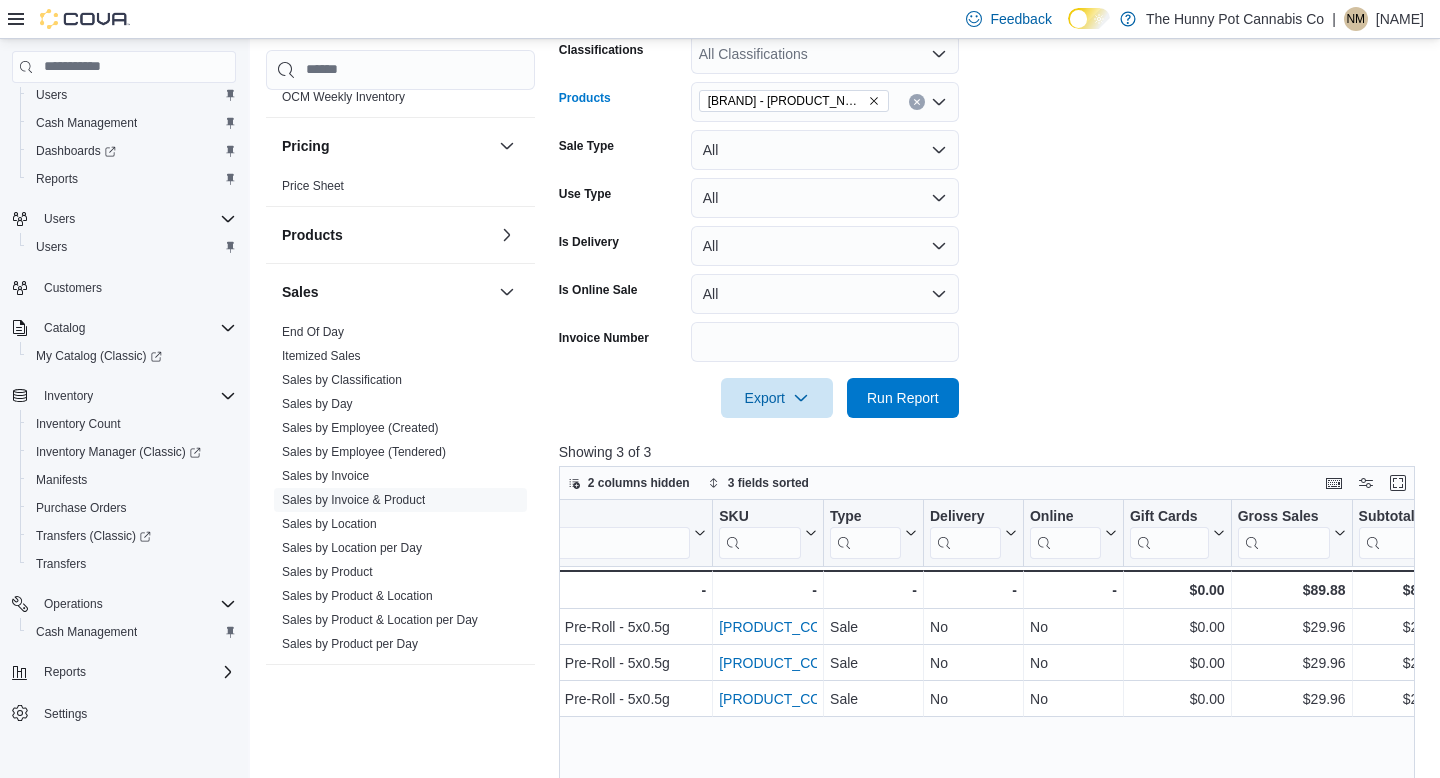 click 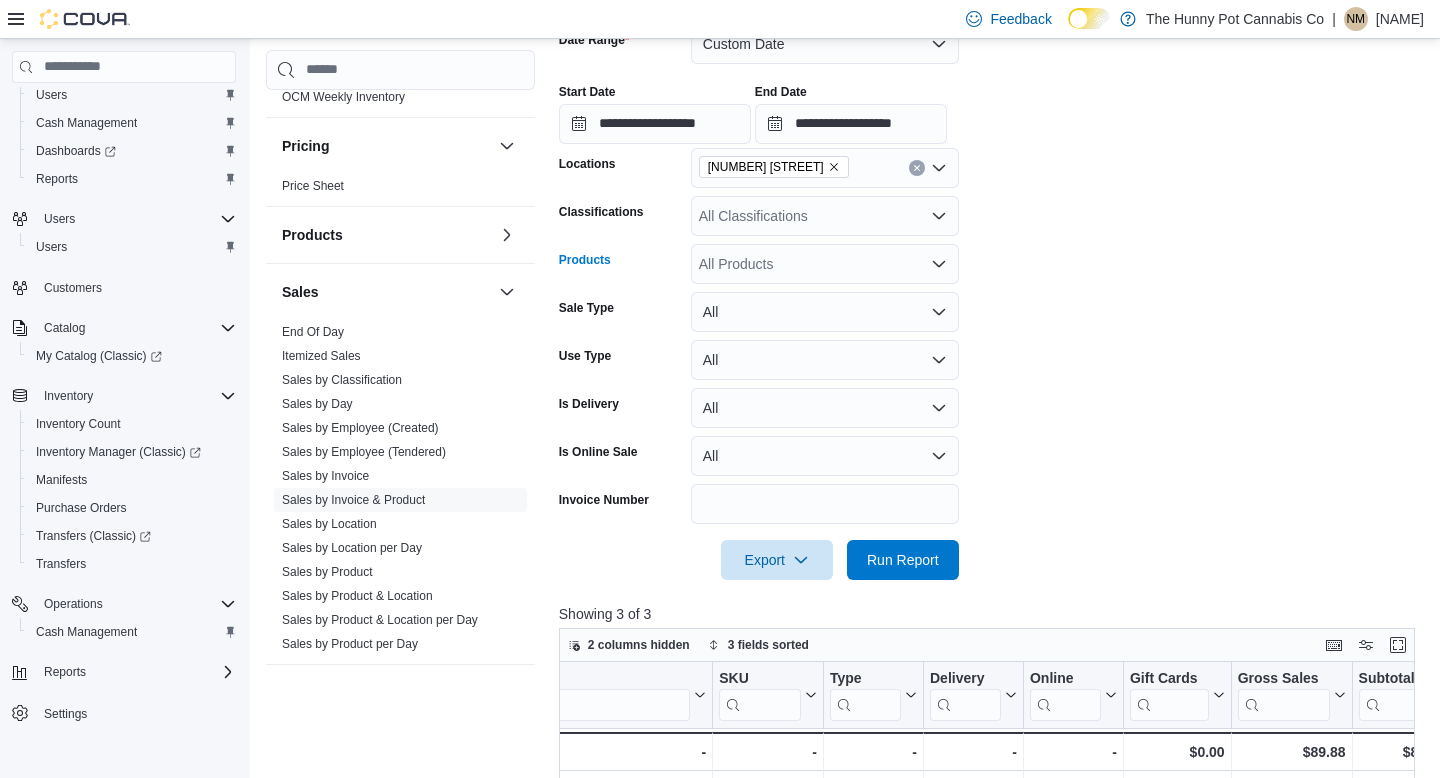 scroll, scrollTop: 310, scrollLeft: 0, axis: vertical 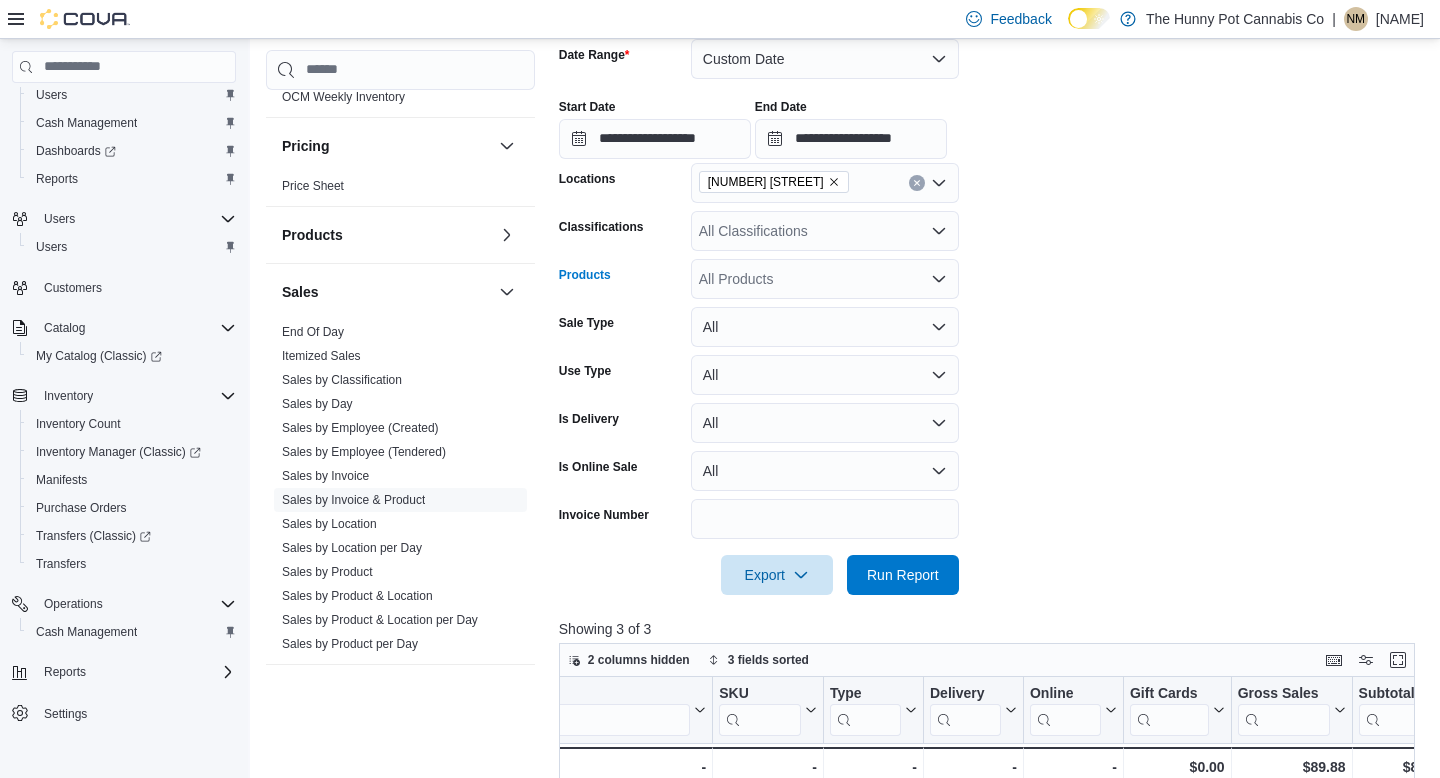 paste on "********" 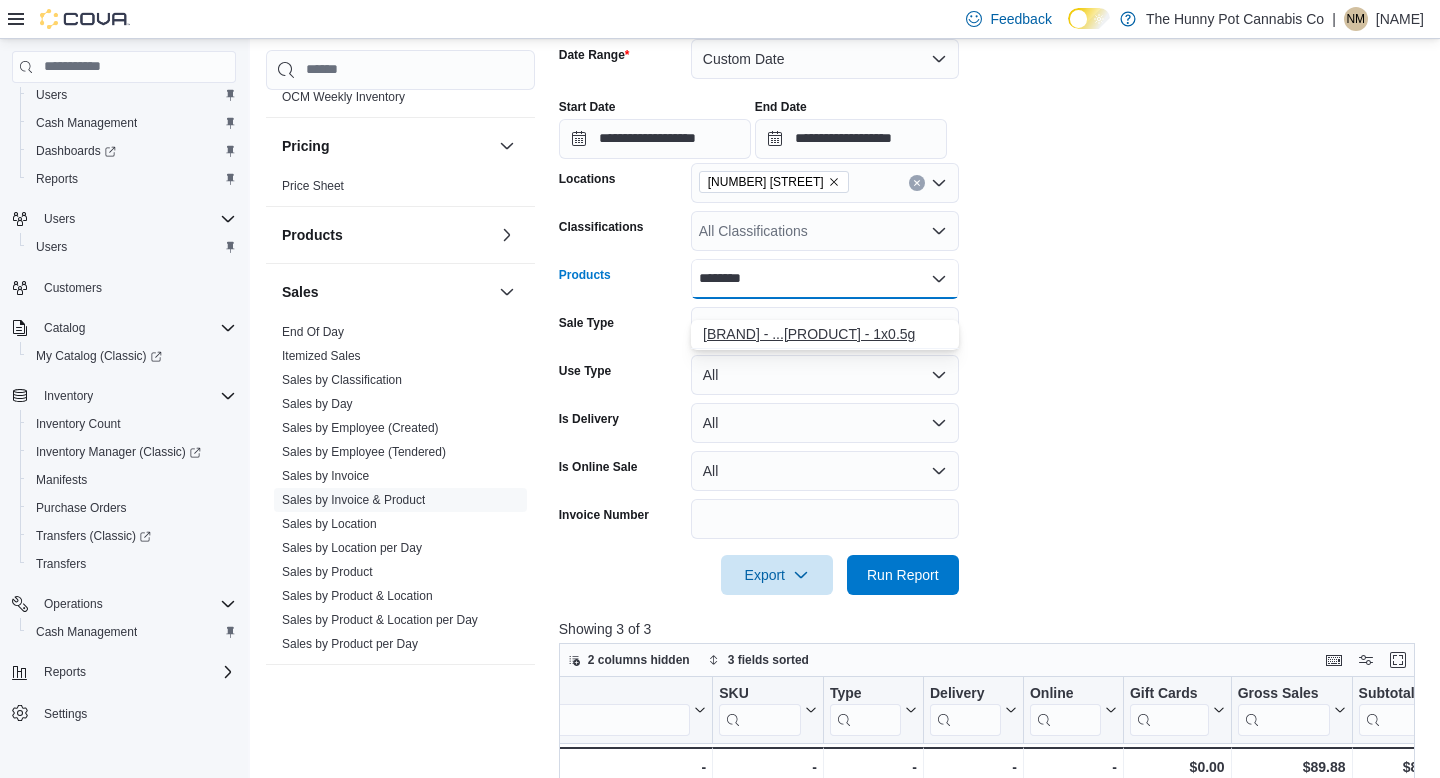 type on "********" 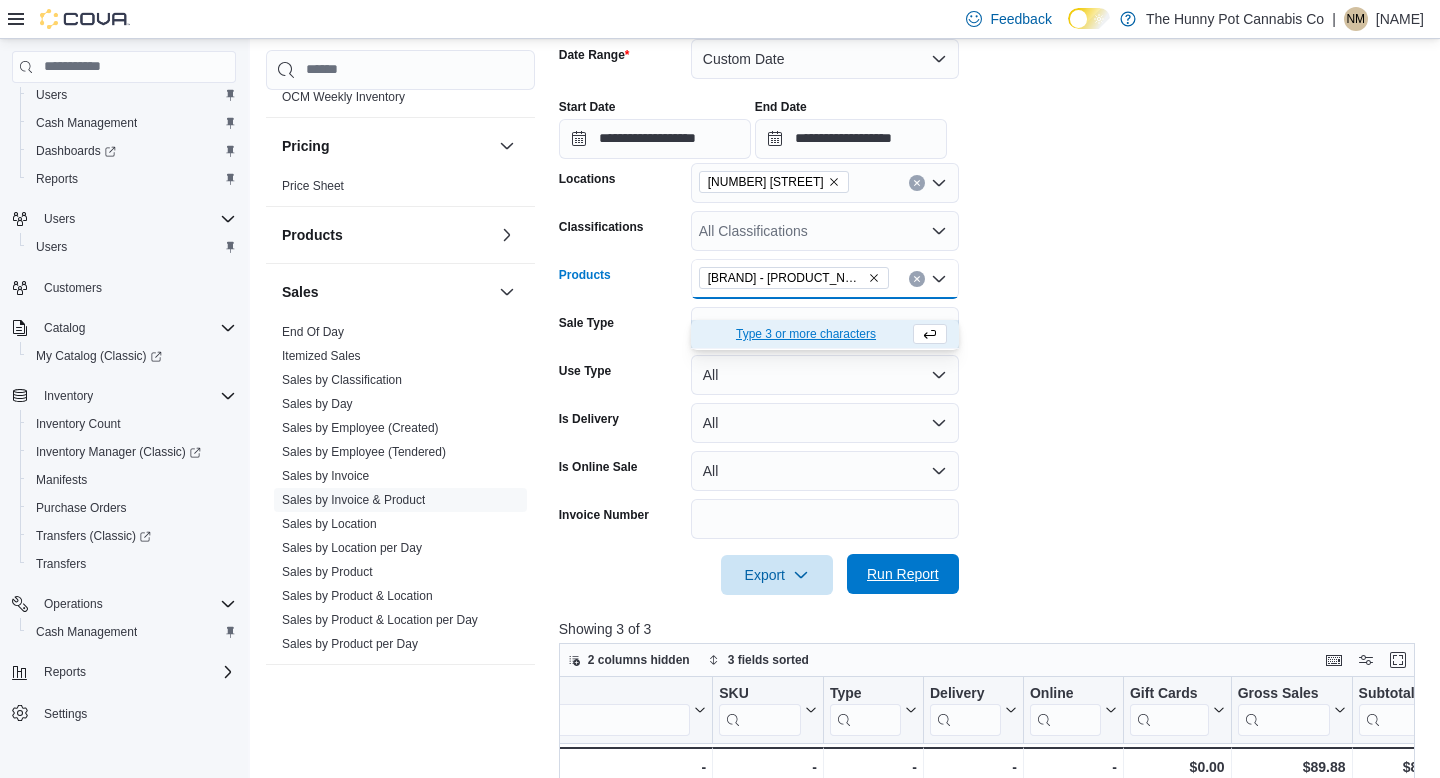 click on "Run Report" at bounding box center [903, 574] 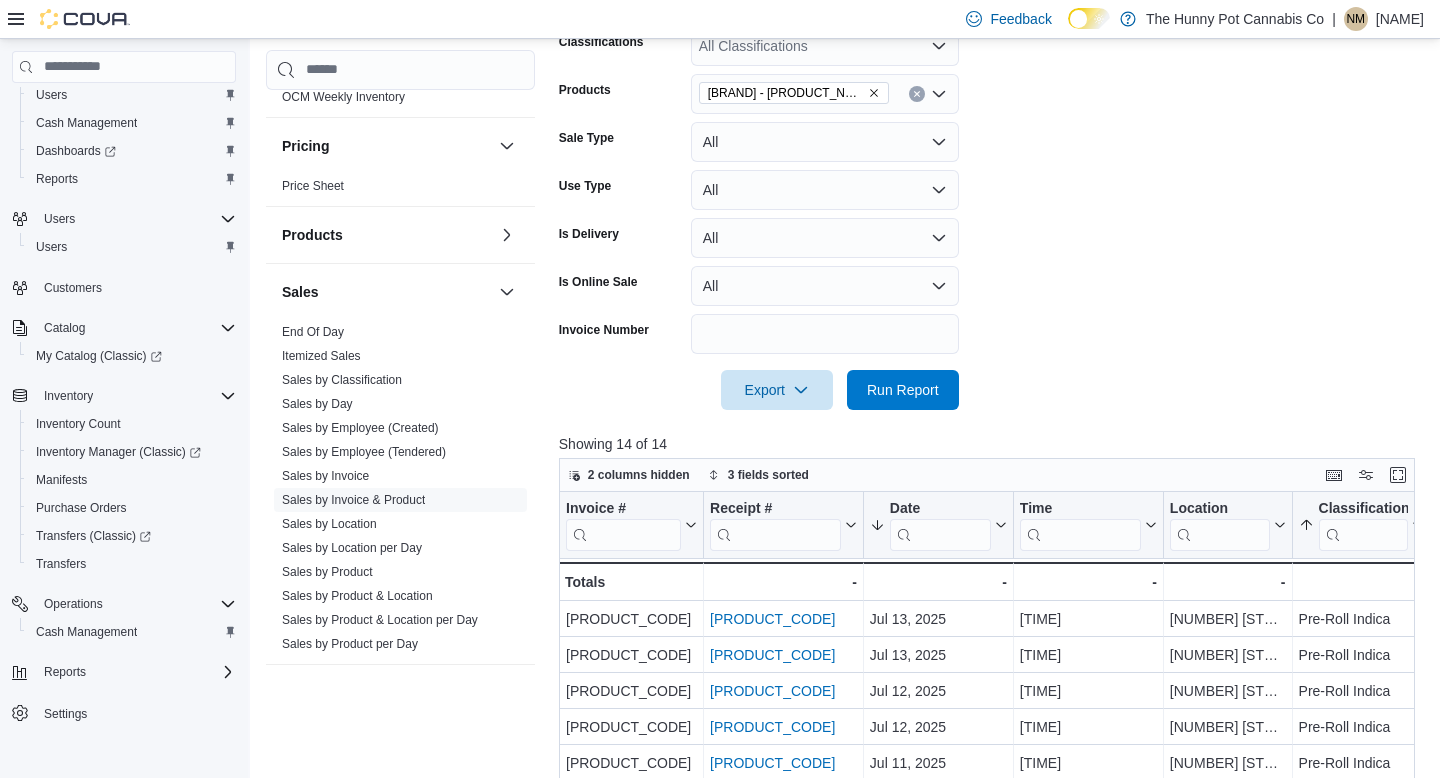 scroll, scrollTop: 834, scrollLeft: 0, axis: vertical 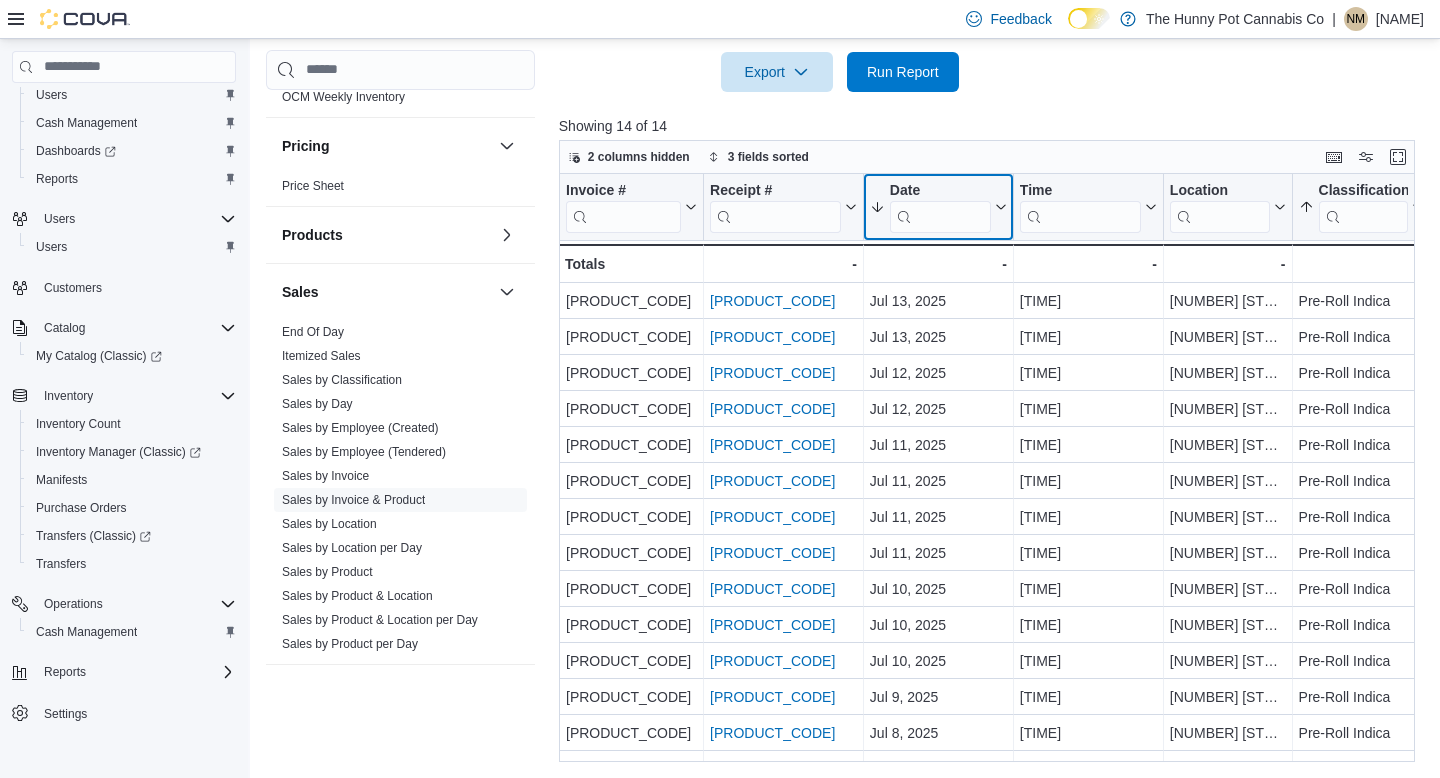 click on "Date" at bounding box center (940, 190) 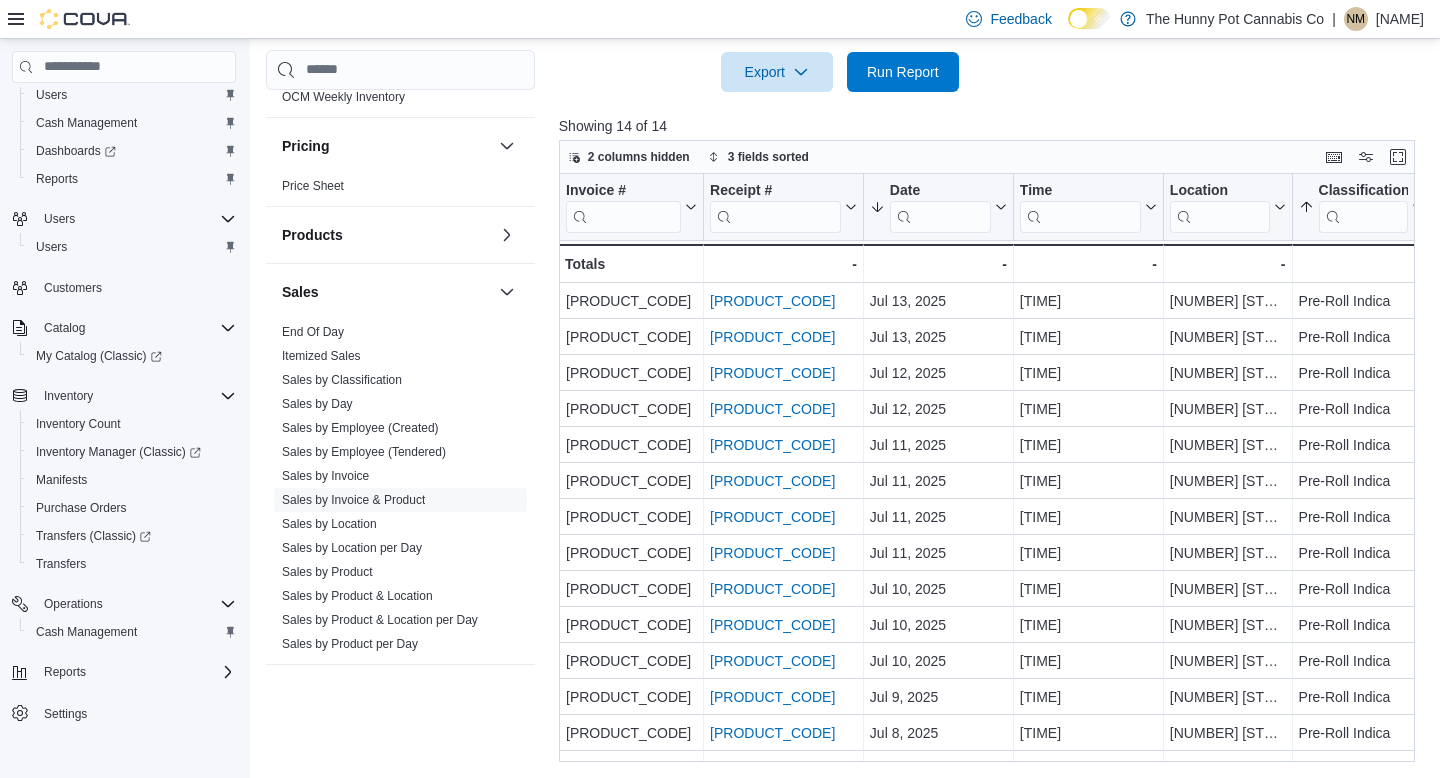 click on "2 columns hidden 3 fields sorted" at bounding box center [987, 157] 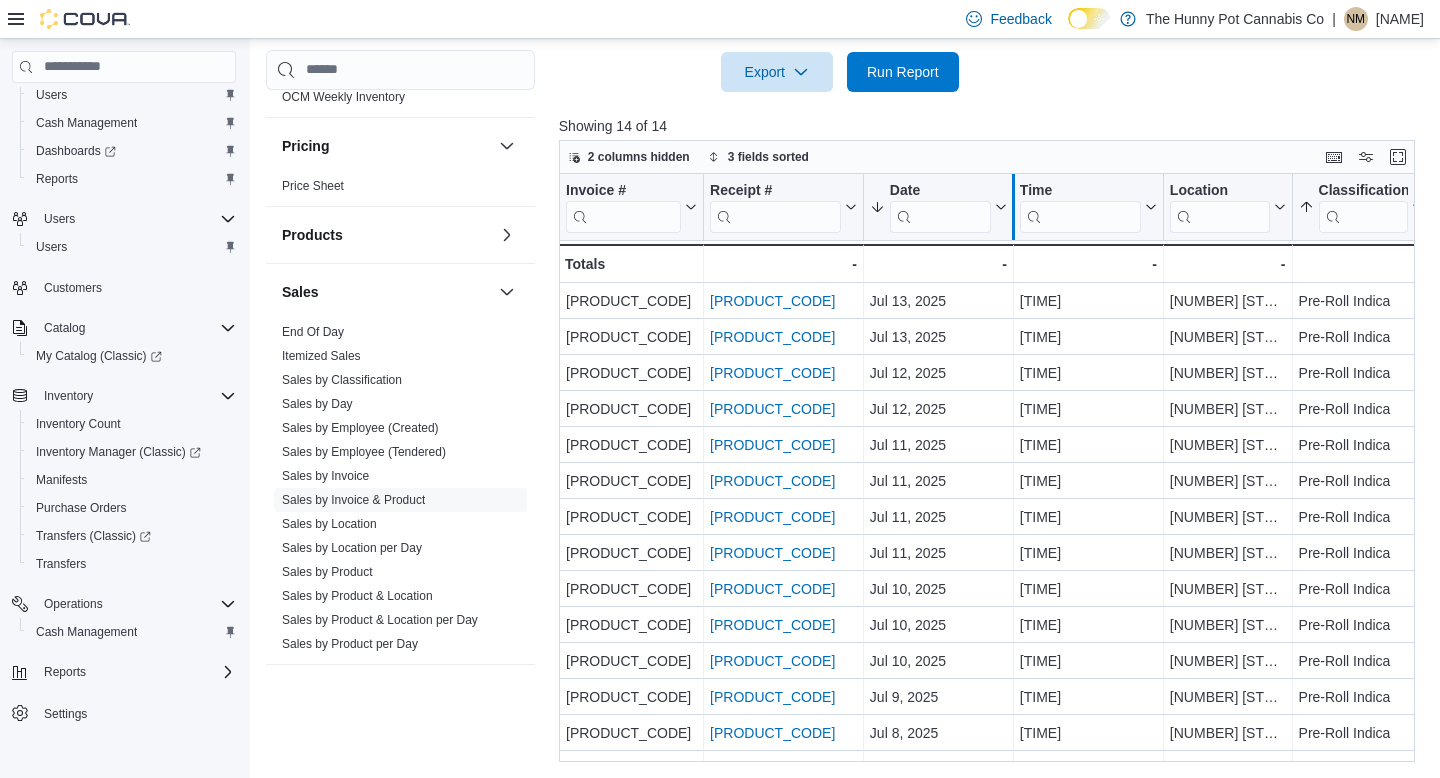 click at bounding box center (1013, 207) 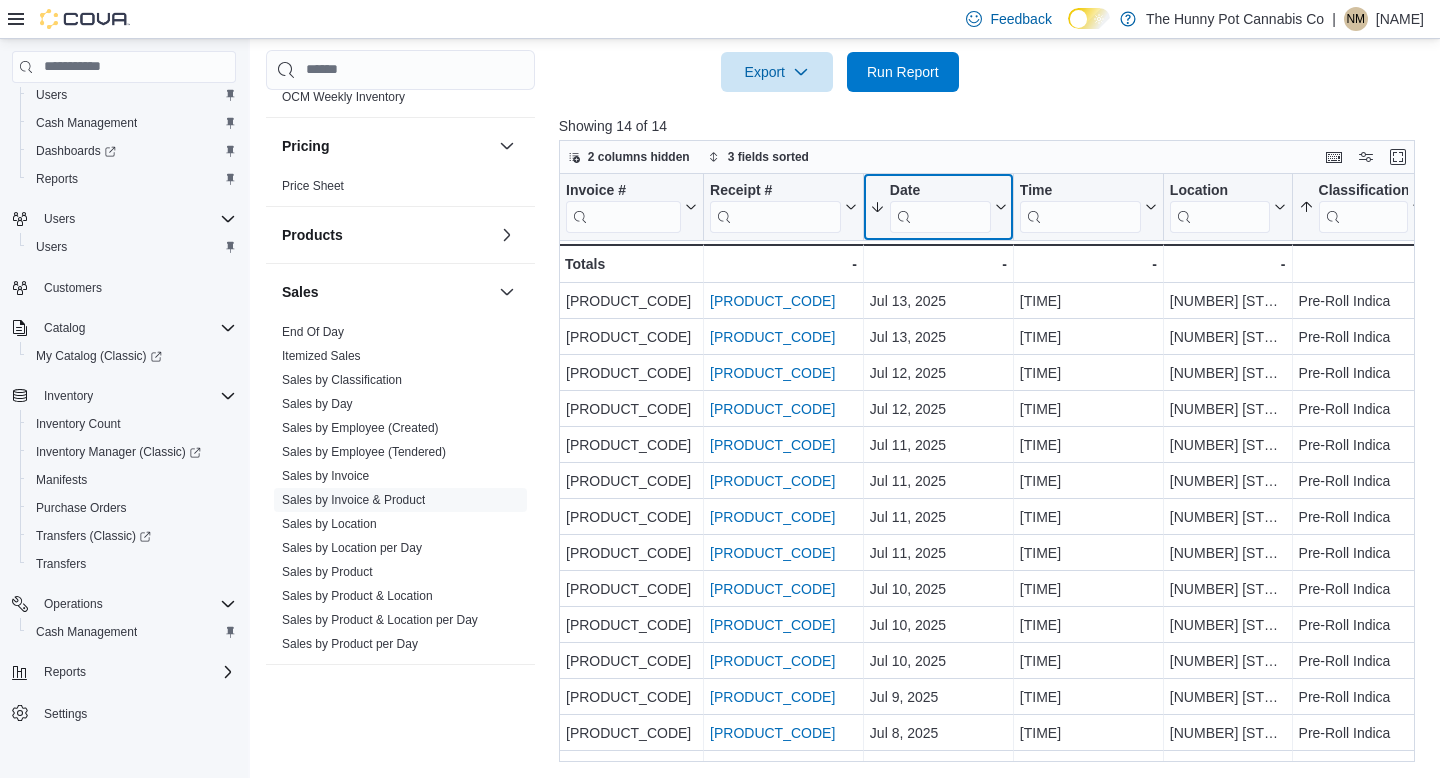 click 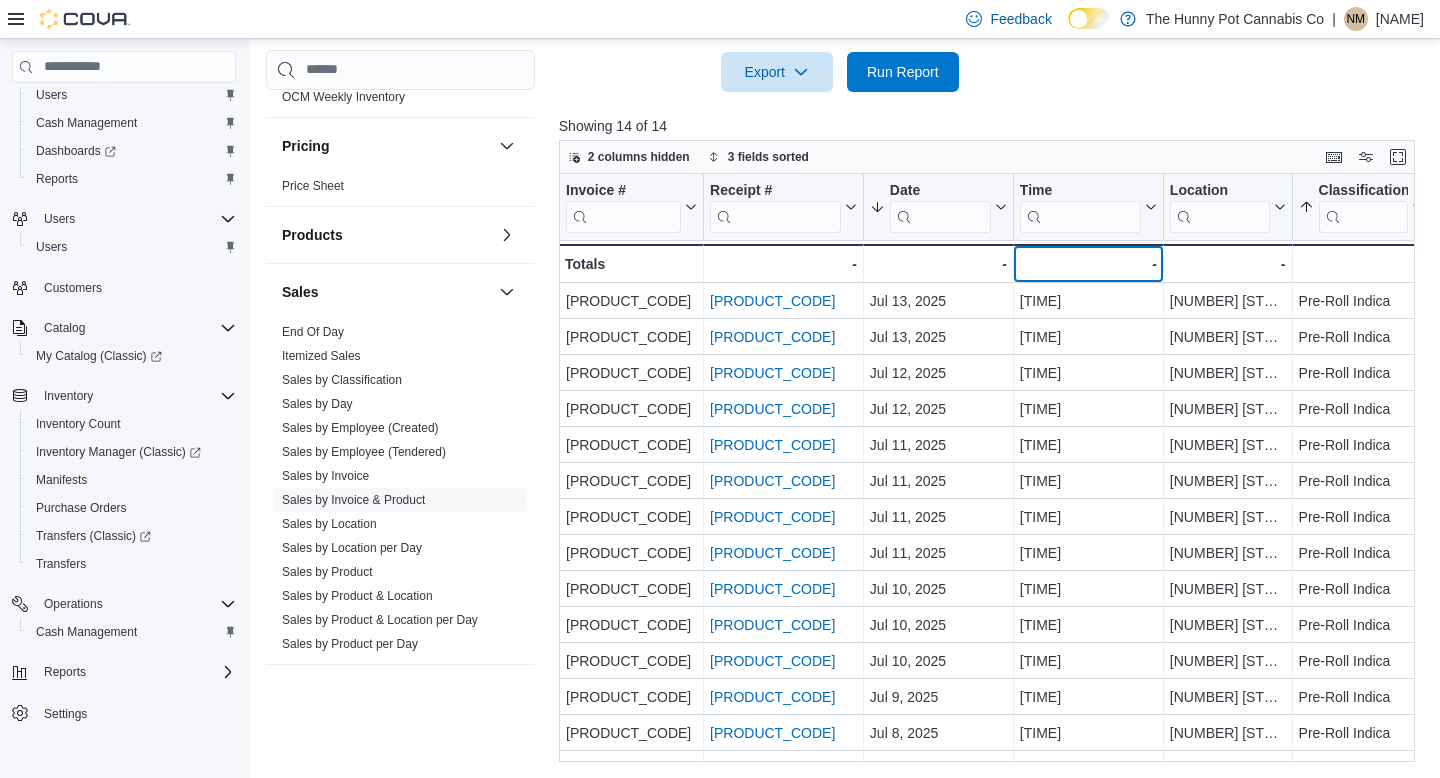 click on "- -  Time, column 4, row 15" at bounding box center (1089, 263) 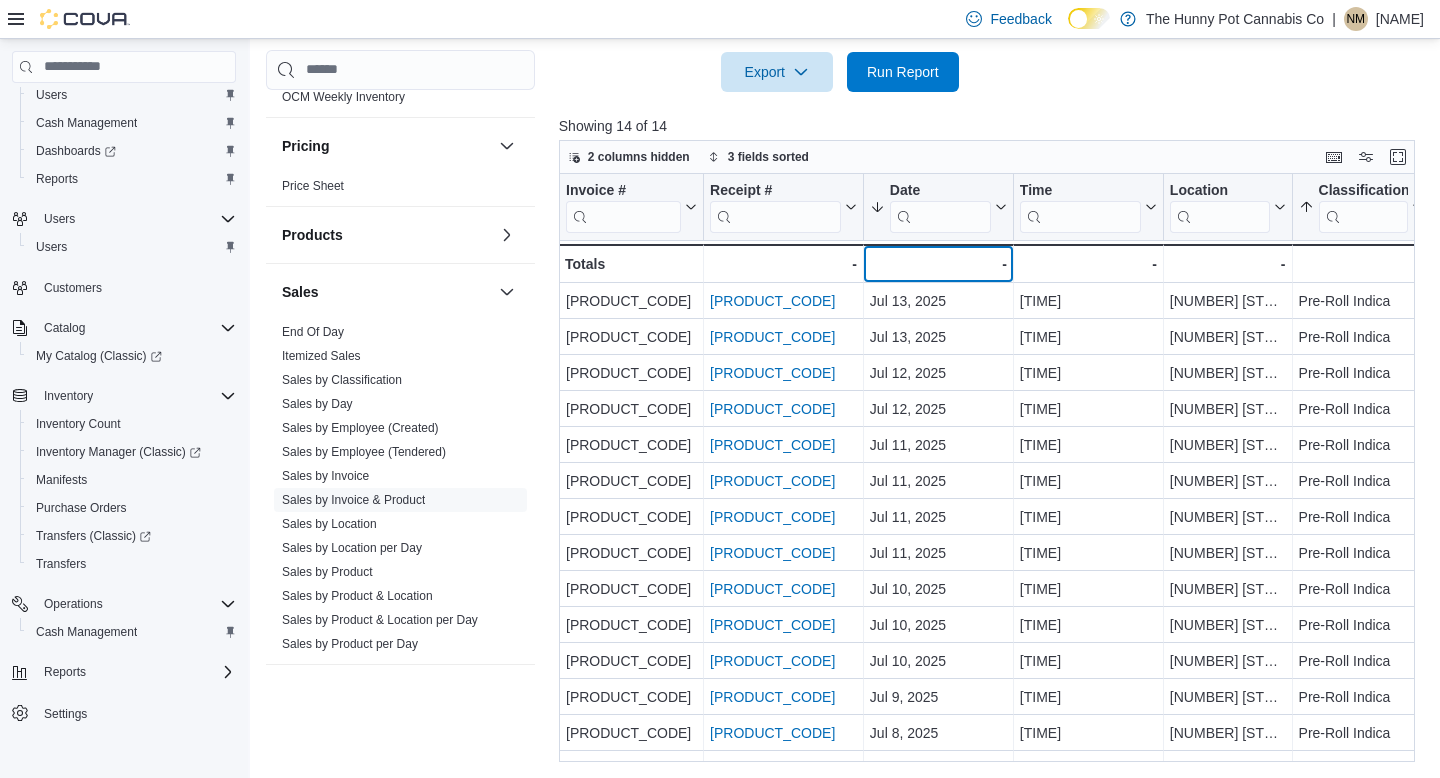 click on "-" at bounding box center [938, 264] 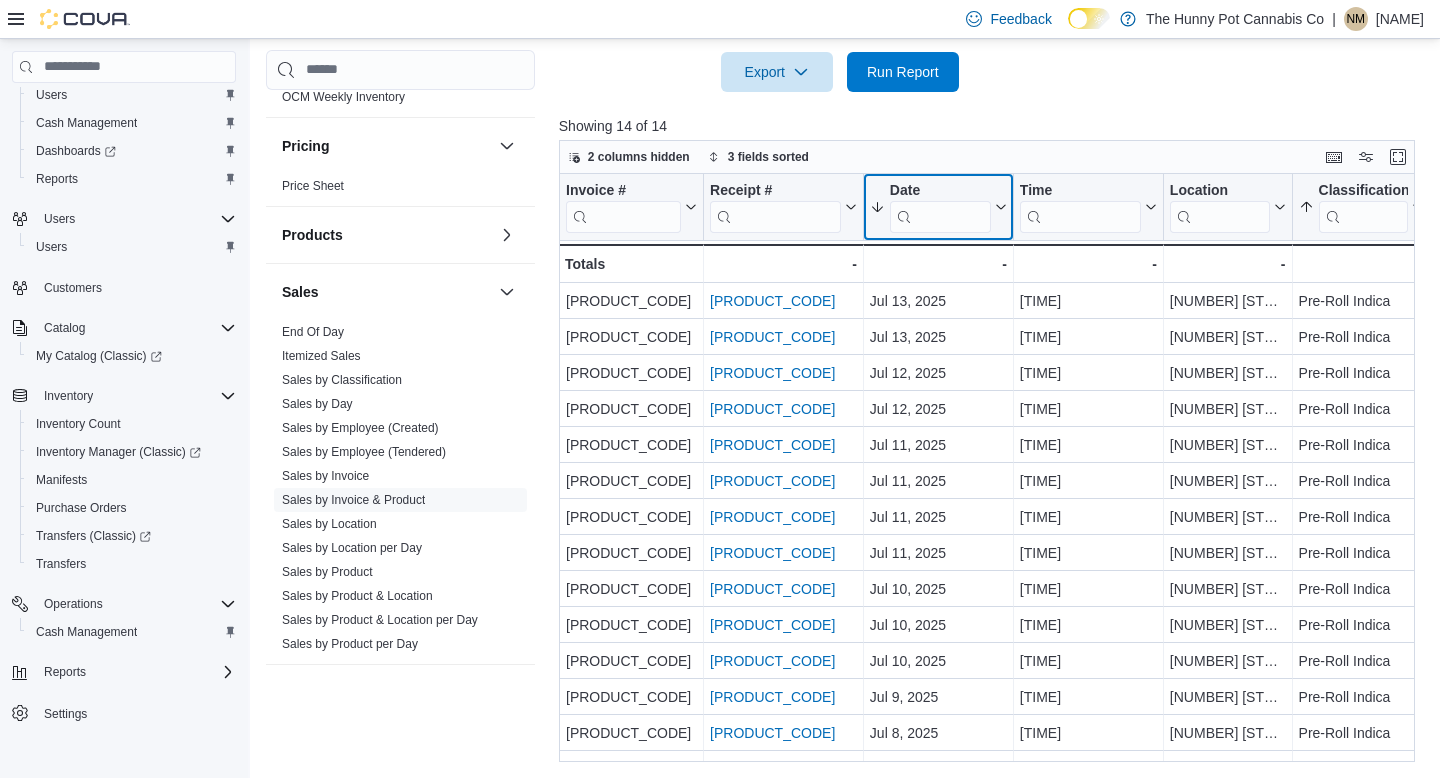 click on "Date" at bounding box center [940, 190] 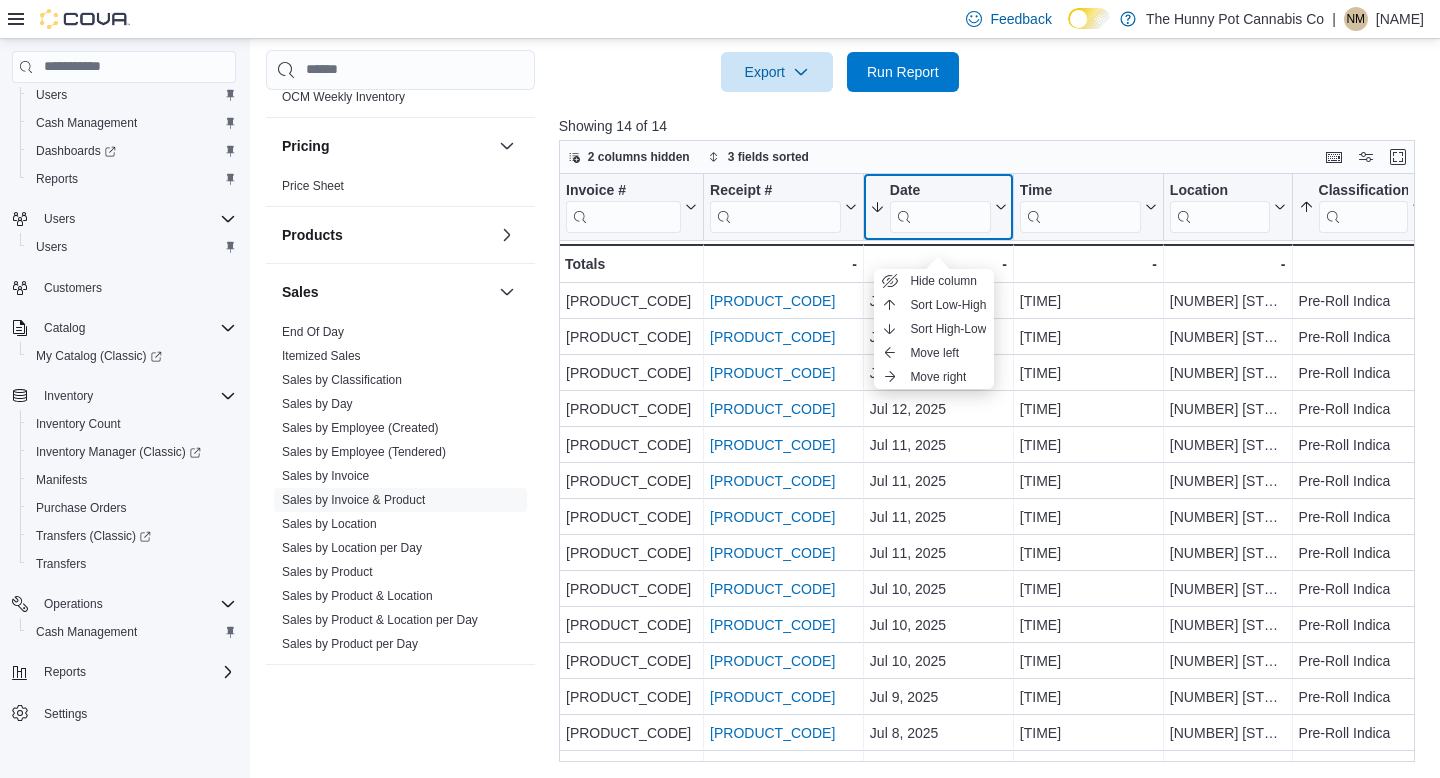click 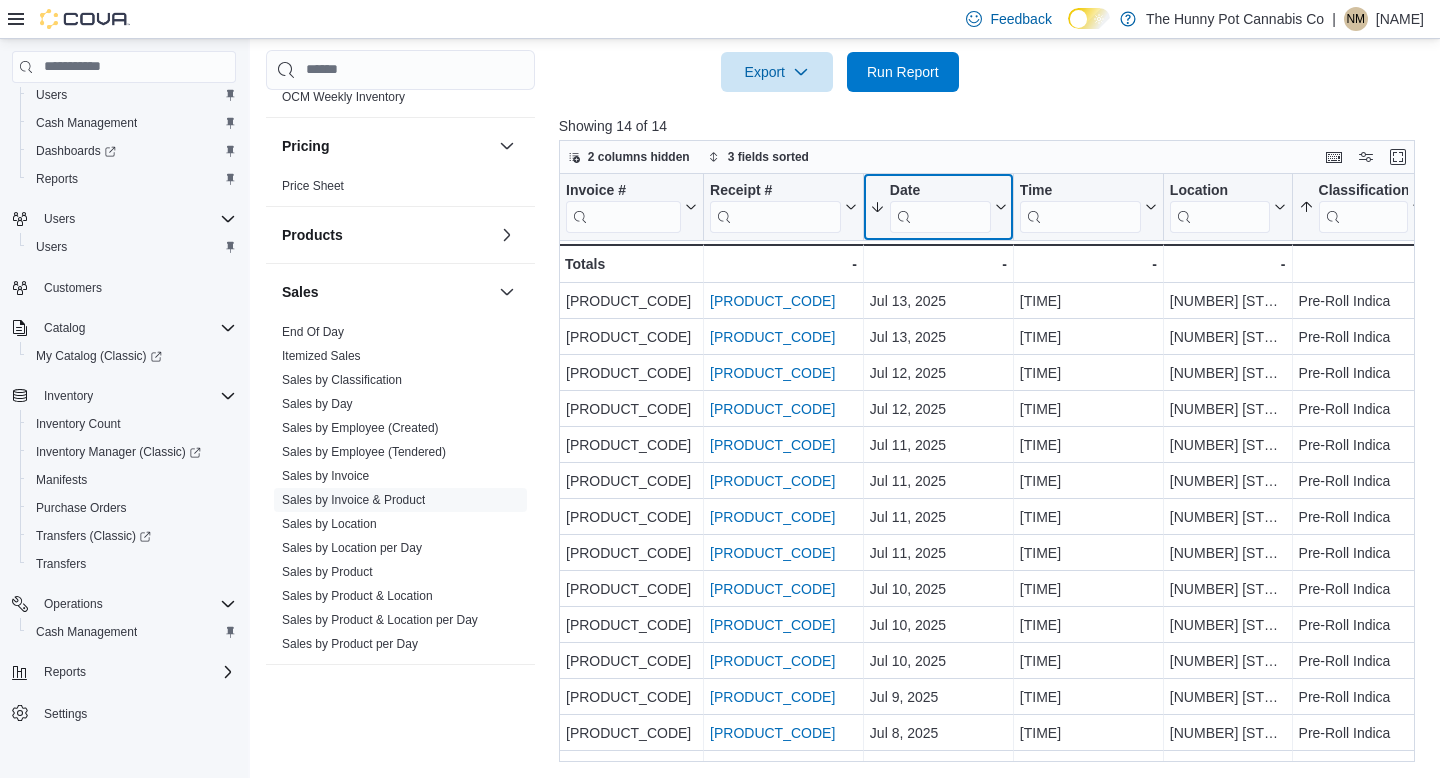 click 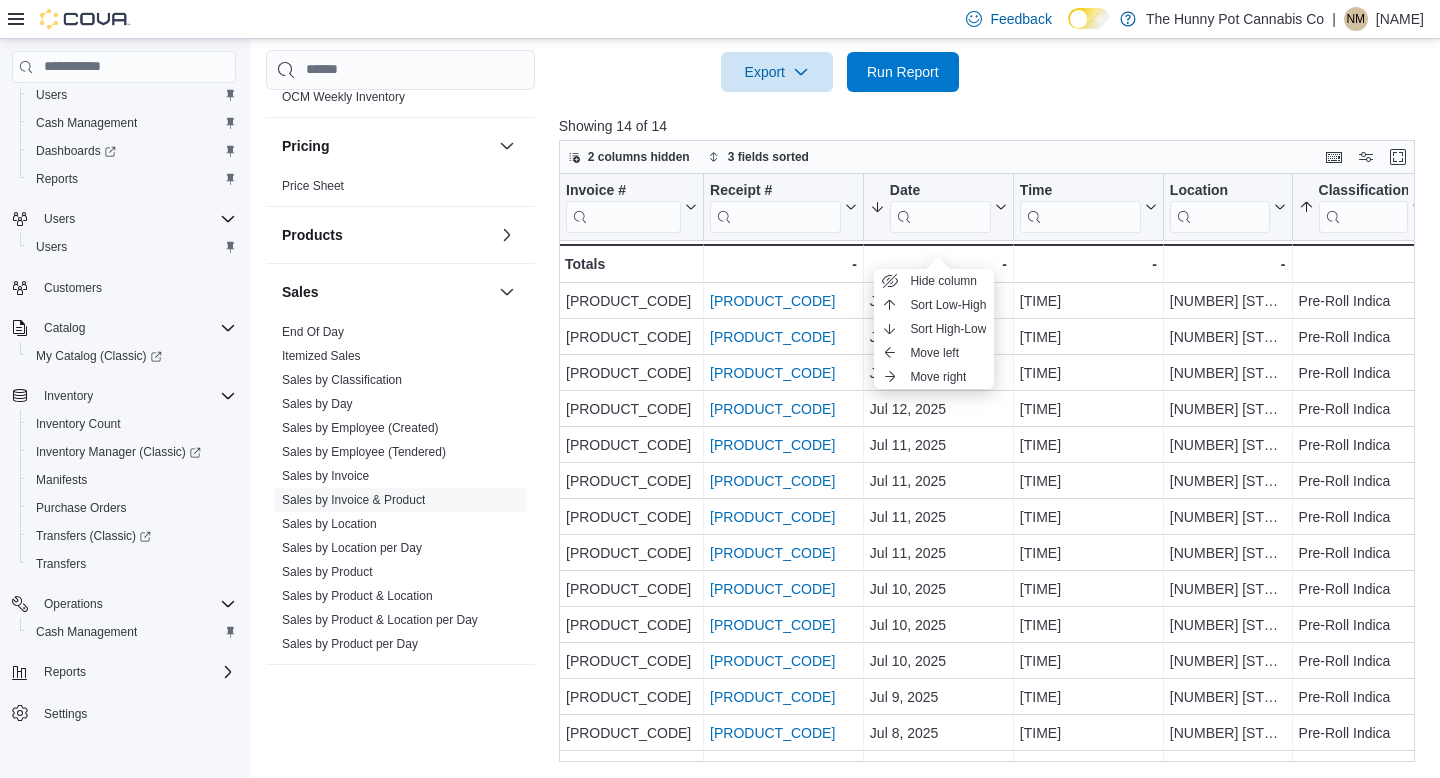 click on "2 columns hidden 3 fields sorted" at bounding box center [987, 157] 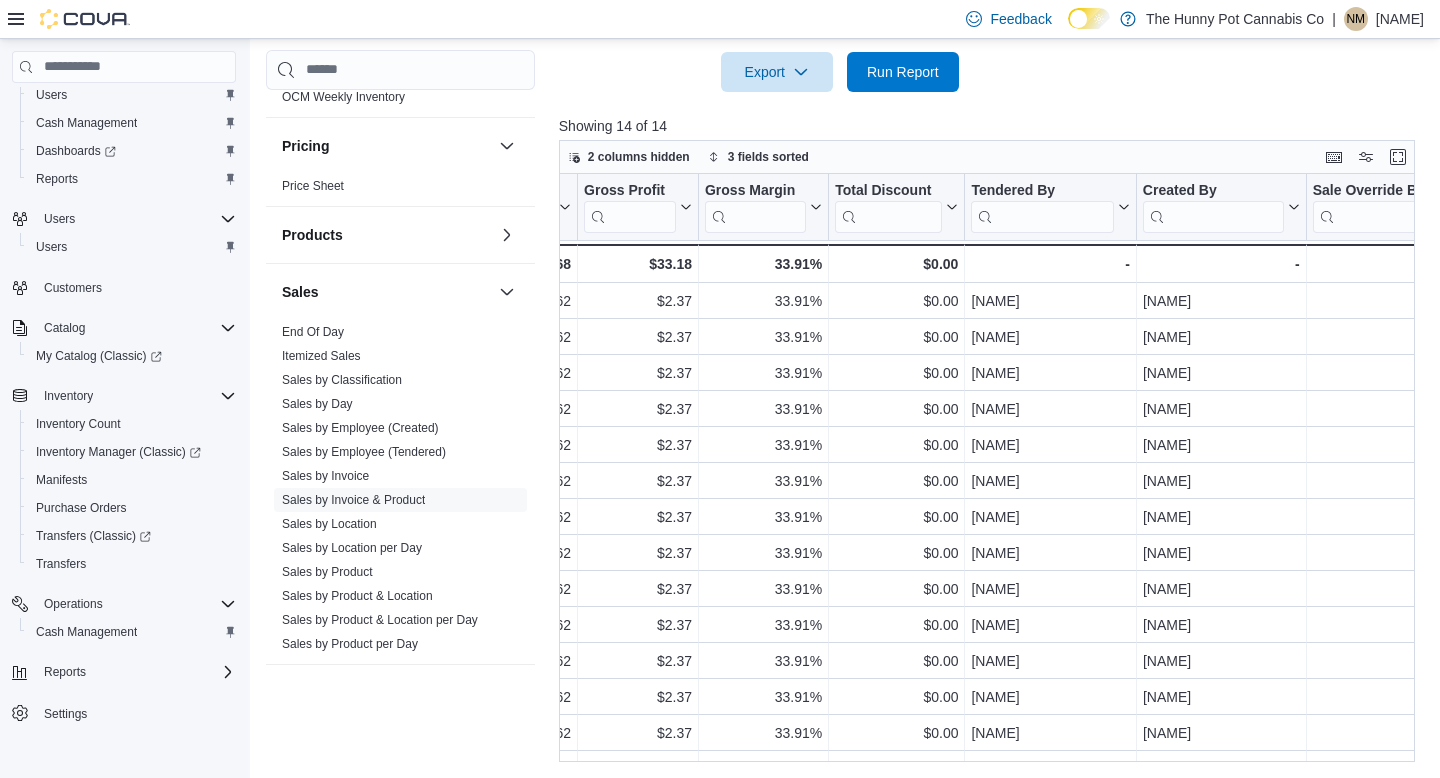 scroll, scrollTop: 0, scrollLeft: 2225, axis: horizontal 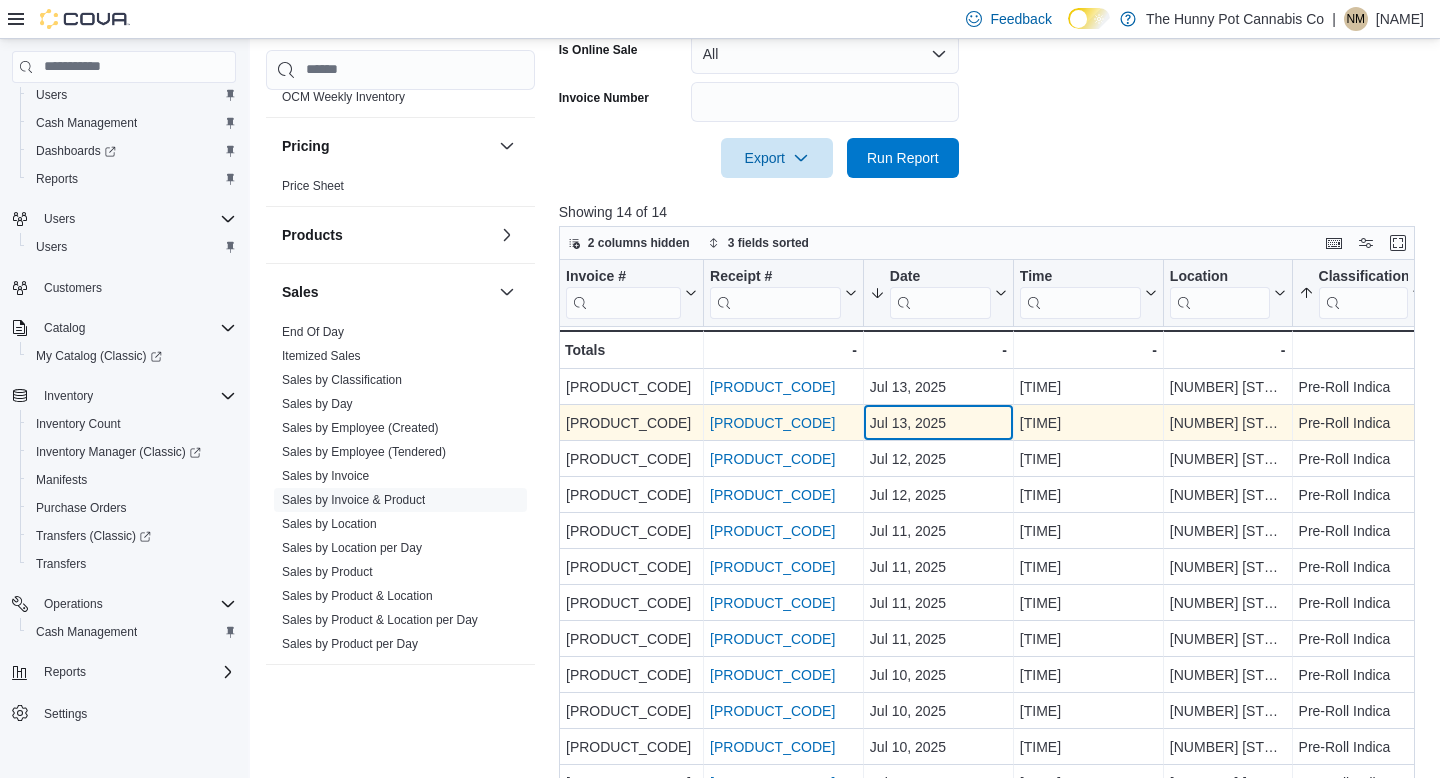 click on "Jul 13, 2025" at bounding box center [938, 423] 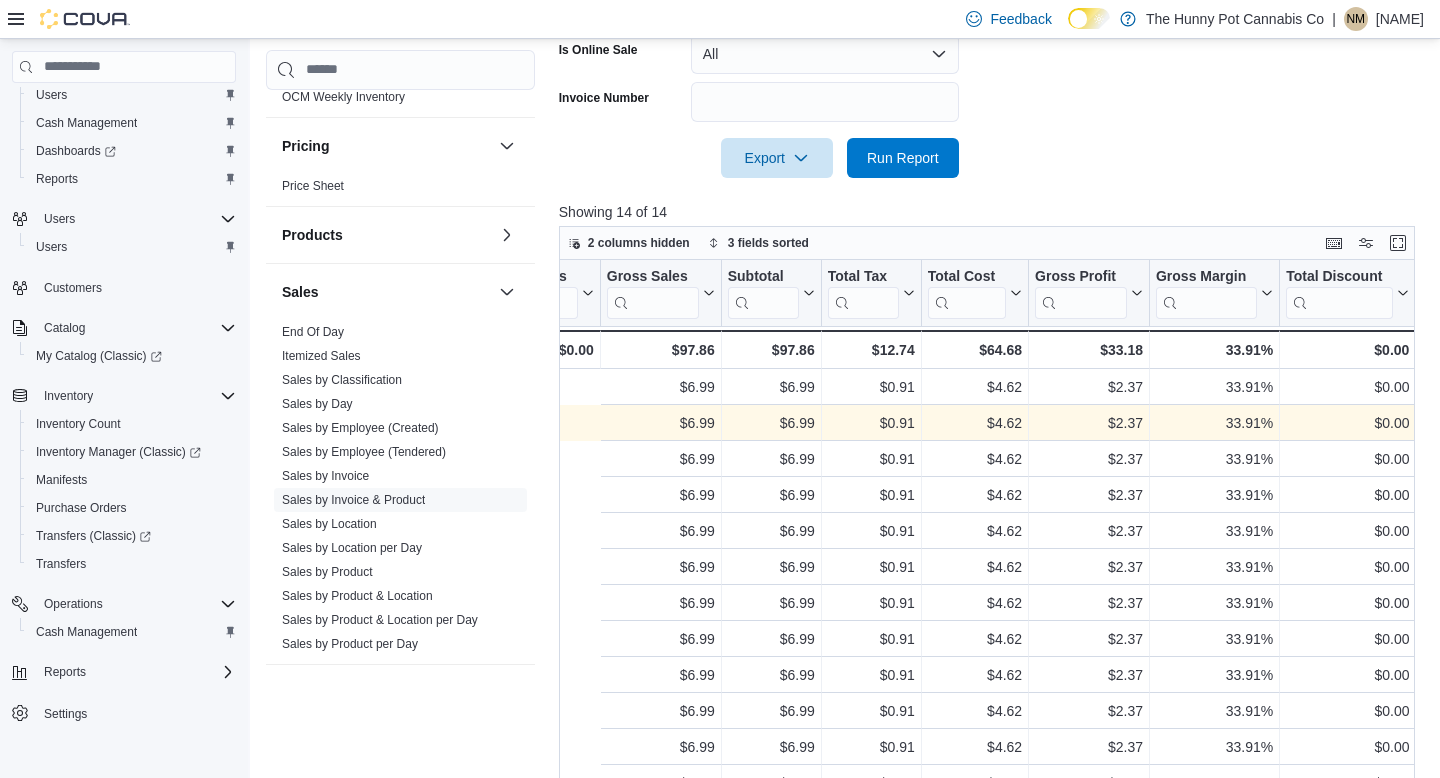 scroll, scrollTop: 0, scrollLeft: 1872, axis: horizontal 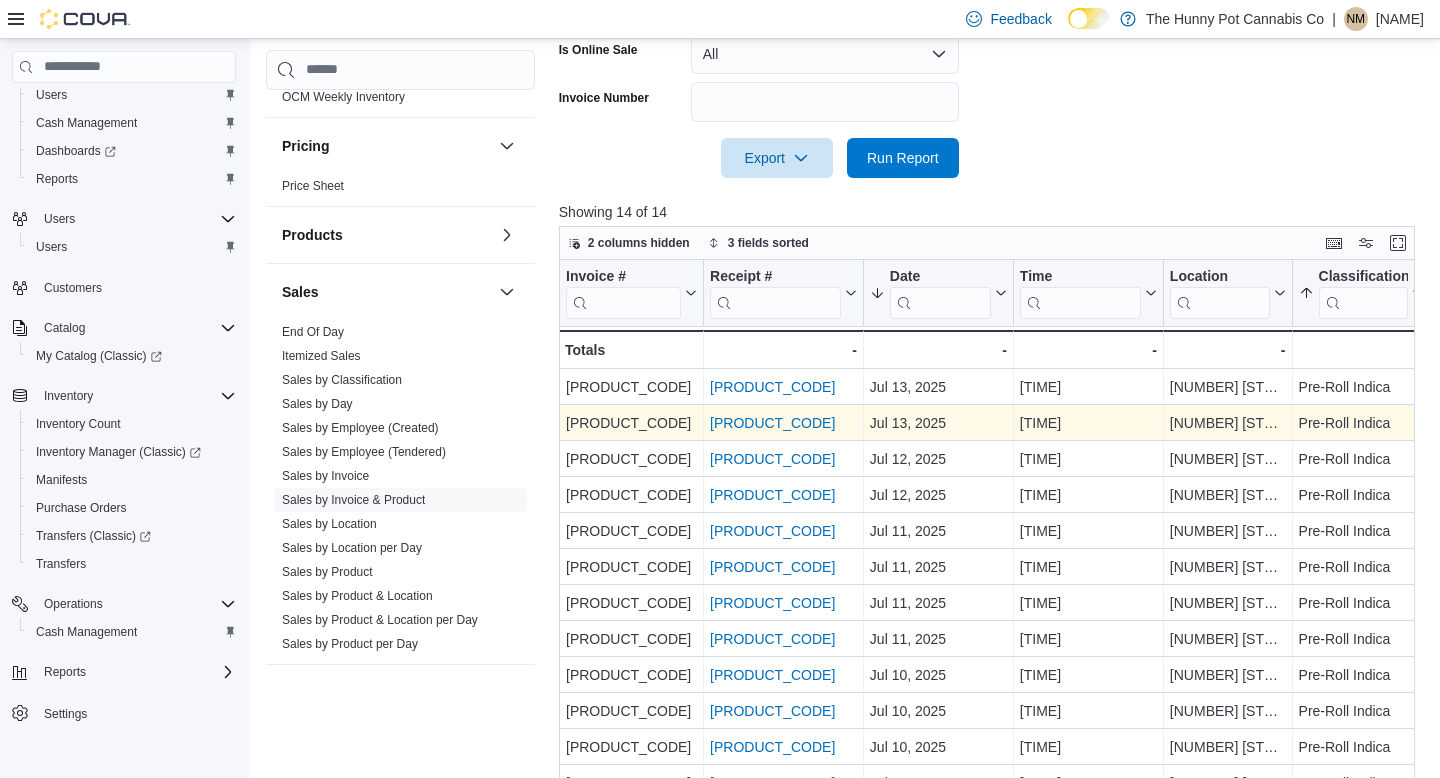 click on "INDSBQ-G55VZS" at bounding box center (772, 423) 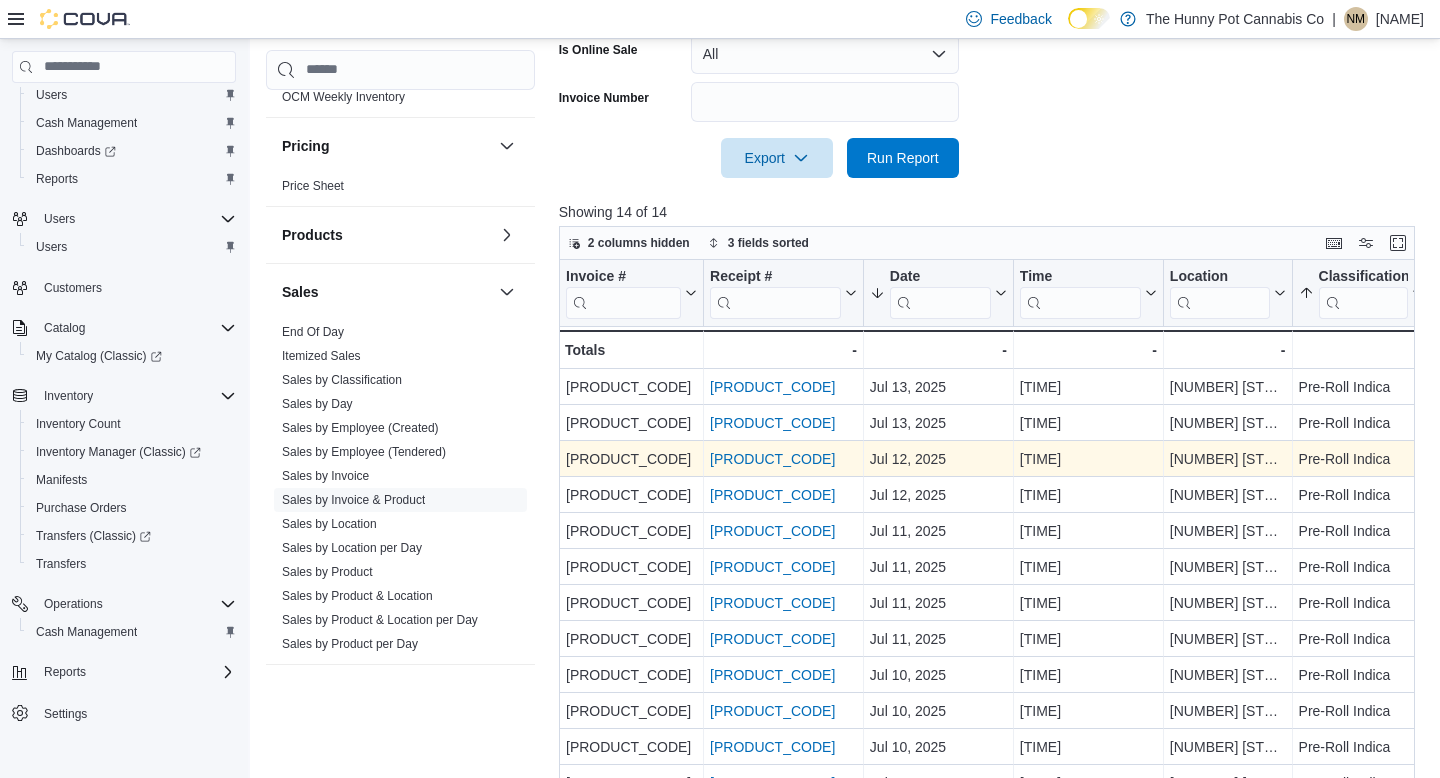 click on "INDS9G-G4CMWS" at bounding box center [772, 459] 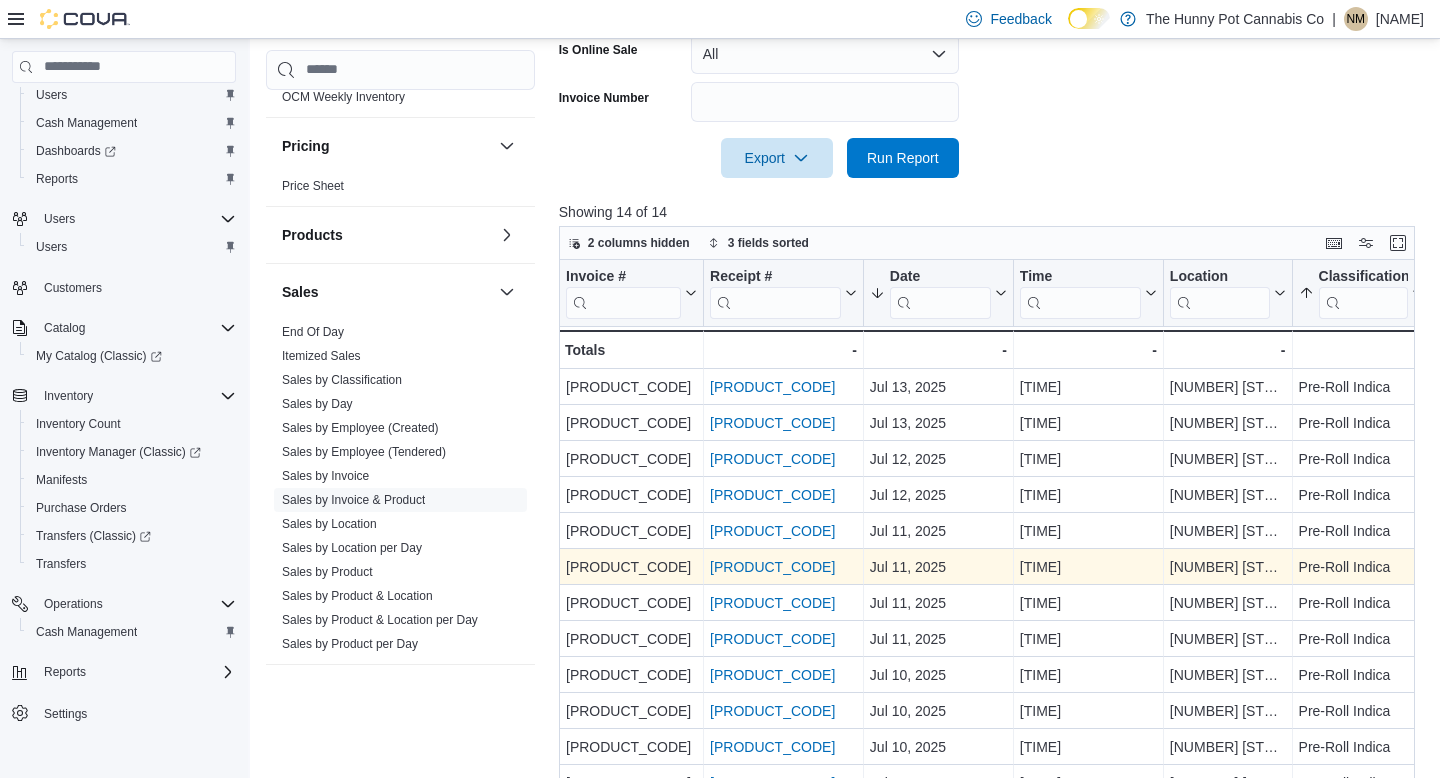 click on "INDSBQ-G3C6JF" at bounding box center (772, 567) 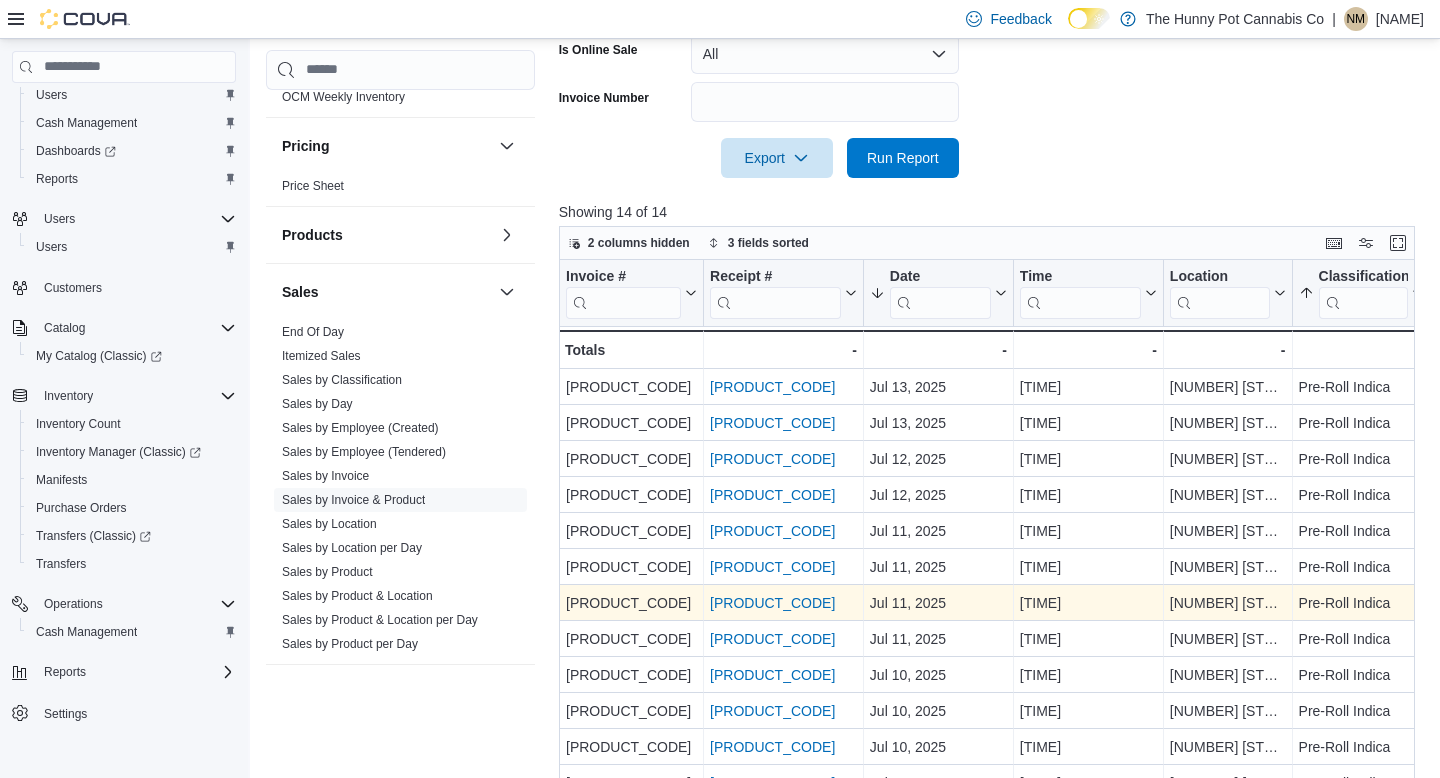 click on "INDSBQ-G3807G" at bounding box center (772, 603) 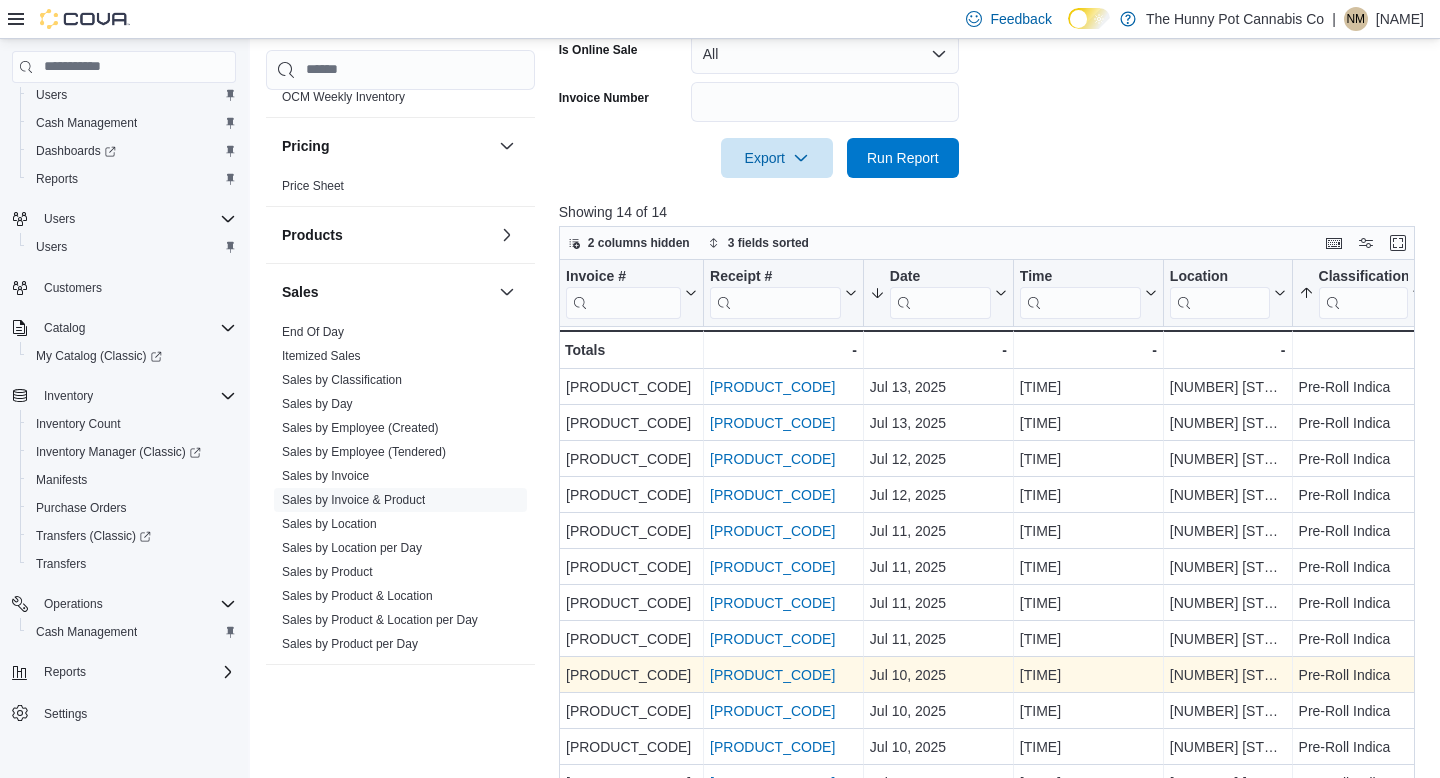 click on "INDSBQ-G29RBL" at bounding box center [772, 675] 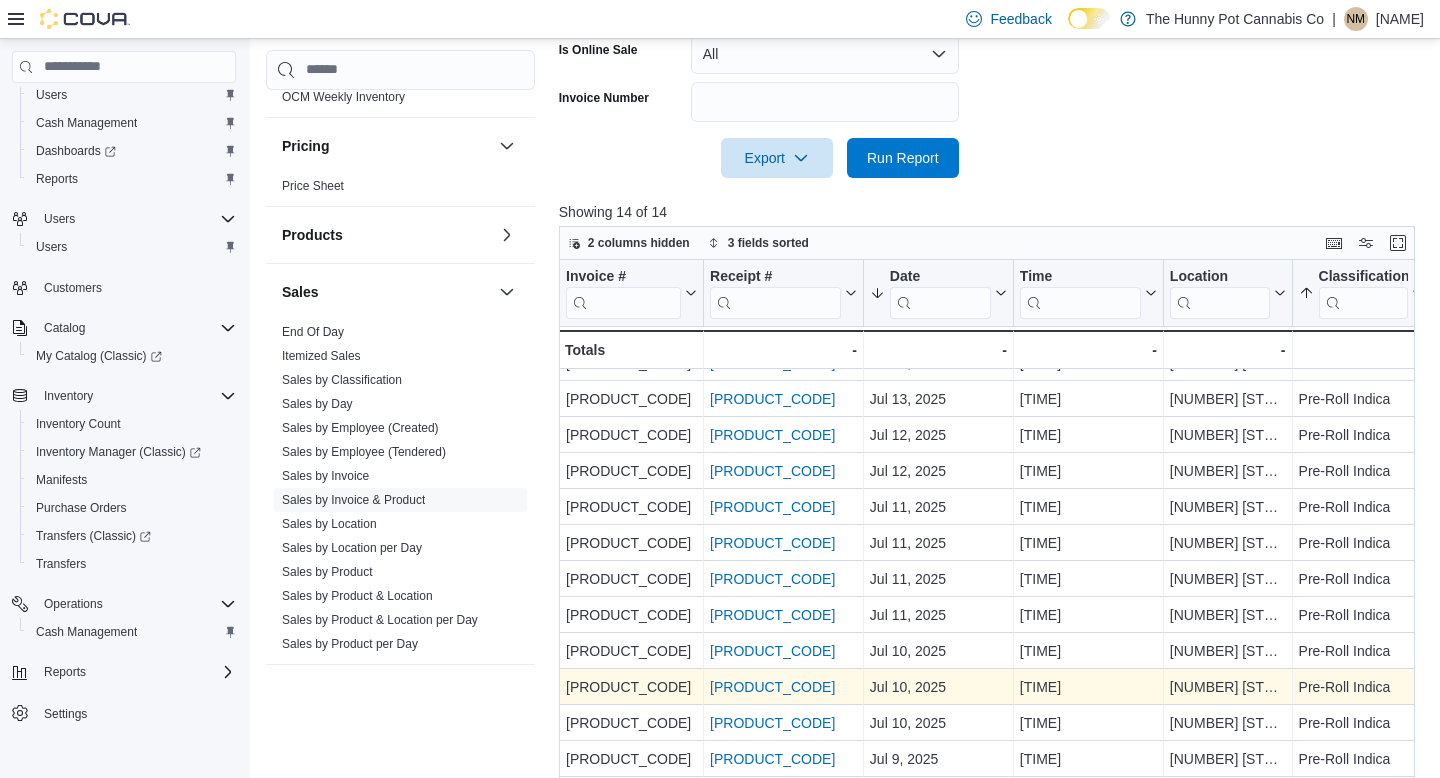 click on "INDS9G-G25QVS" at bounding box center (772, 687) 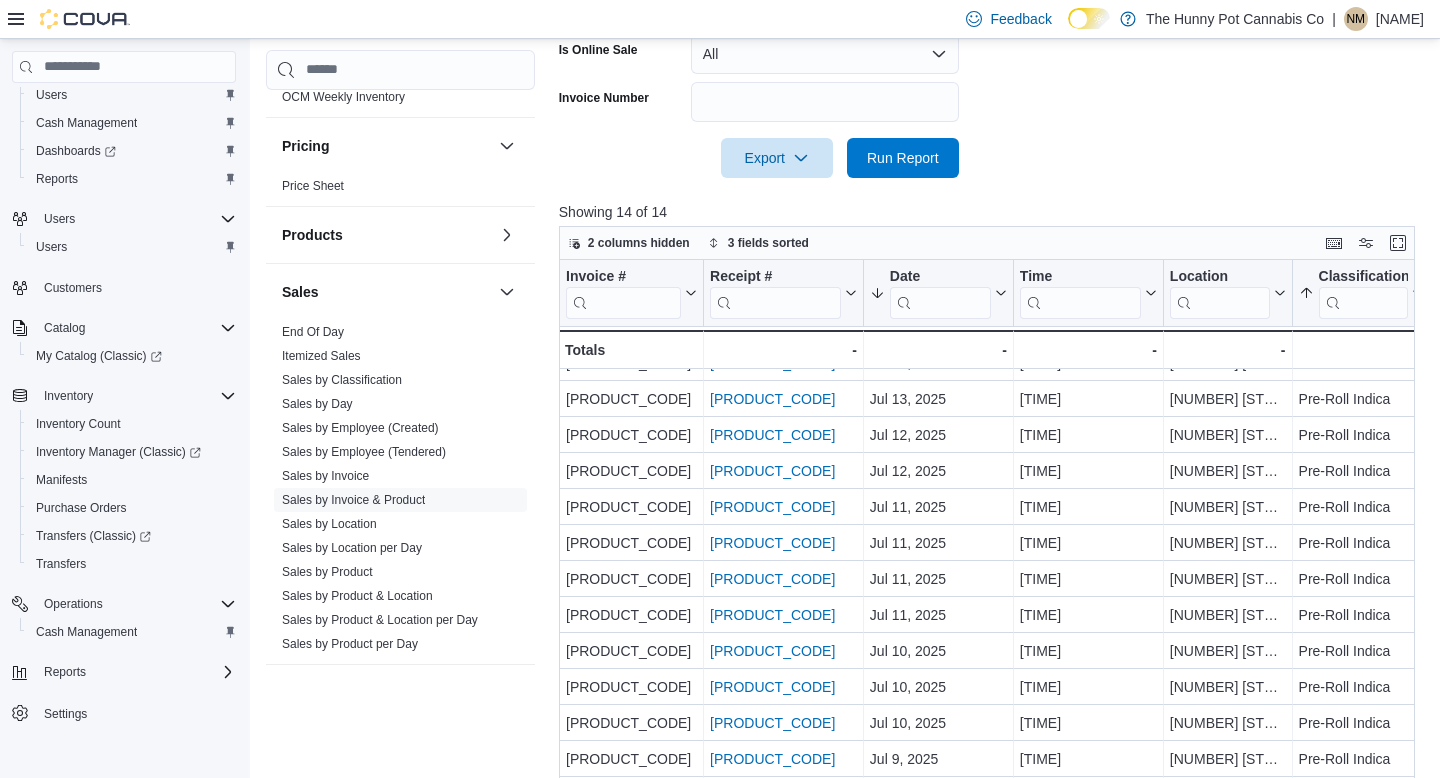 scroll, scrollTop: 0, scrollLeft: 0, axis: both 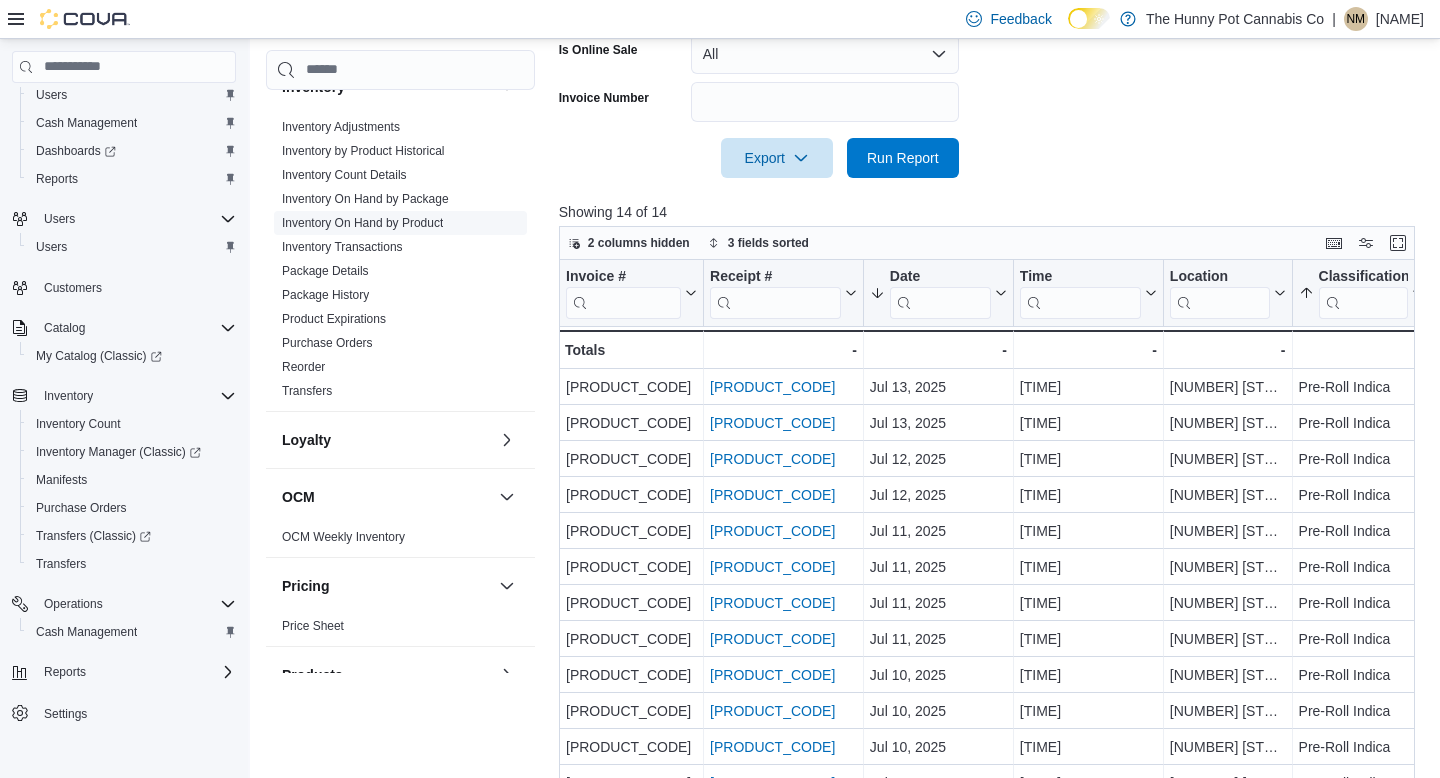 click on "Inventory On Hand by Product" at bounding box center [362, 223] 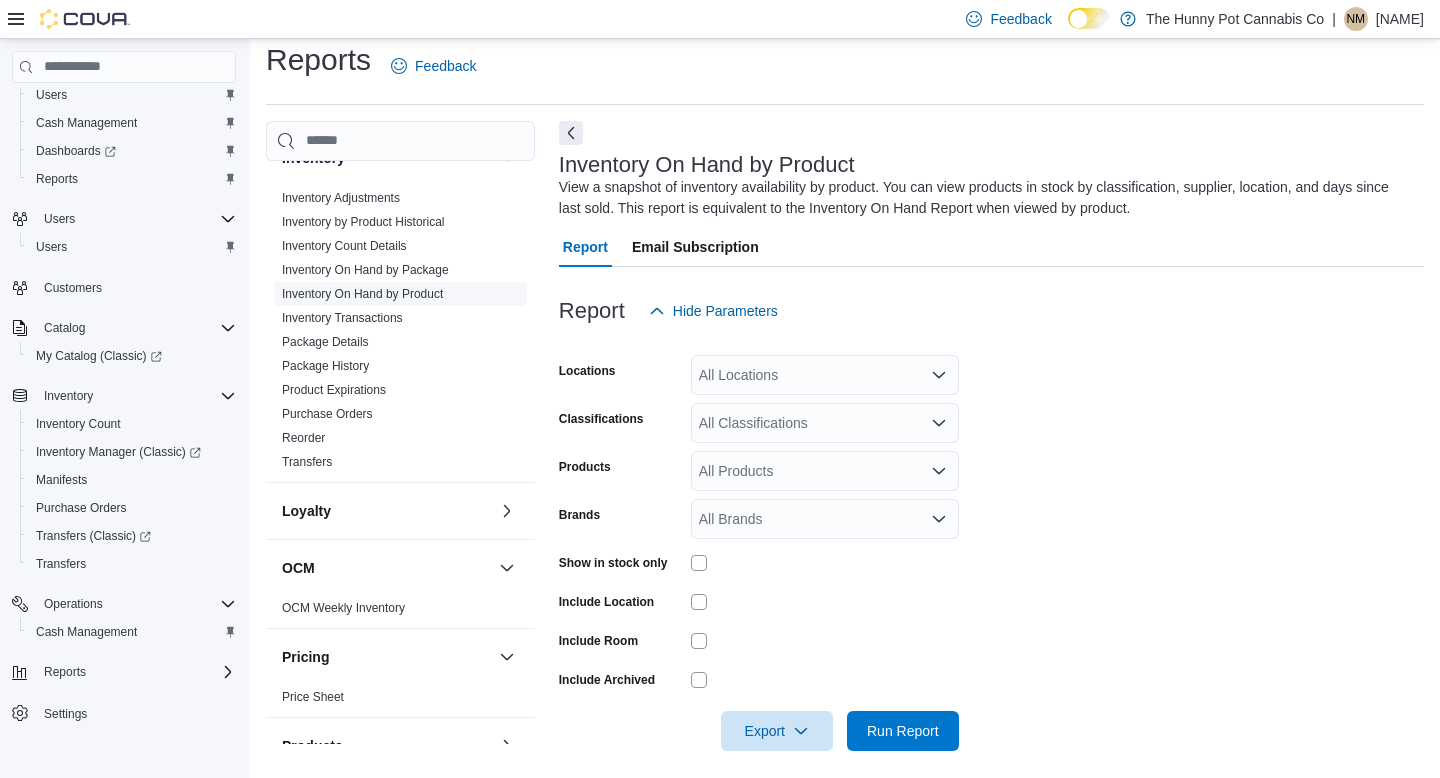 scroll, scrollTop: 28, scrollLeft: 0, axis: vertical 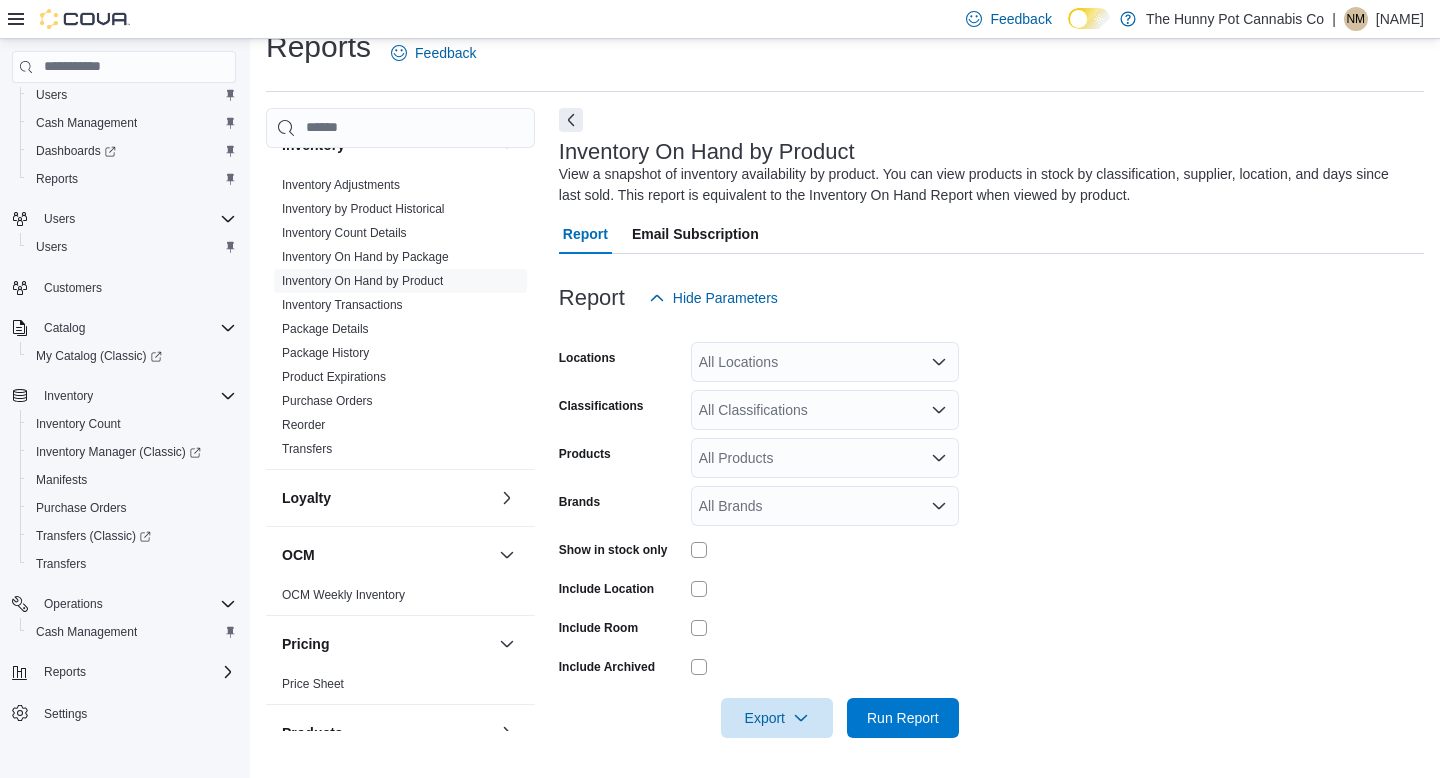 click on "All Locations" at bounding box center (825, 362) 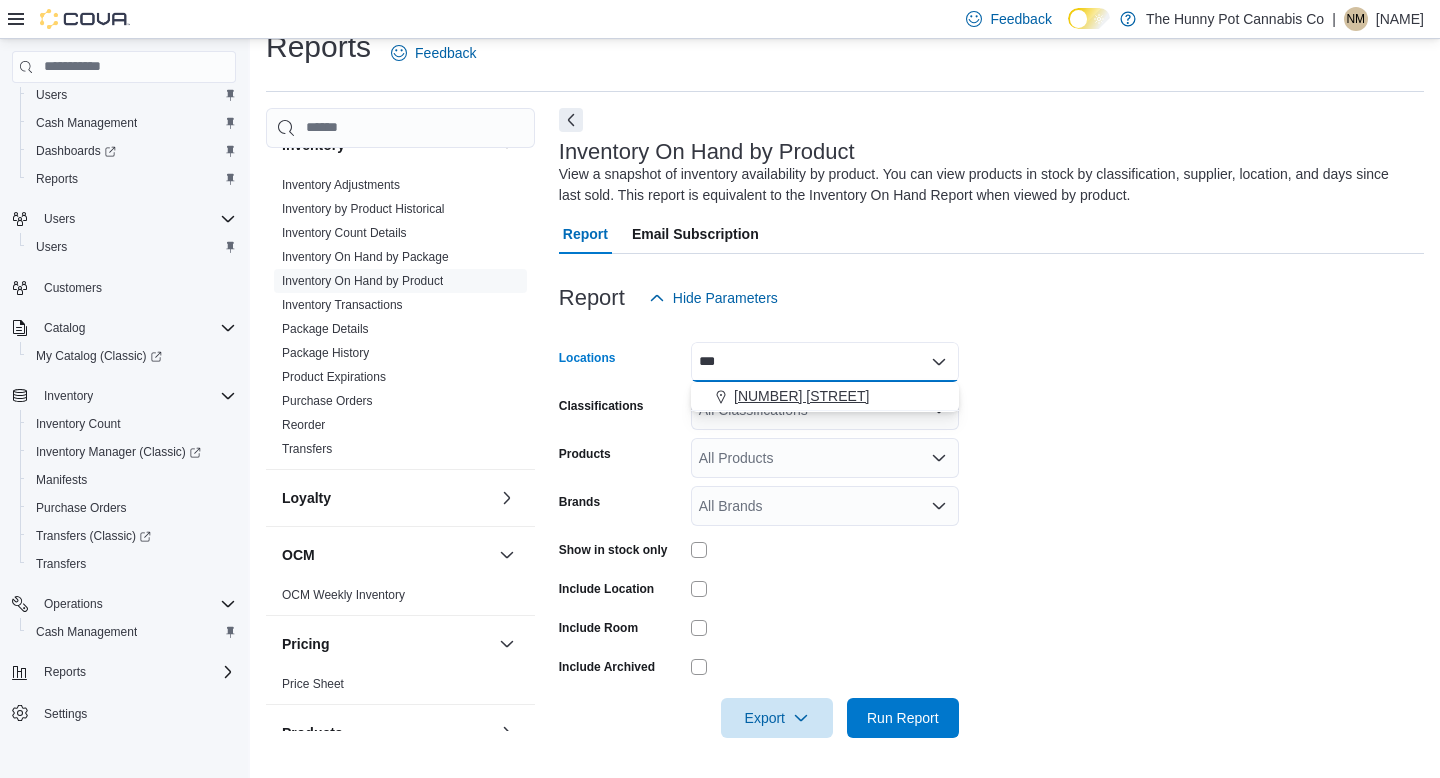 type on "***" 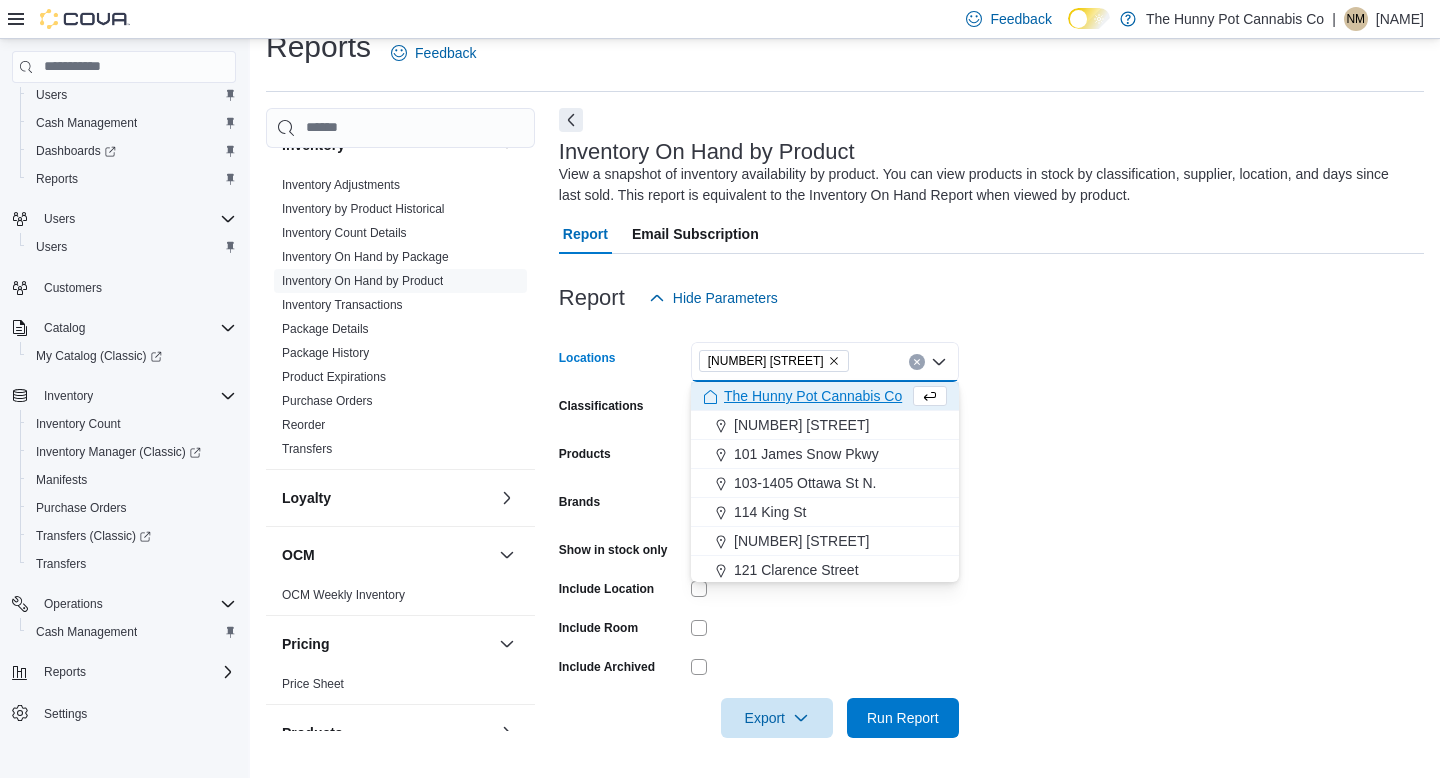 click on "Report Hide Parameters" at bounding box center (991, 298) 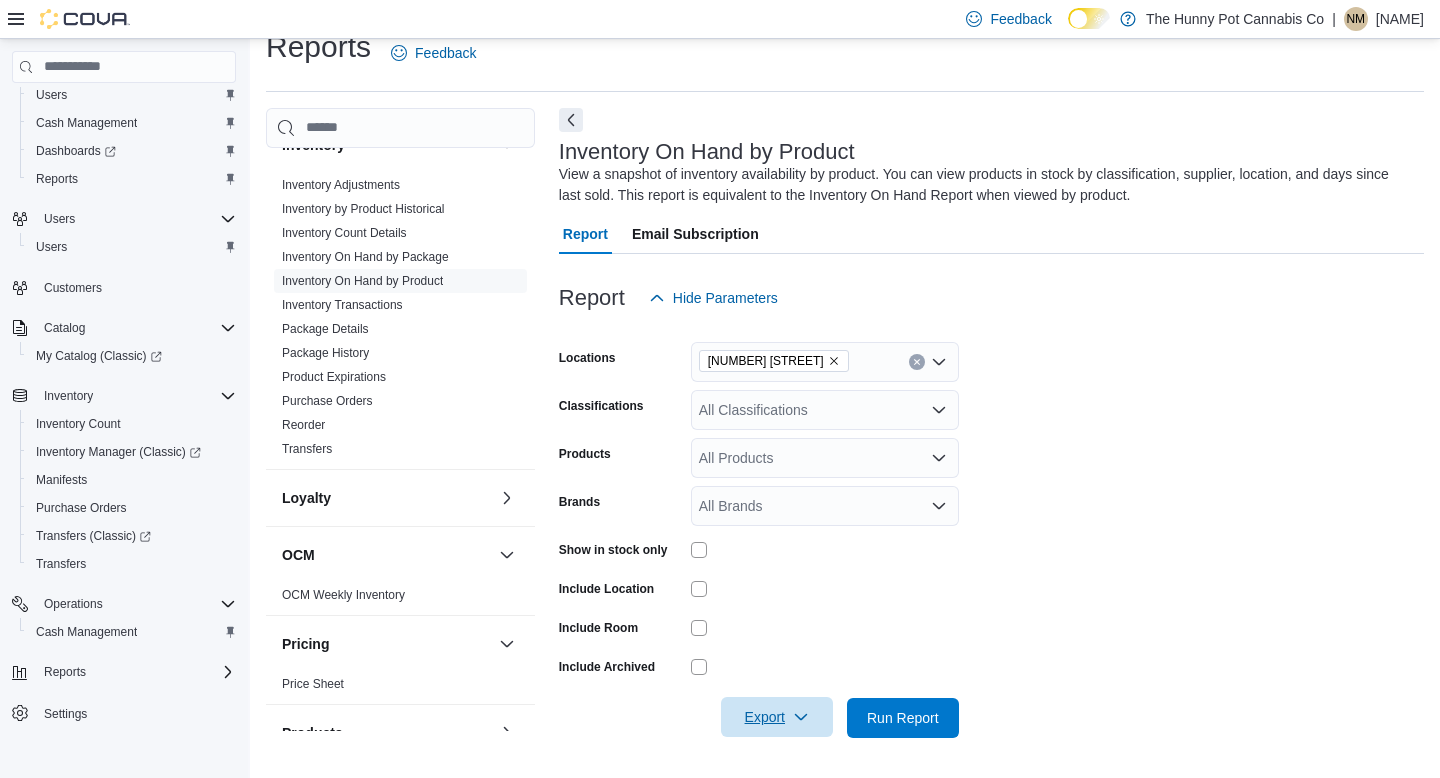 click on "Export" at bounding box center (777, 717) 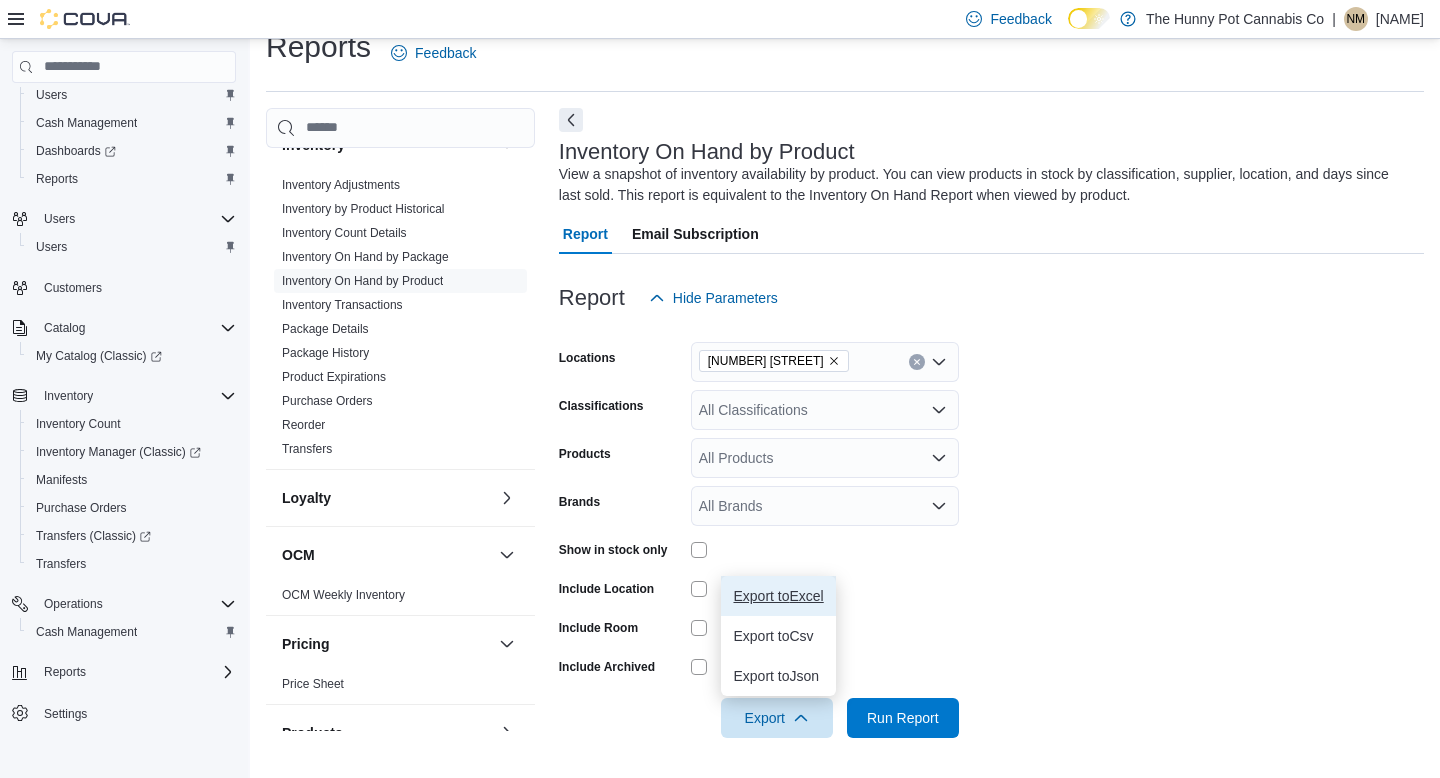 click on "Export to  Excel" at bounding box center (778, 596) 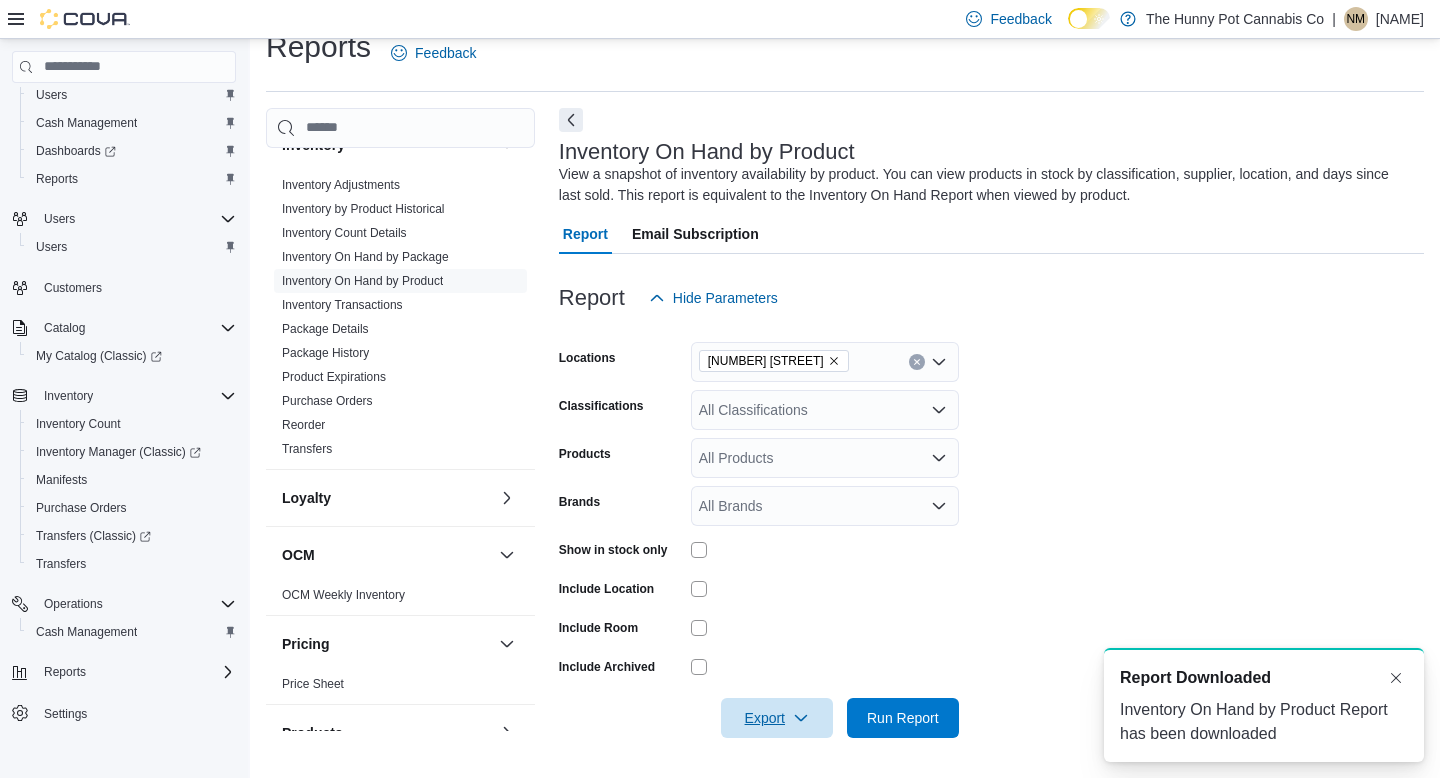 scroll, scrollTop: 0, scrollLeft: 0, axis: both 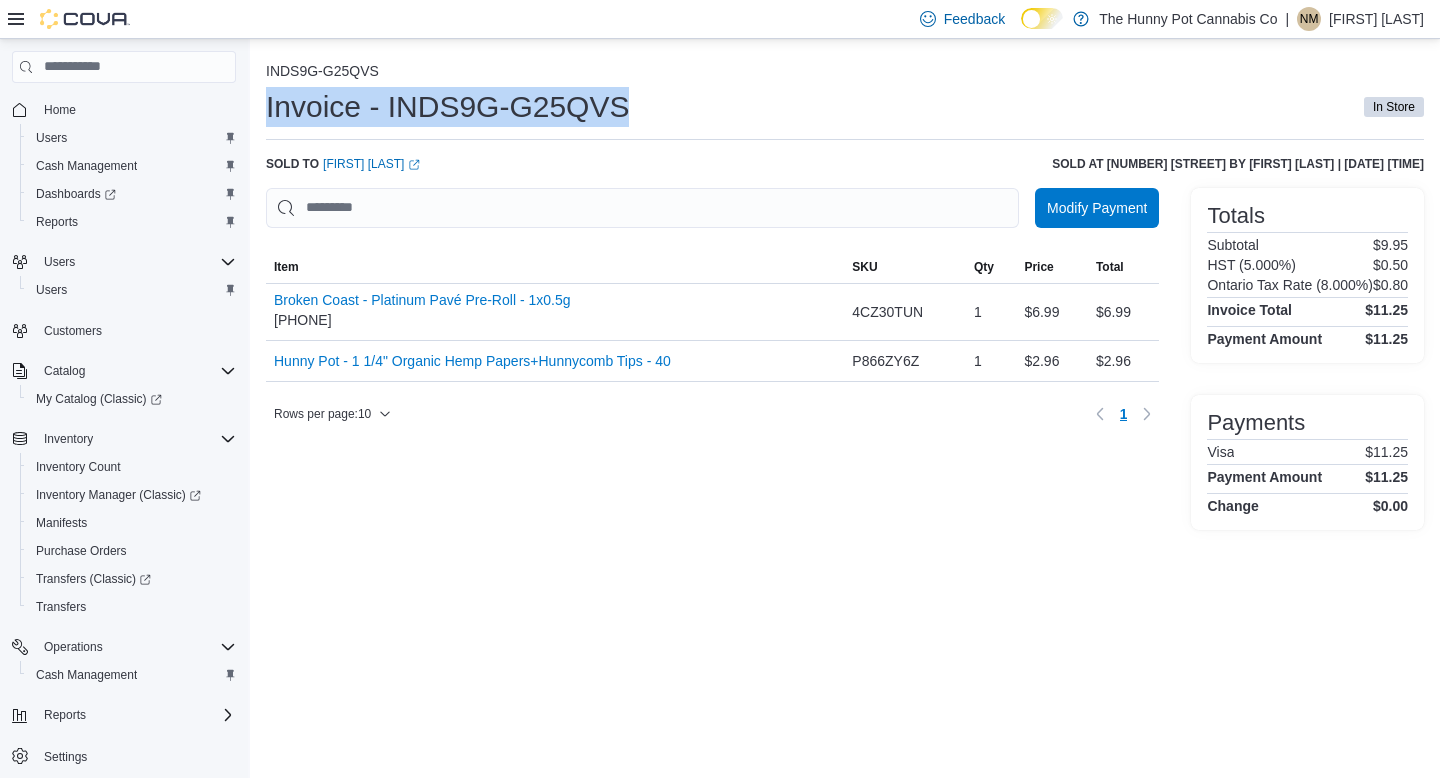drag, startPoint x: 268, startPoint y: 102, endPoint x: 651, endPoint y: 82, distance: 383.52185 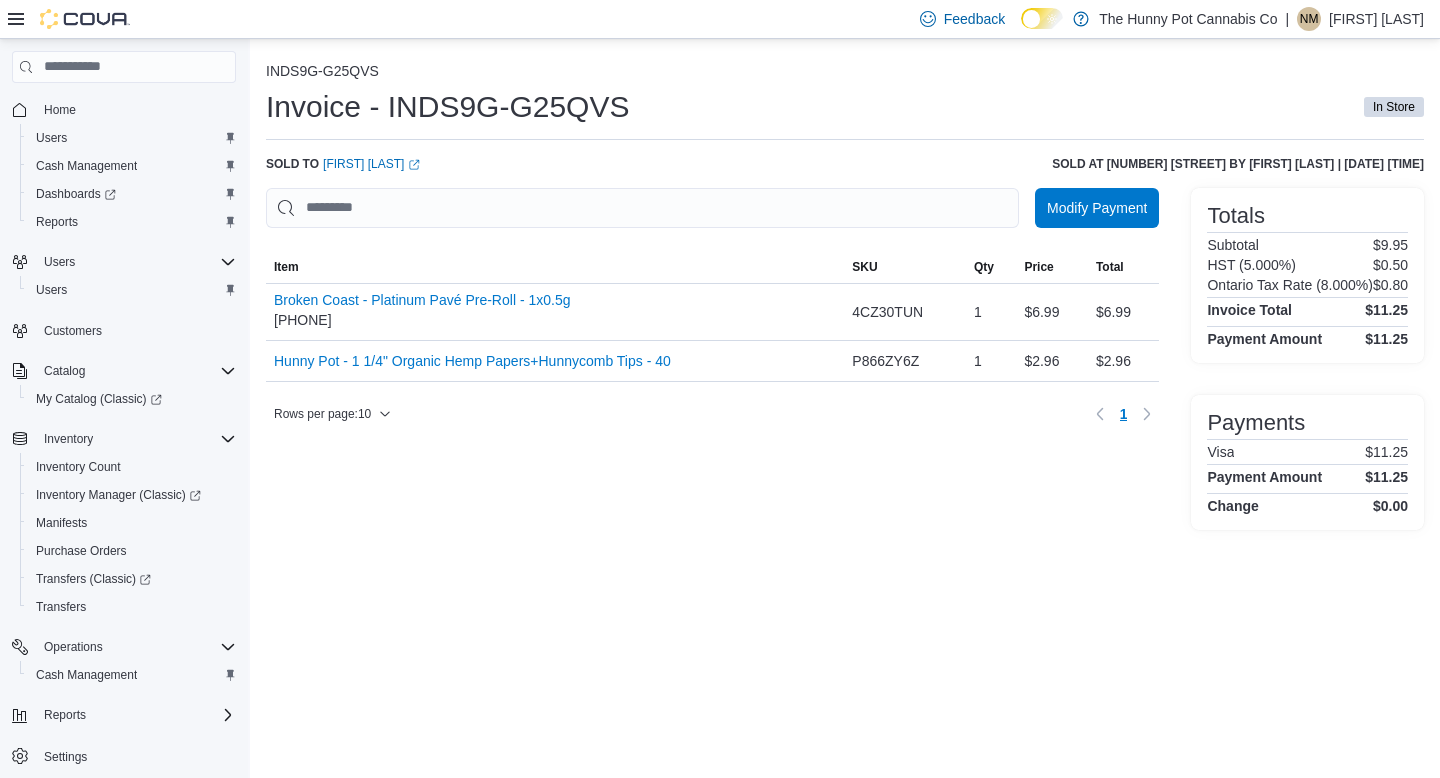 drag, startPoint x: 269, startPoint y: 105, endPoint x: 639, endPoint y: 100, distance: 370.03378 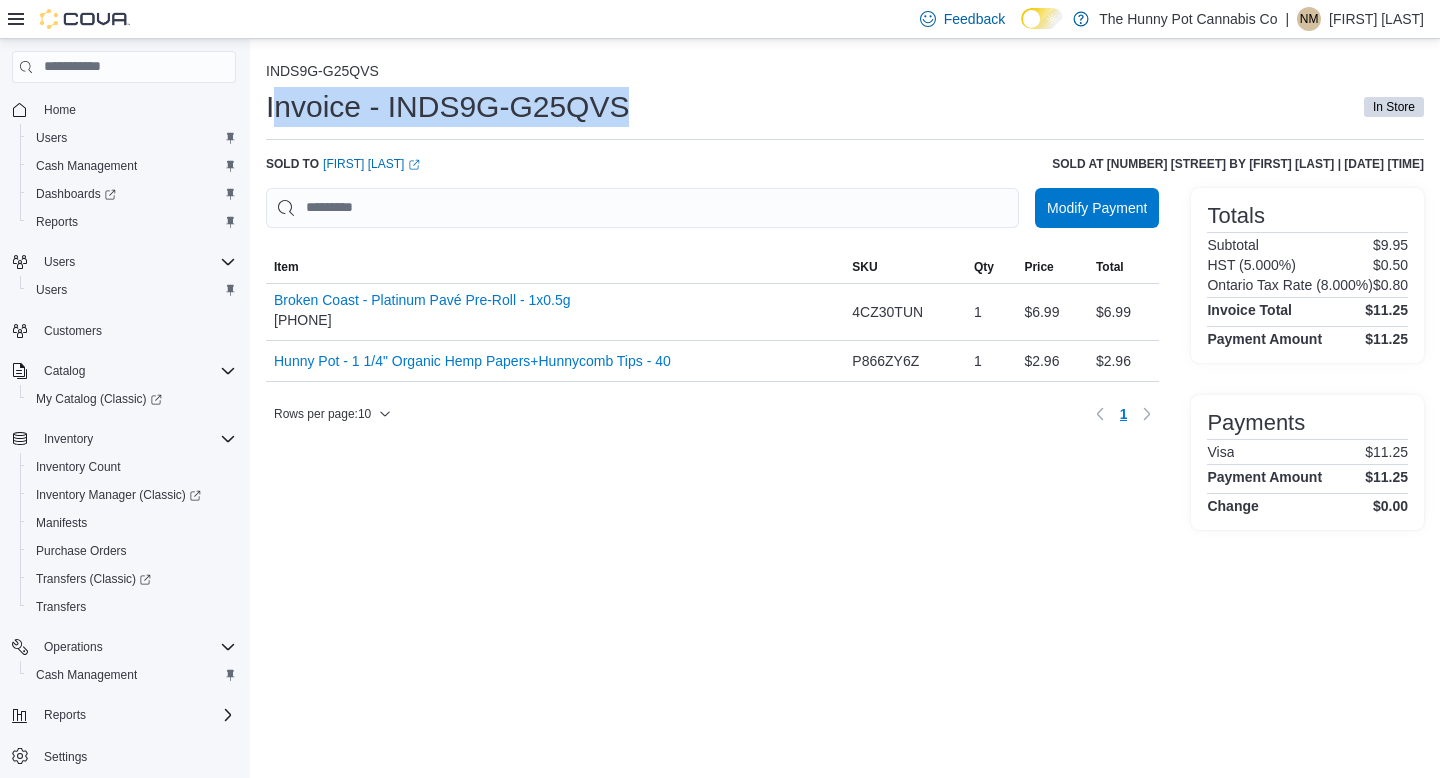 drag, startPoint x: 623, startPoint y: 100, endPoint x: 272, endPoint y: 93, distance: 351.0698 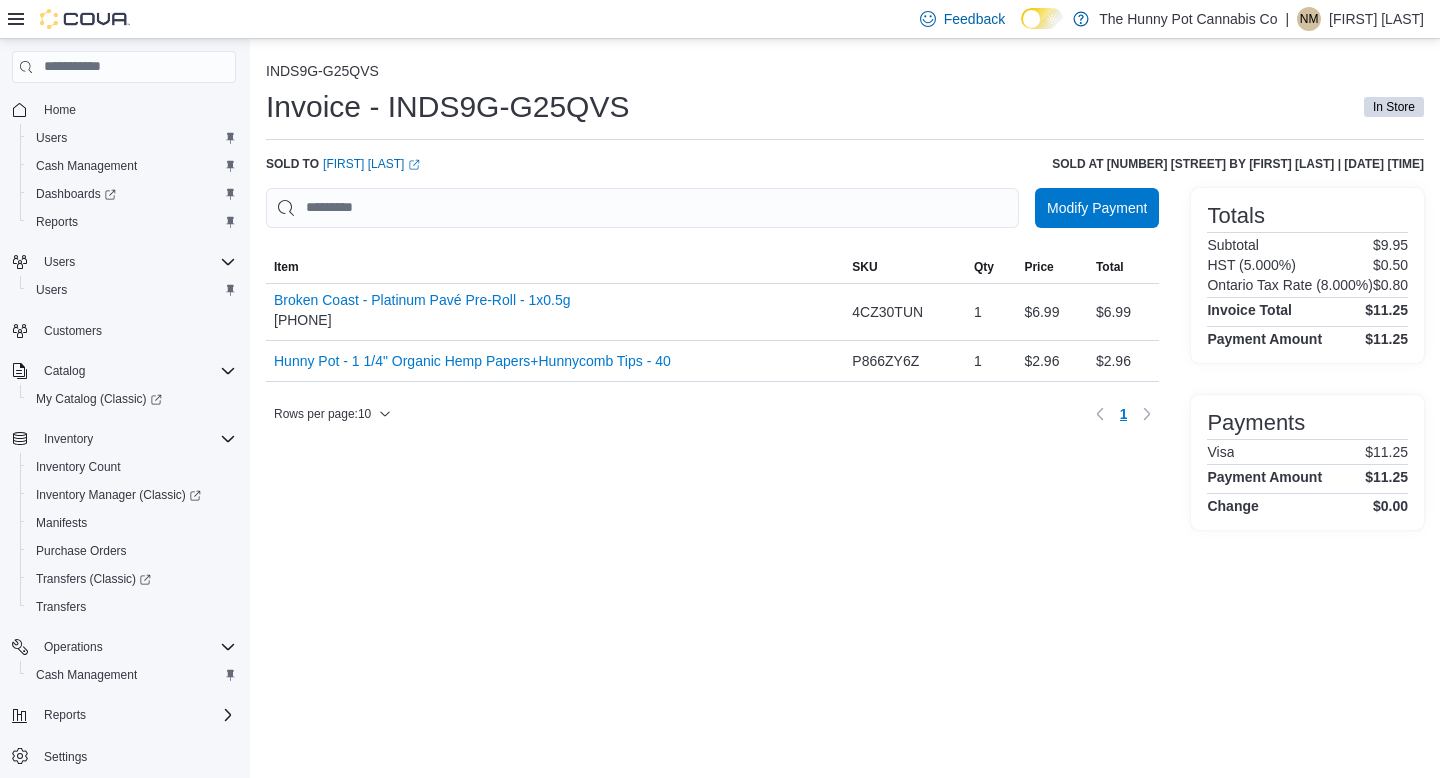 click on "INDS9G-G25QVS Invoice - INDS9G-G25QVS In Store Sold to  Abel Willy (opens in a new tab or window) Sold at 198 Queen St by Wyatt Wilson | July 10, 2025 5:59 PM Modify Payment Sorting MemoryTable from EuiInMemoryTable; Page 1 of 1. Item SKU Qty Price Total Item Broken Coast - Platinum Pavé Pre-Roll - 1x0.5g 3101737042 SKU 4CZ30TUN Qty 1 Price $6.99 Total $6.99 Item Hunny Pot - 1 1/4" Organic Hemp Papers+Hunnycomb Tips - 40 SKU P866ZY6Z Qty 1 Price $2.96 Total $2.96 Rows per page :  10 Page 1 of 1 1 Totals   Subtotal $9.95 HST (5.000%) $0.50 Ontario Tax Rate (8.000%) $0.80 Invoice Total $11.25 Payment Amount $11.25 Payments   Visa $11.25 Payment Amount $11.25 Change $0.00" at bounding box center [845, 292] 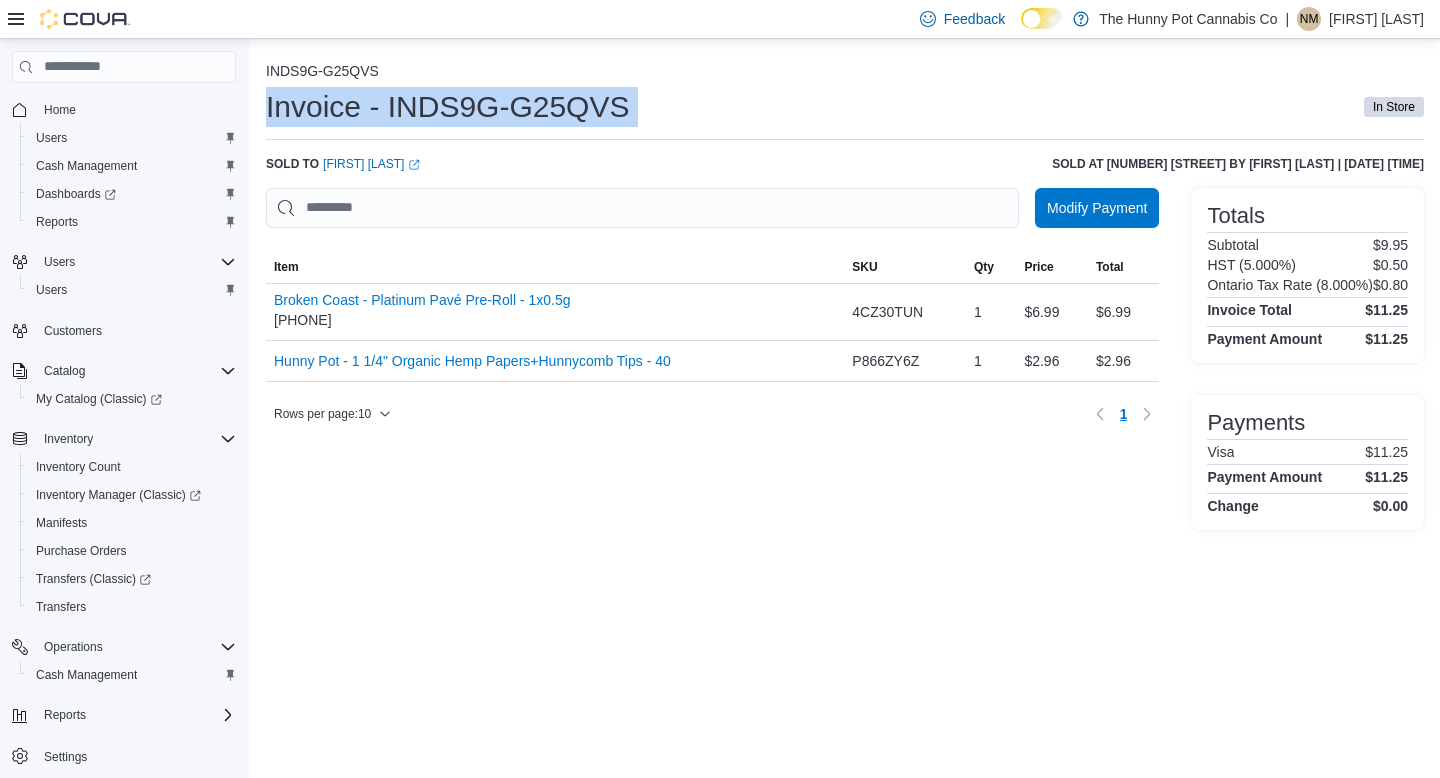 drag, startPoint x: 260, startPoint y: 106, endPoint x: 646, endPoint y: 115, distance: 386.10492 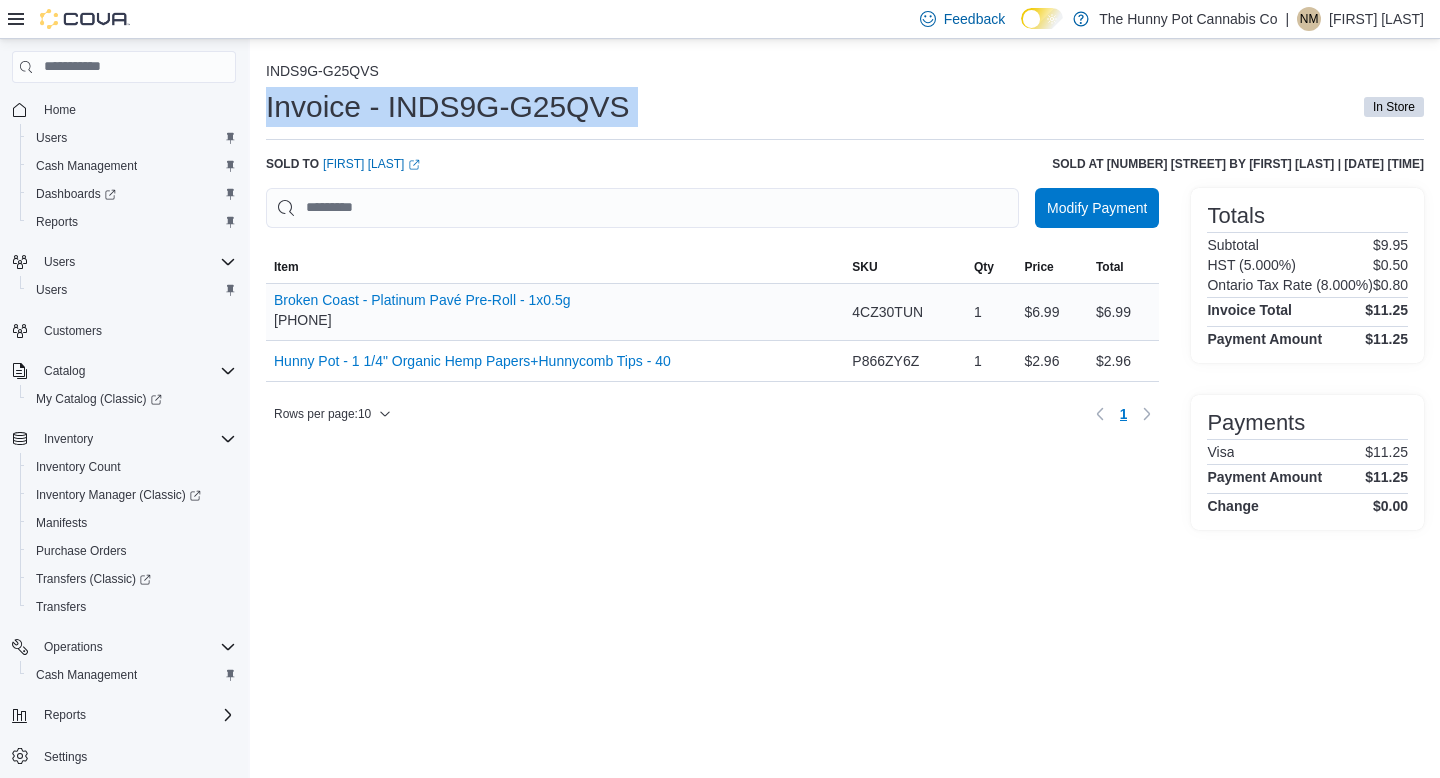 drag, startPoint x: 274, startPoint y: 324, endPoint x: 392, endPoint y: 323, distance: 118.004234 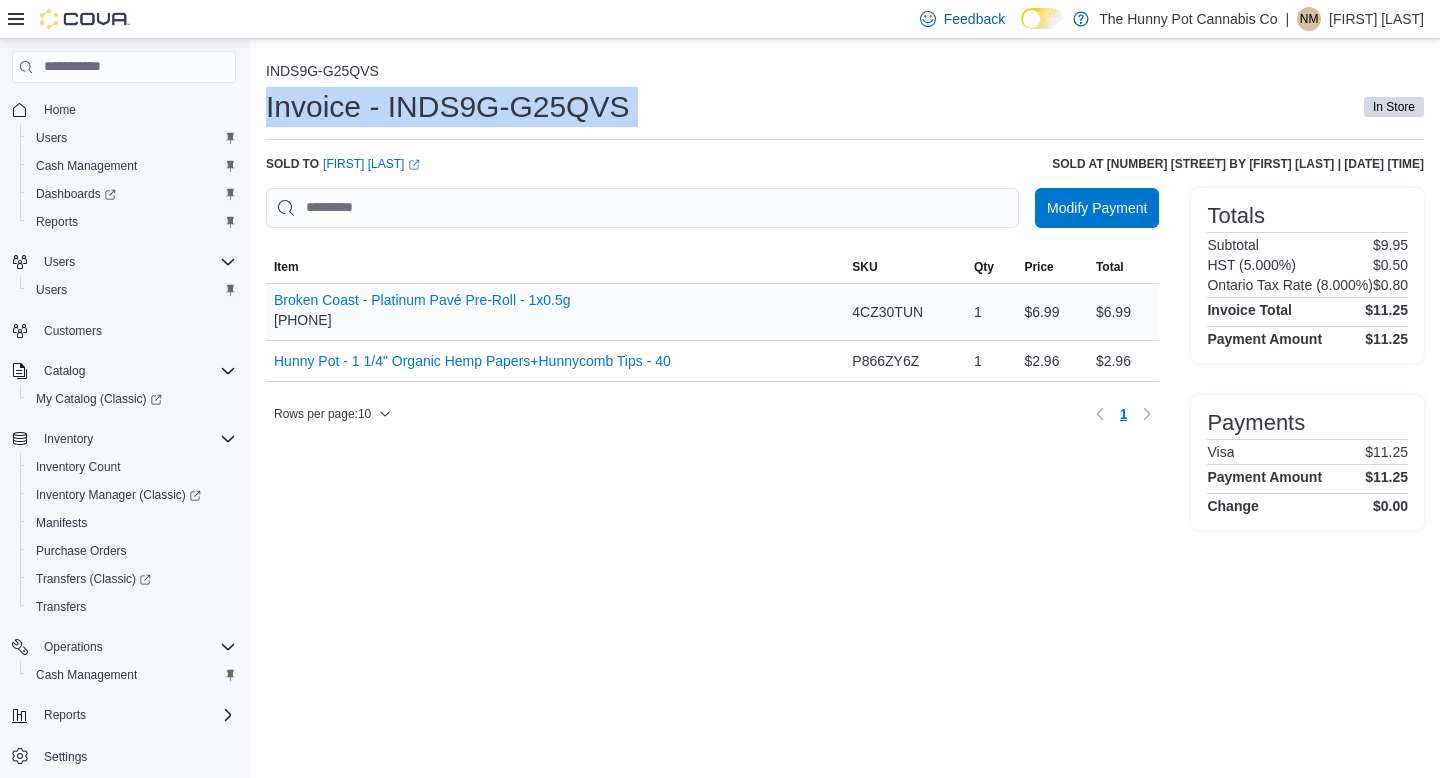 copy on "[PHONE]" 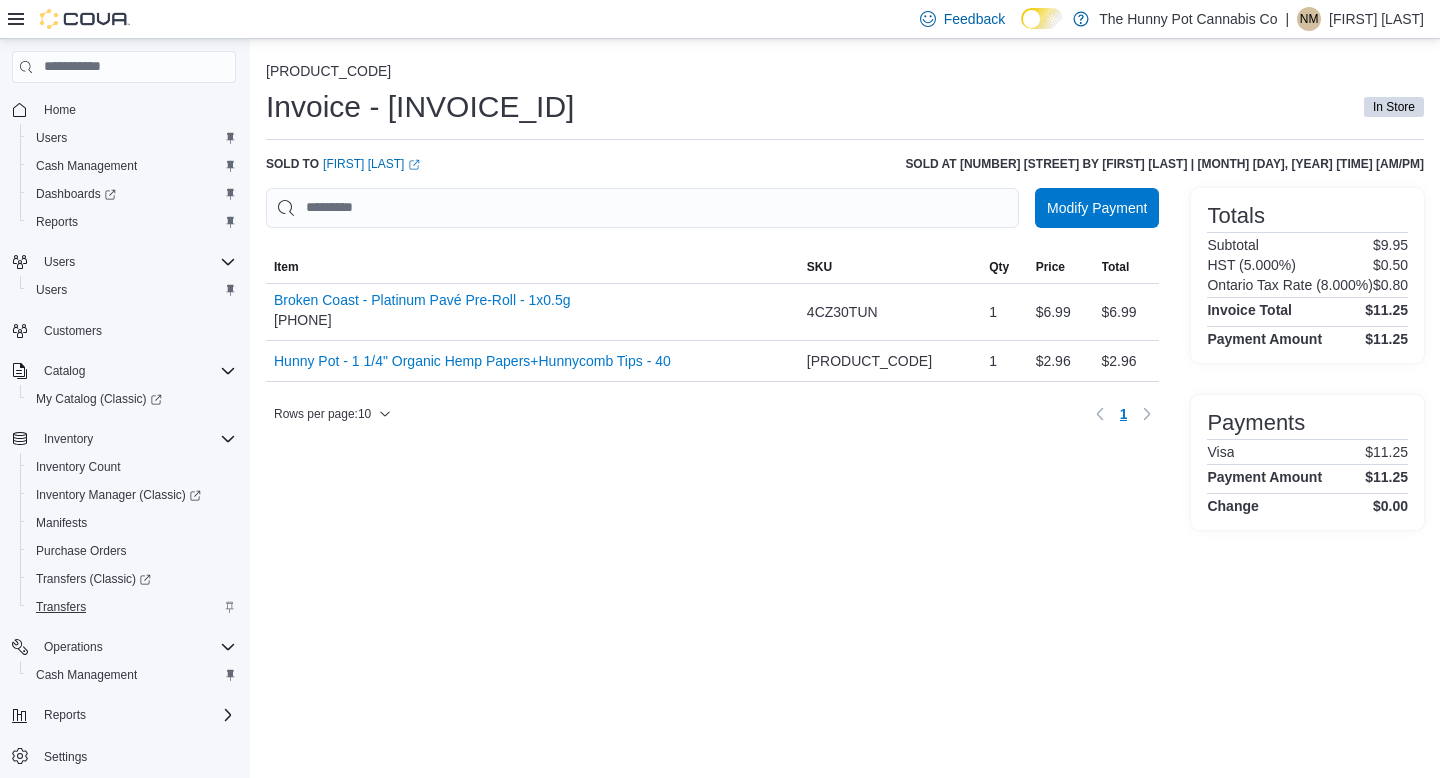 scroll, scrollTop: 0, scrollLeft: 0, axis: both 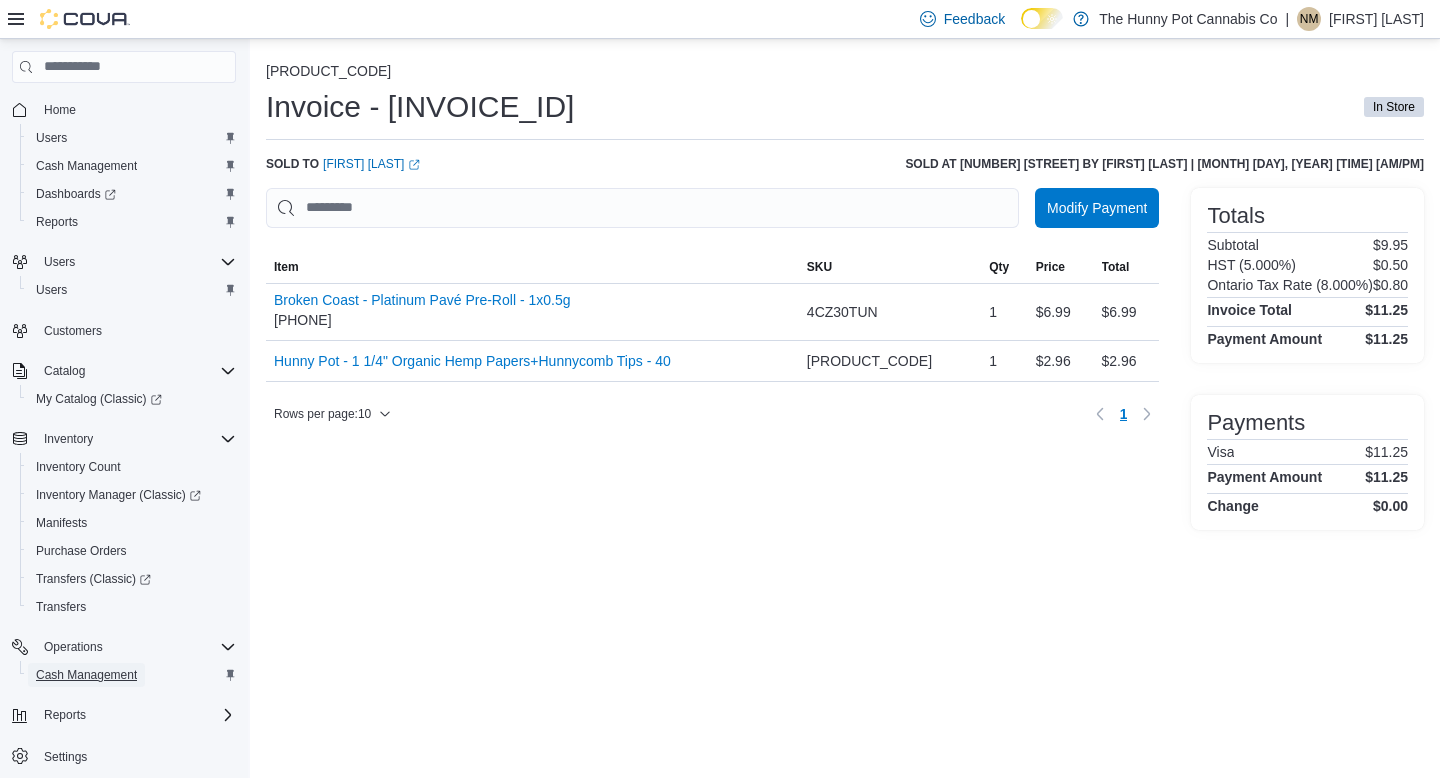 click on "Cash Management" at bounding box center [86, 675] 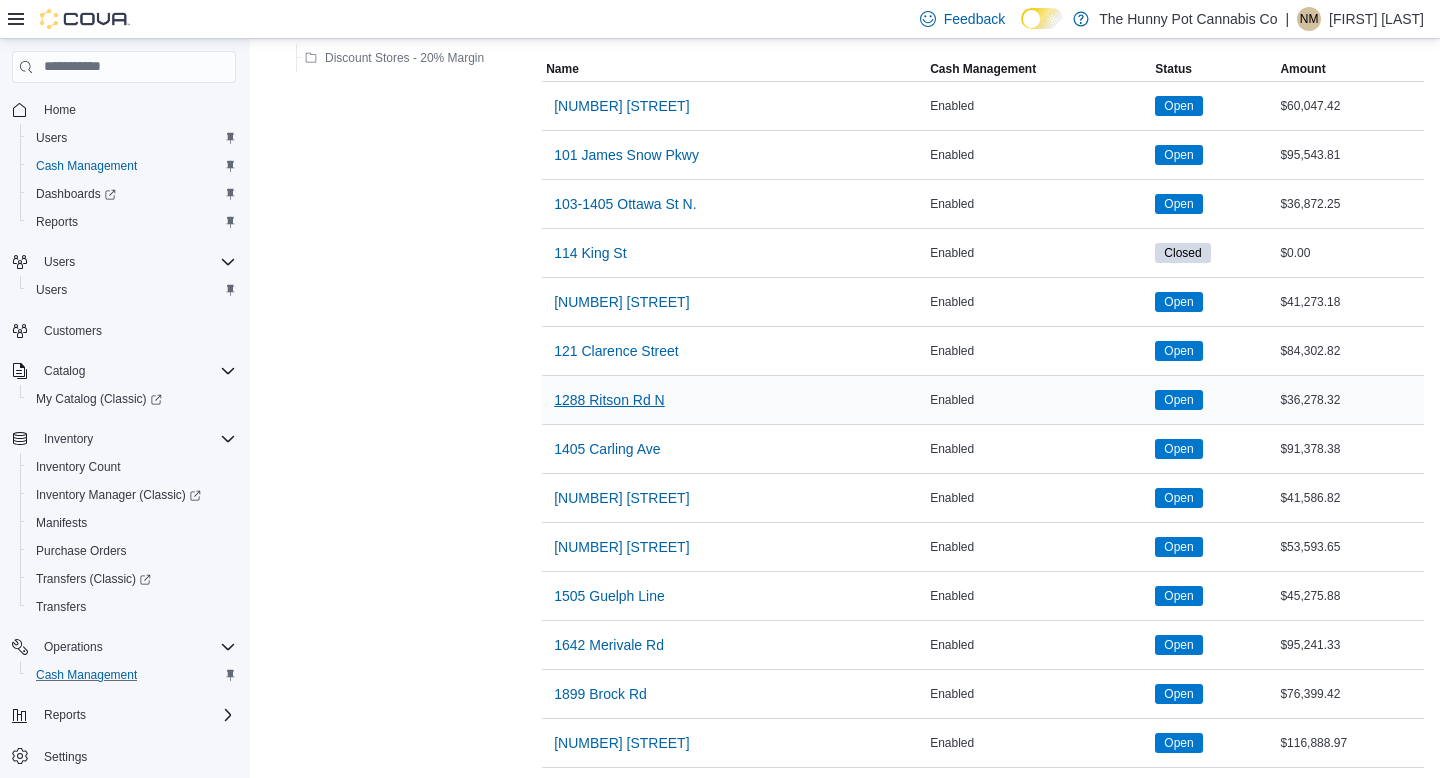 scroll, scrollTop: 195, scrollLeft: 0, axis: vertical 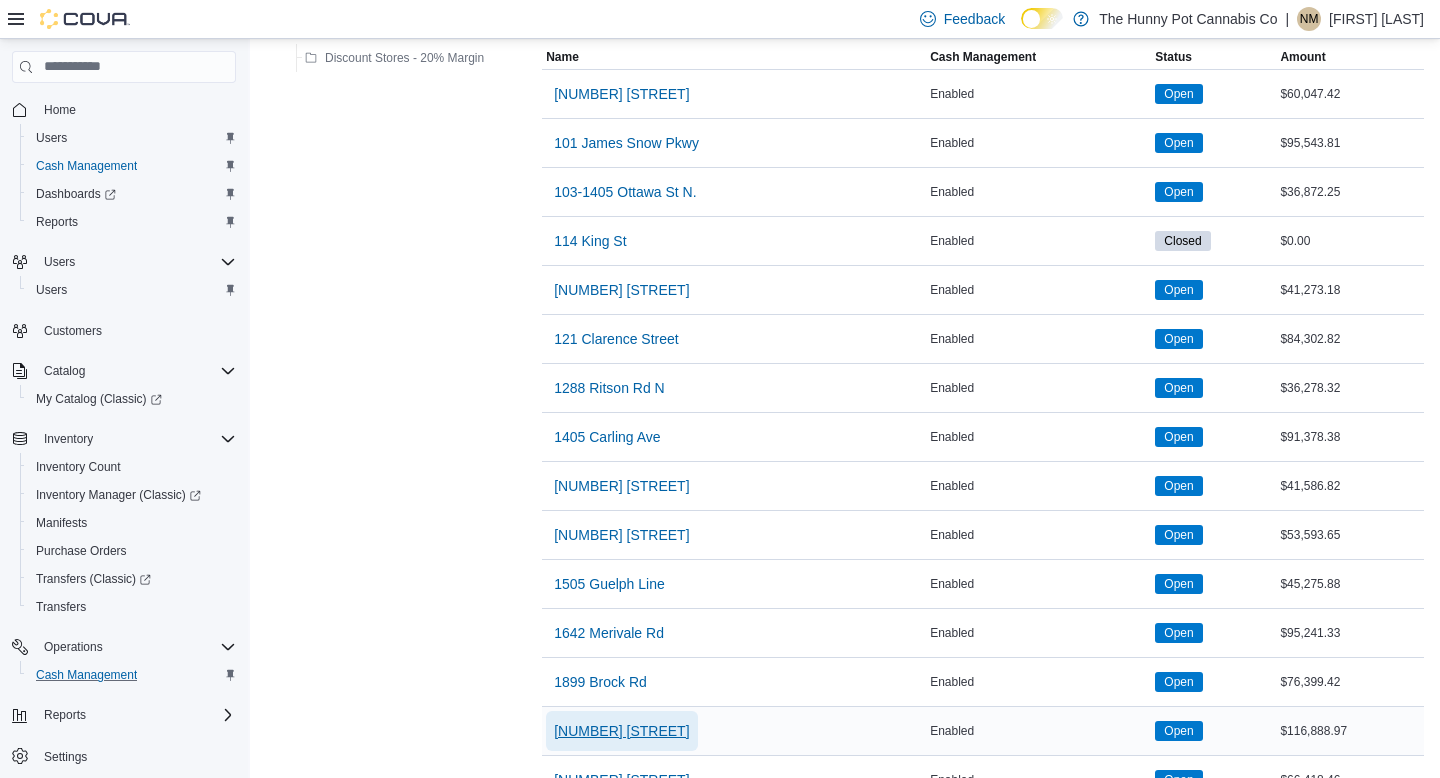 click on "[NUMBER] [STREET]" at bounding box center (621, 731) 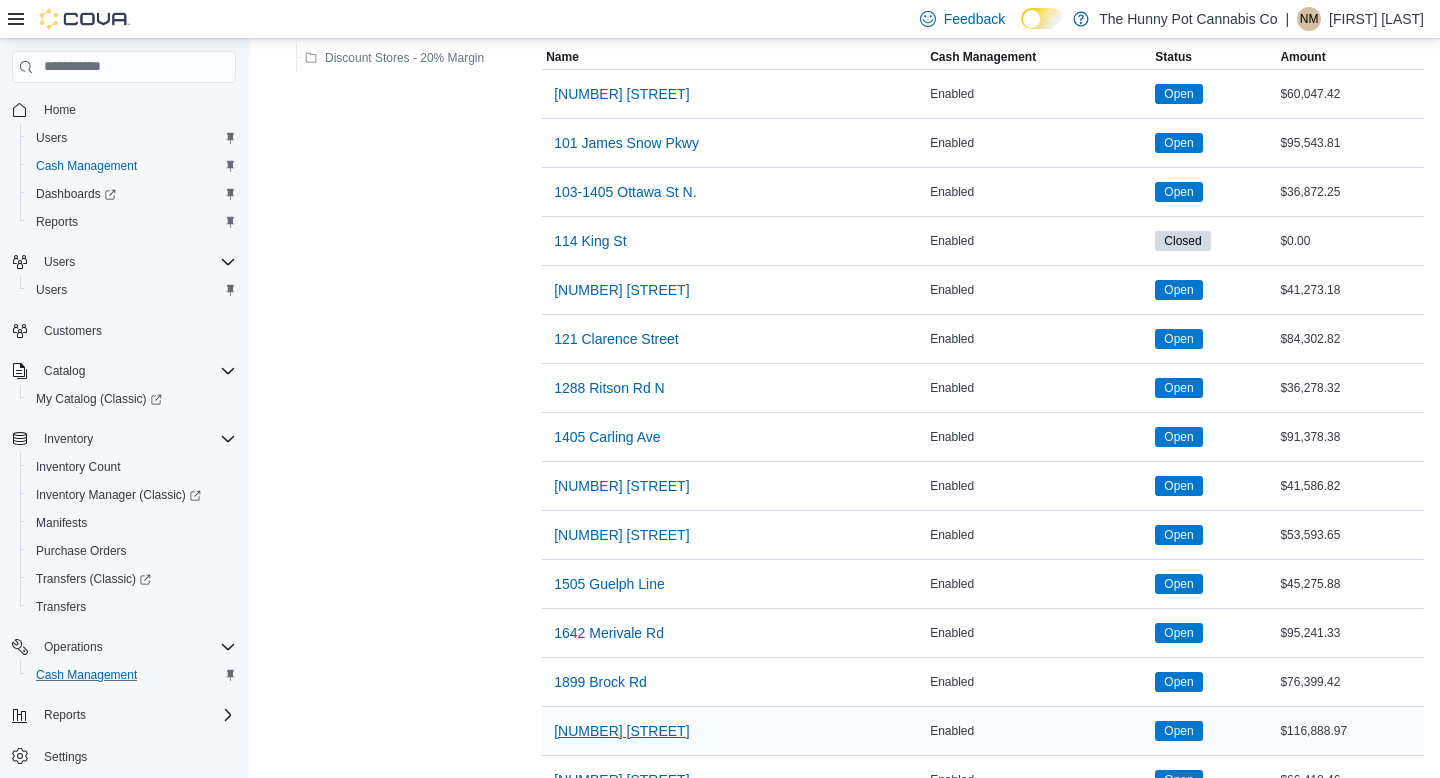 scroll, scrollTop: 0, scrollLeft: 0, axis: both 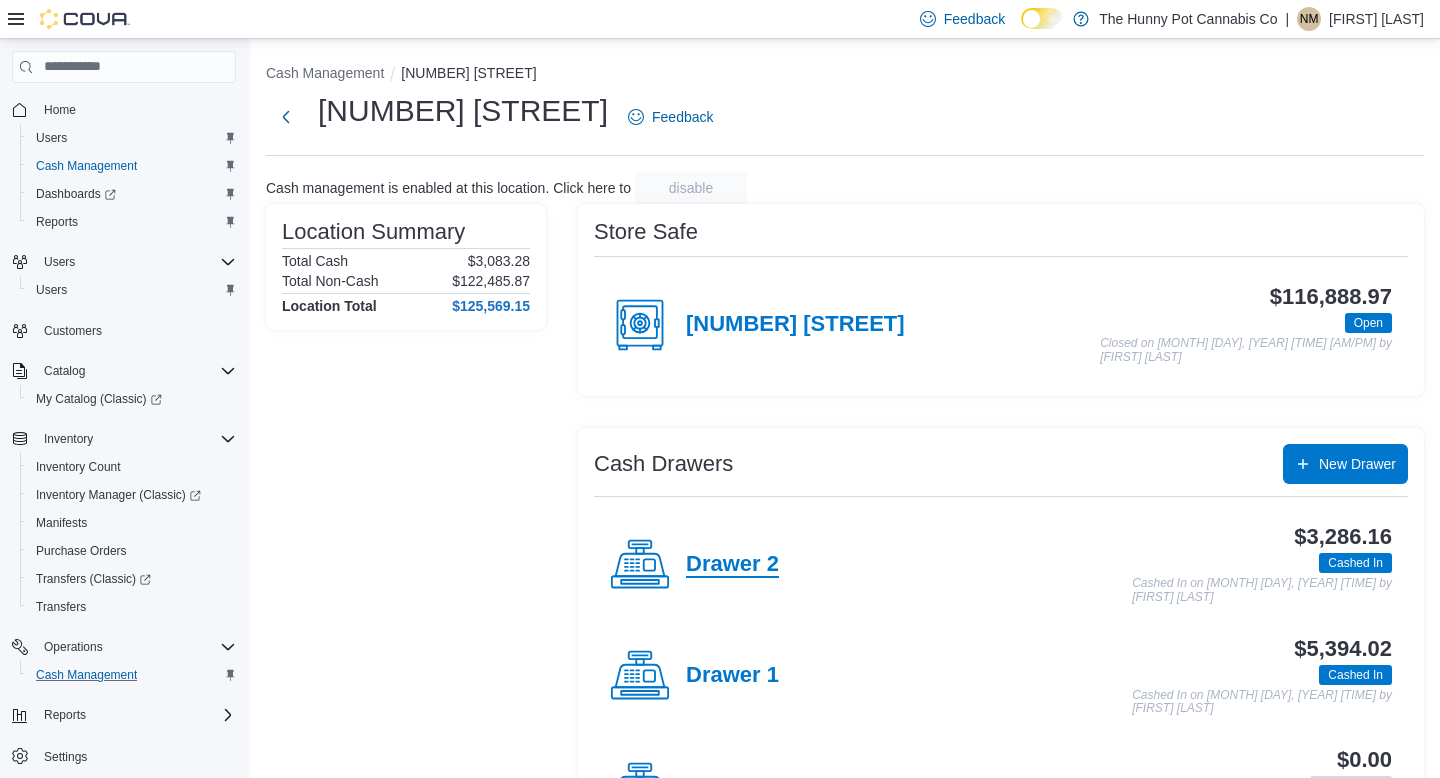 click on "Drawer 2" at bounding box center (732, 565) 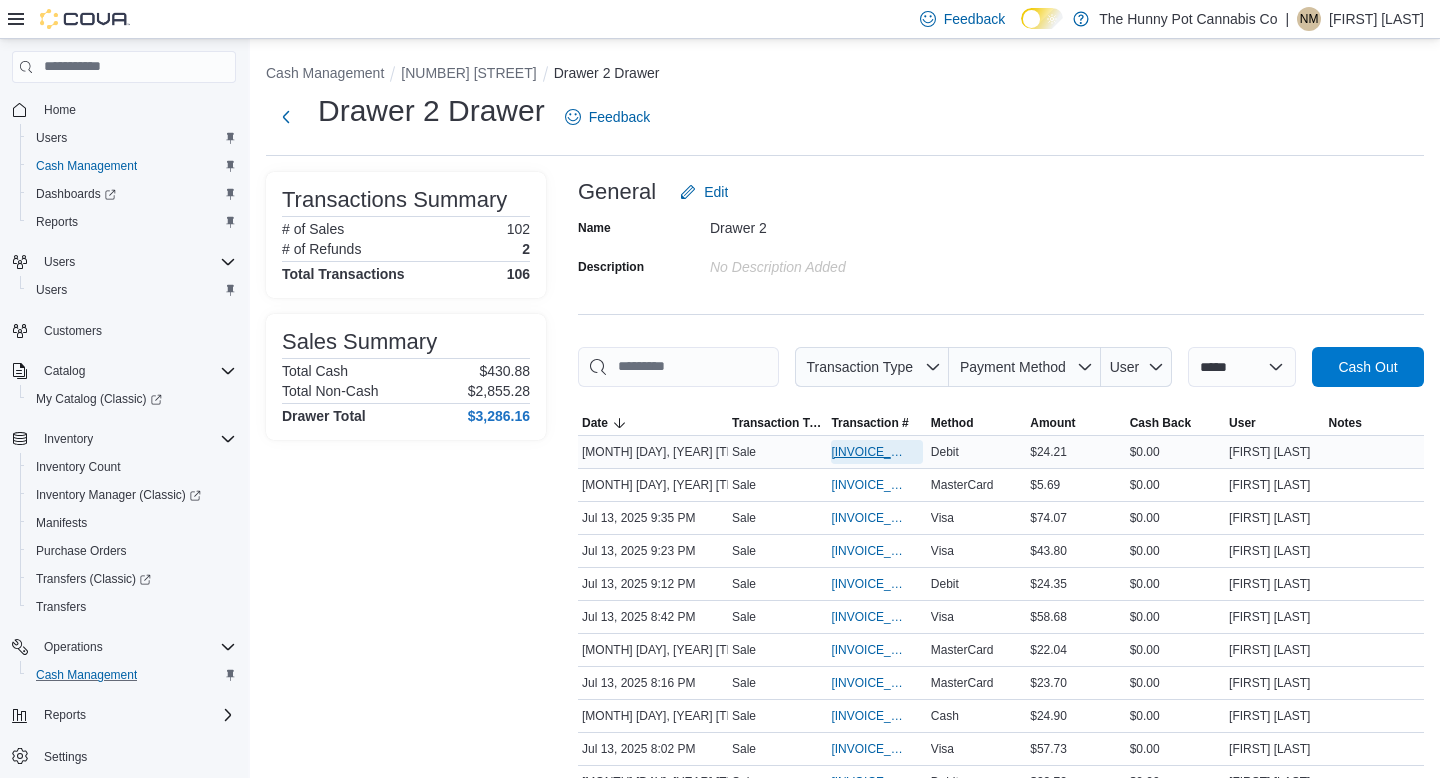click on "[INVOICE_ID]" at bounding box center (866, 452) 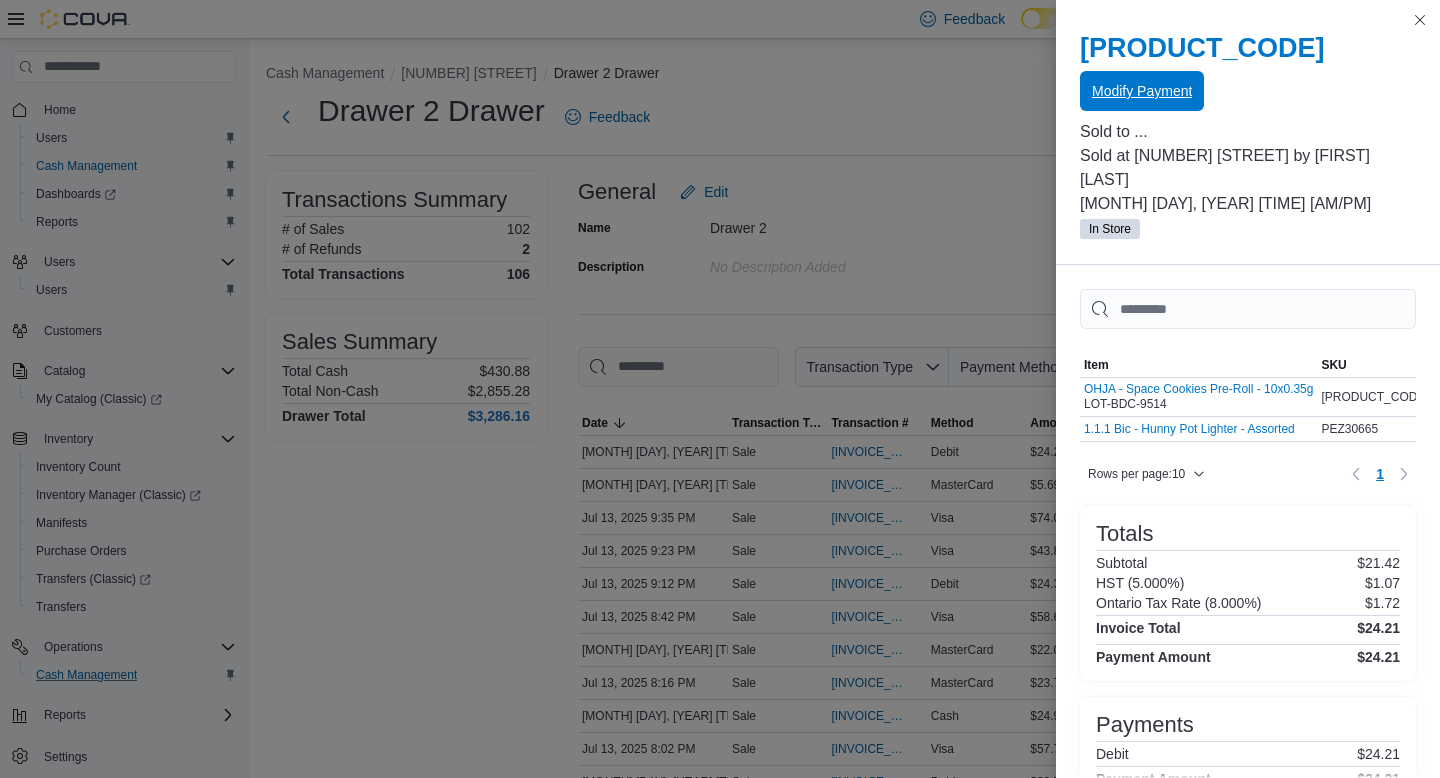 click on "Modify Payment" at bounding box center (1142, 91) 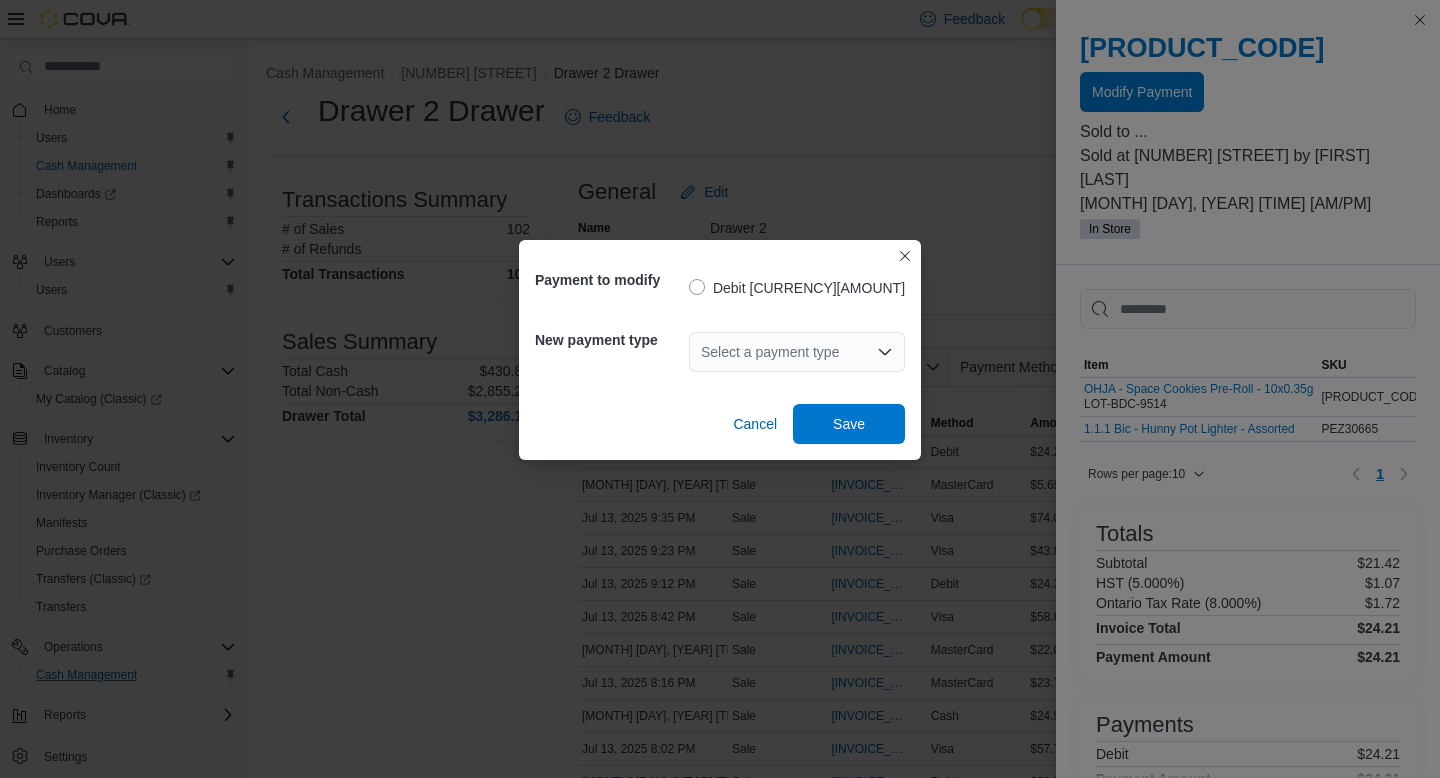 click on "Select a payment type" at bounding box center (797, 352) 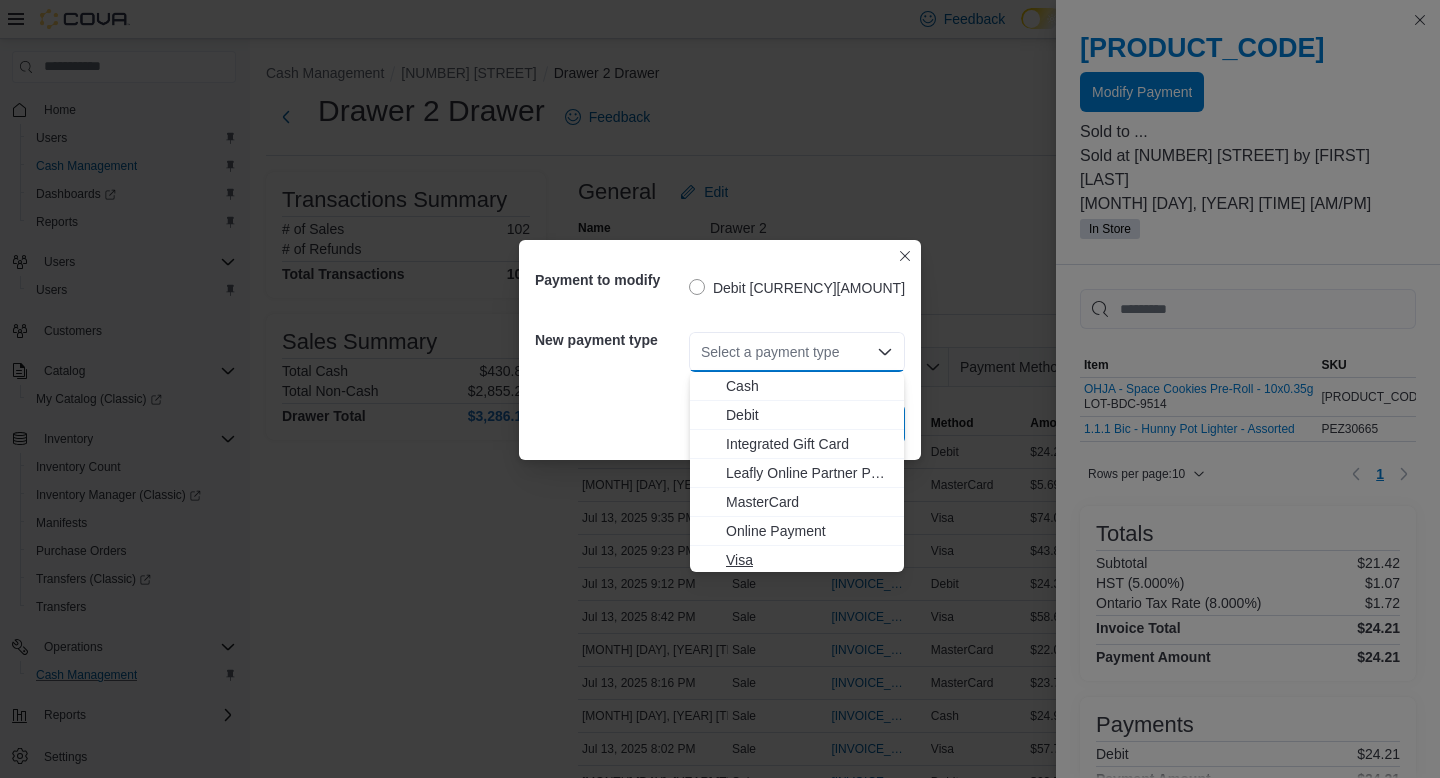click on "Visa" at bounding box center (809, 560) 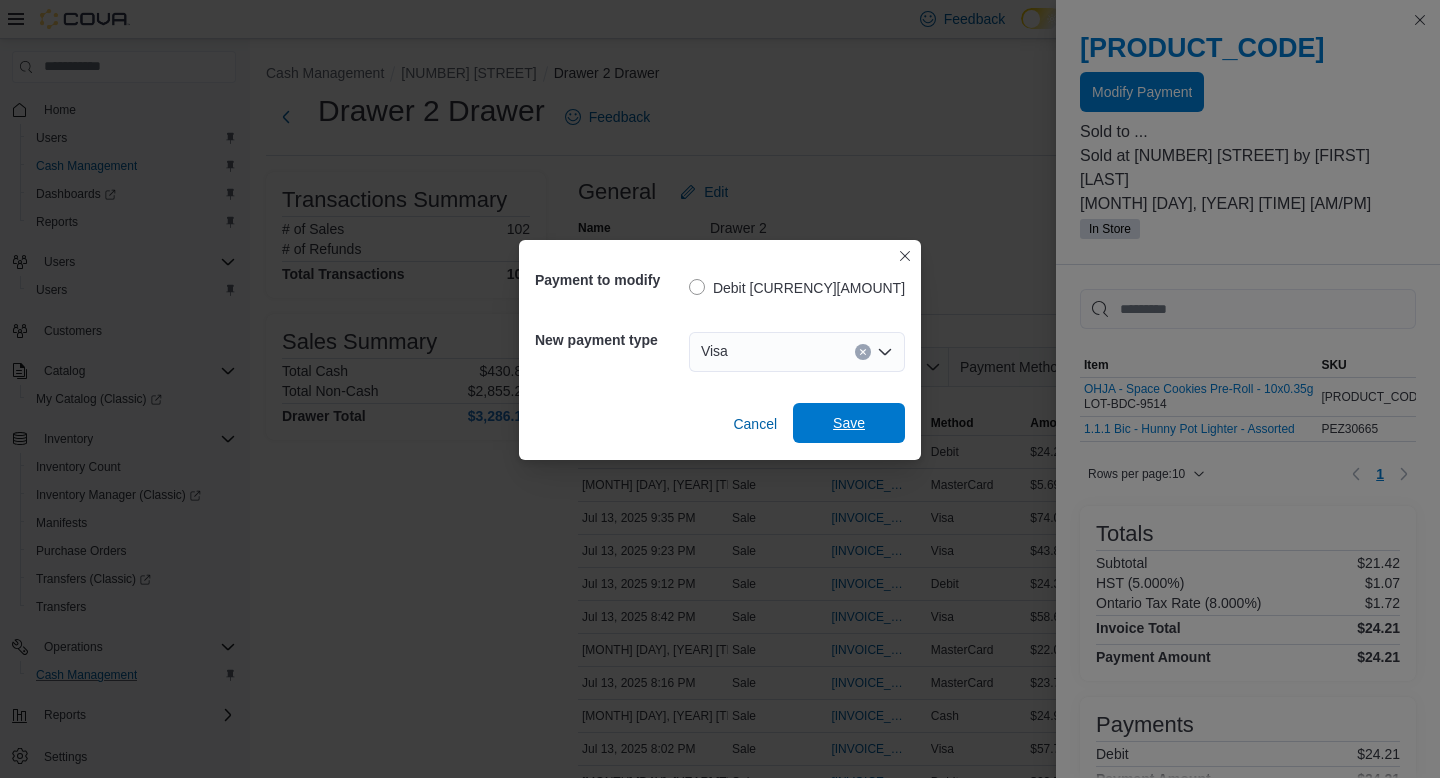 click on "Save" at bounding box center (849, 423) 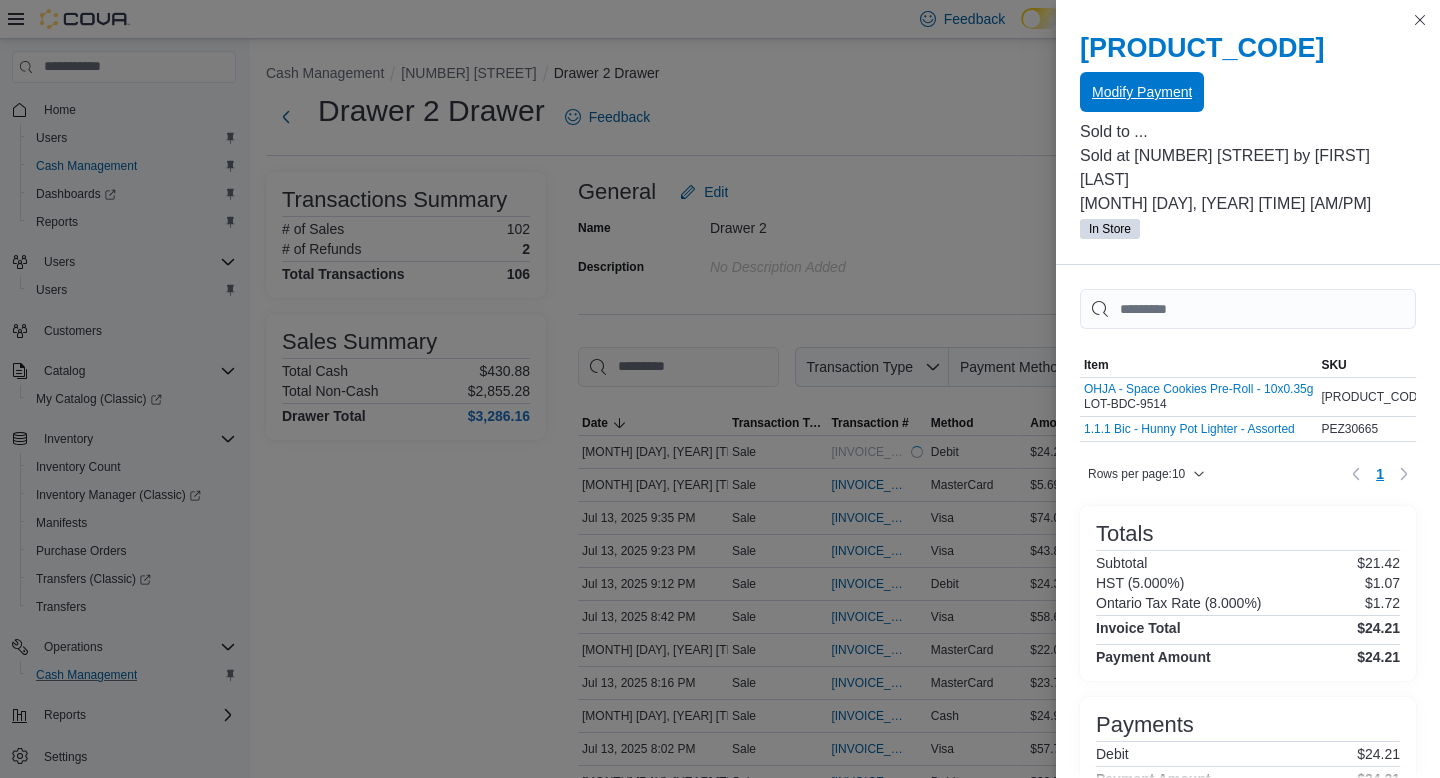 scroll, scrollTop: 0, scrollLeft: 0, axis: both 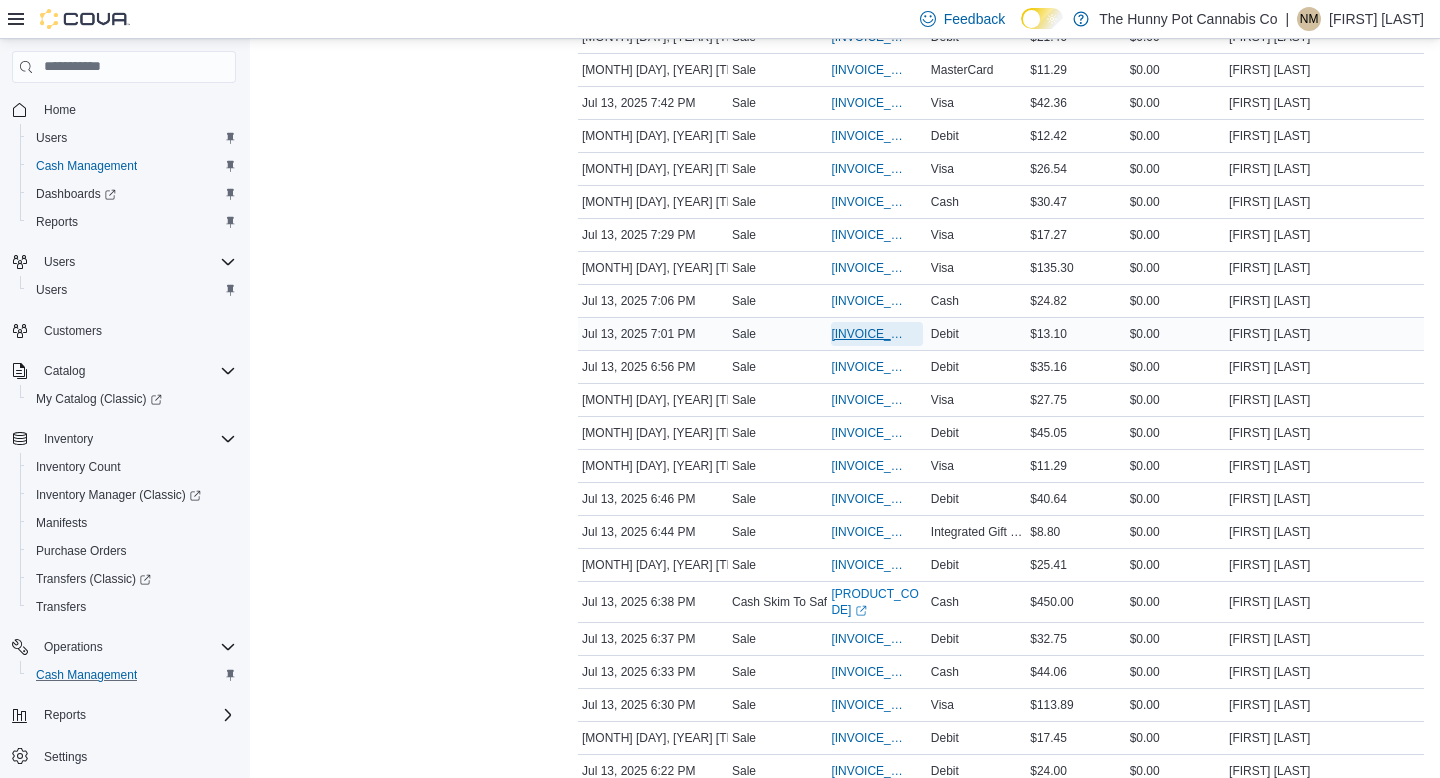 click on "[INVOICE_ID]" at bounding box center (866, 334) 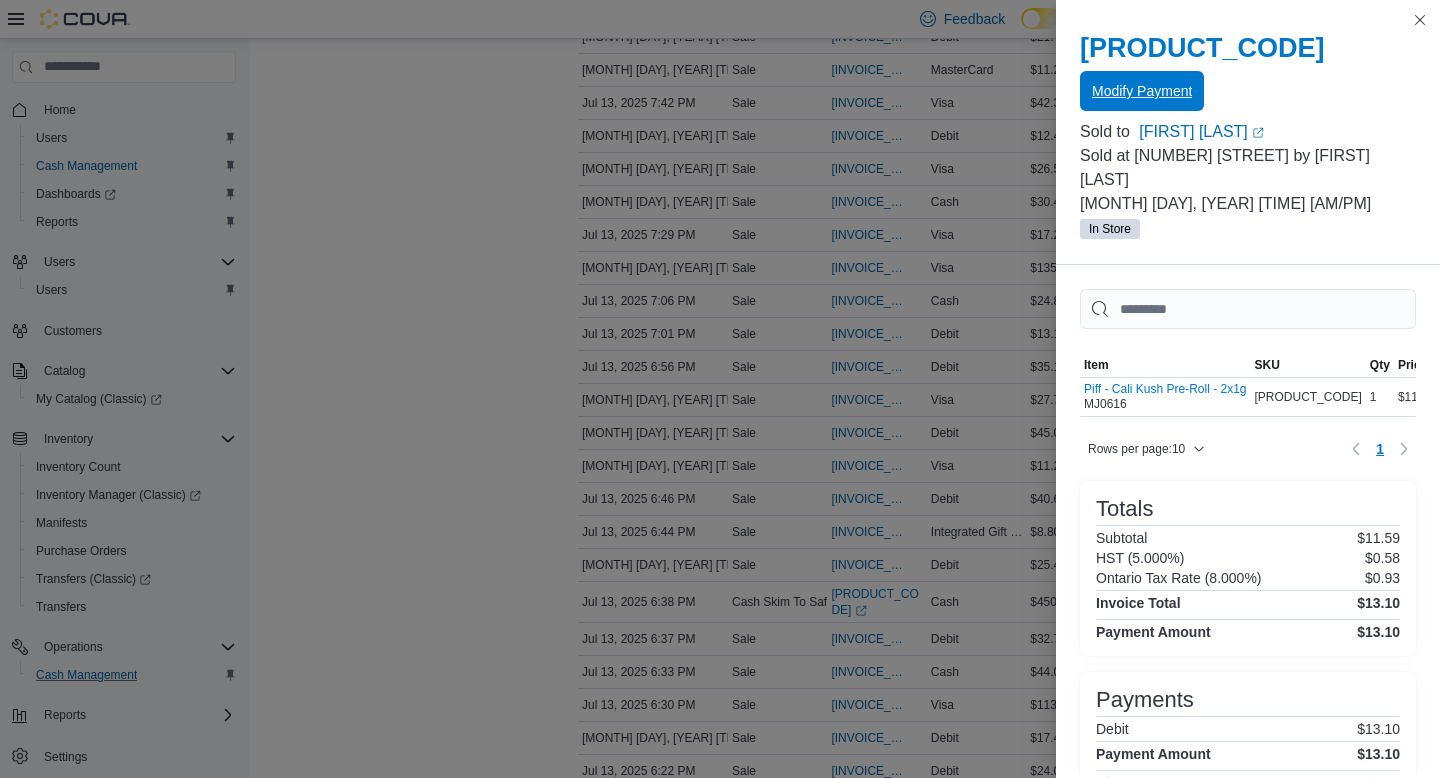 click on "Modify Payment" at bounding box center [1142, 91] 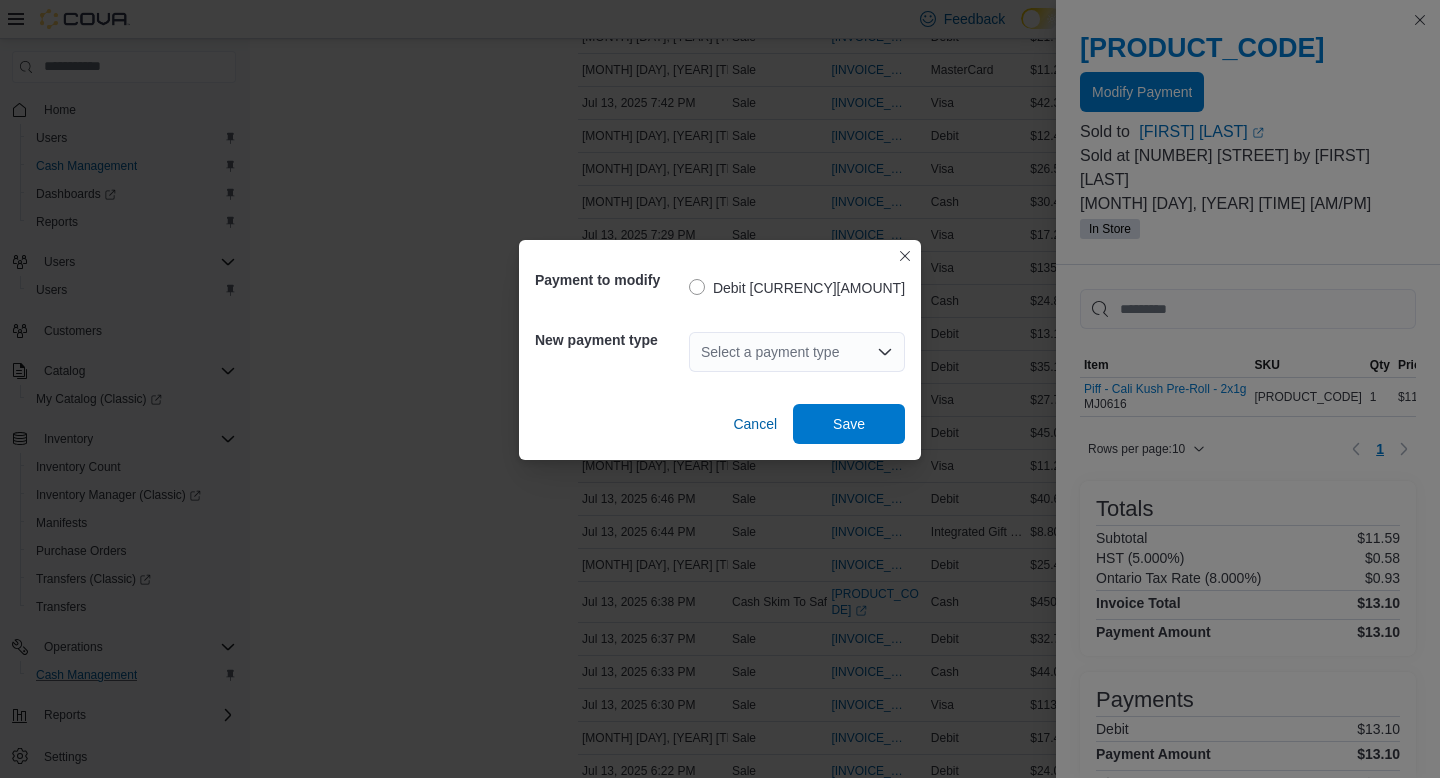 click on "Select a payment type" at bounding box center (797, 352) 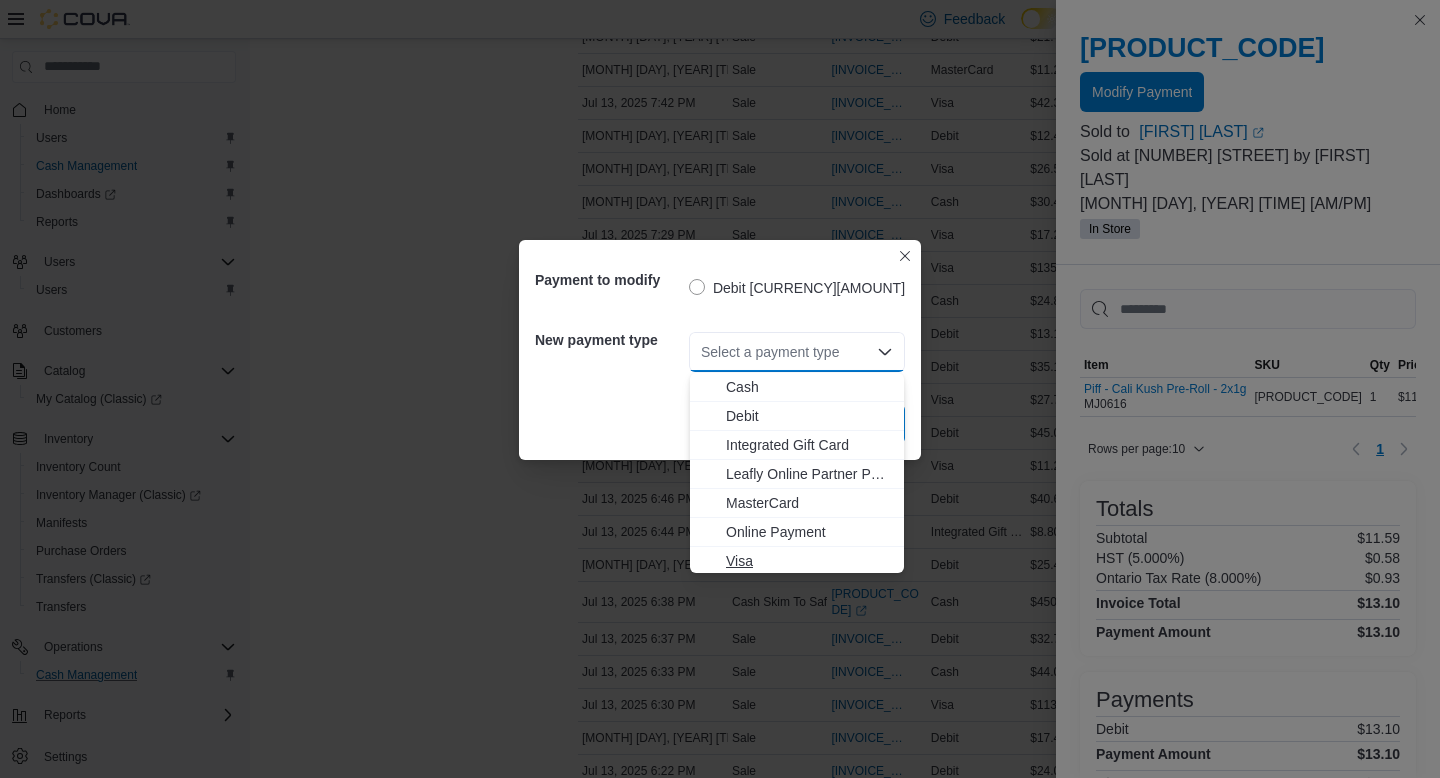 click on "Visa" at bounding box center (809, 561) 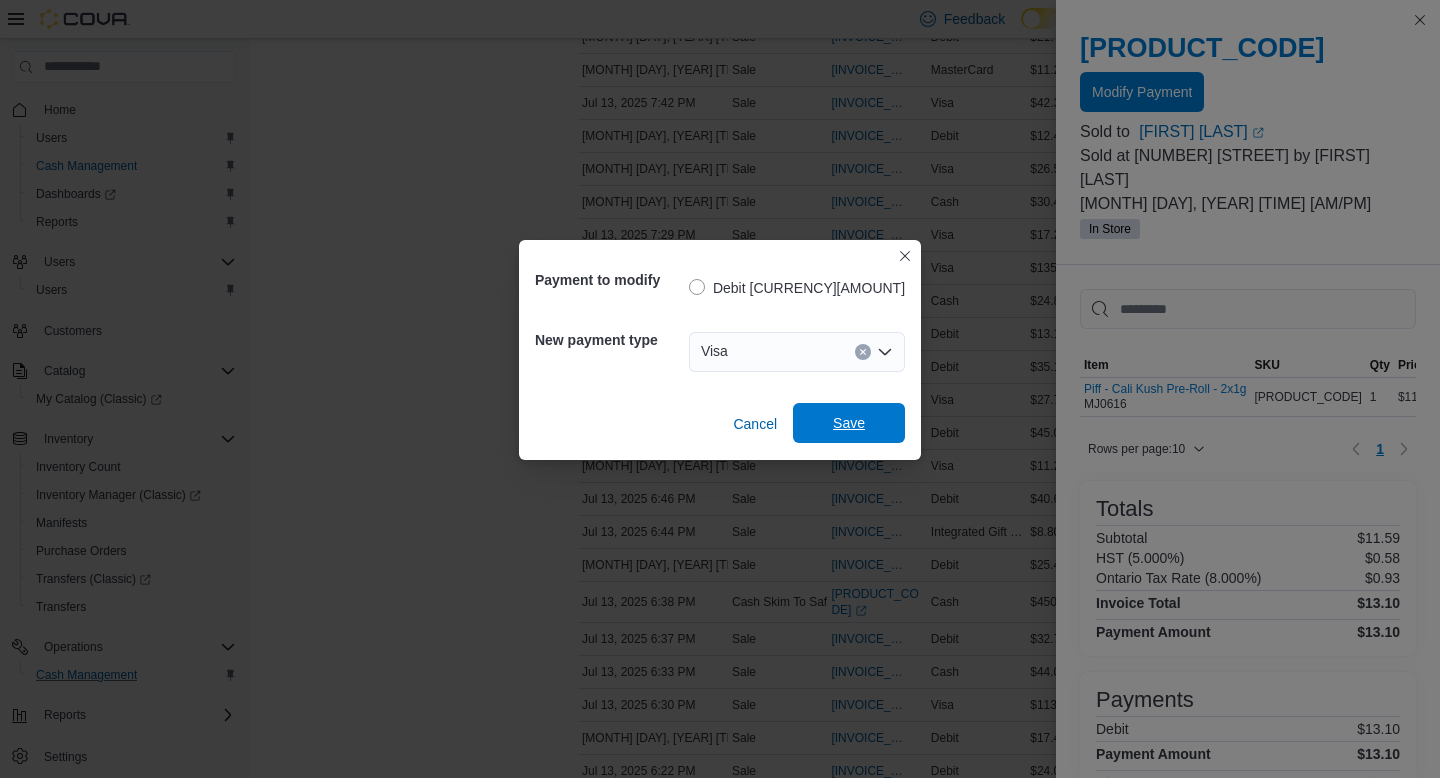click on "Save" at bounding box center (849, 423) 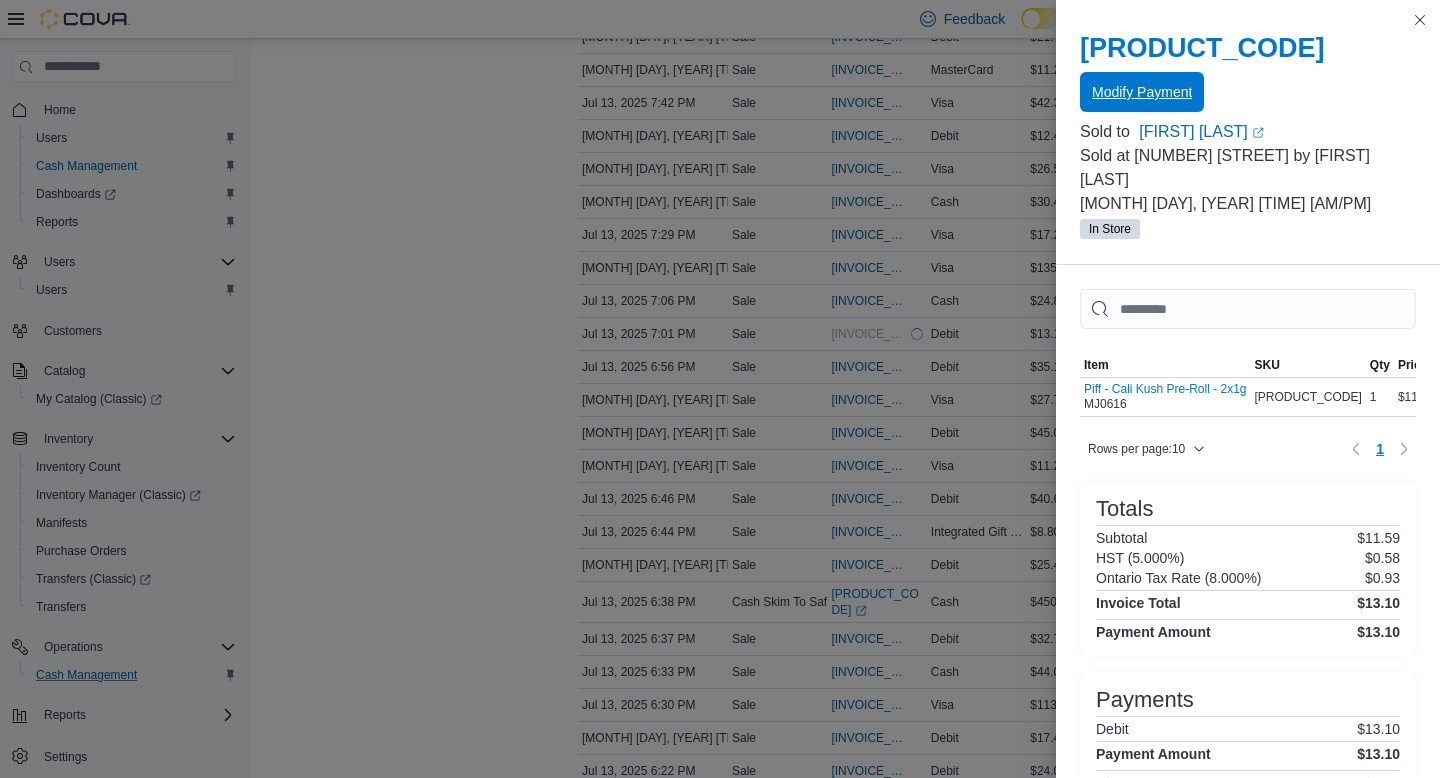 scroll, scrollTop: 0, scrollLeft: 0, axis: both 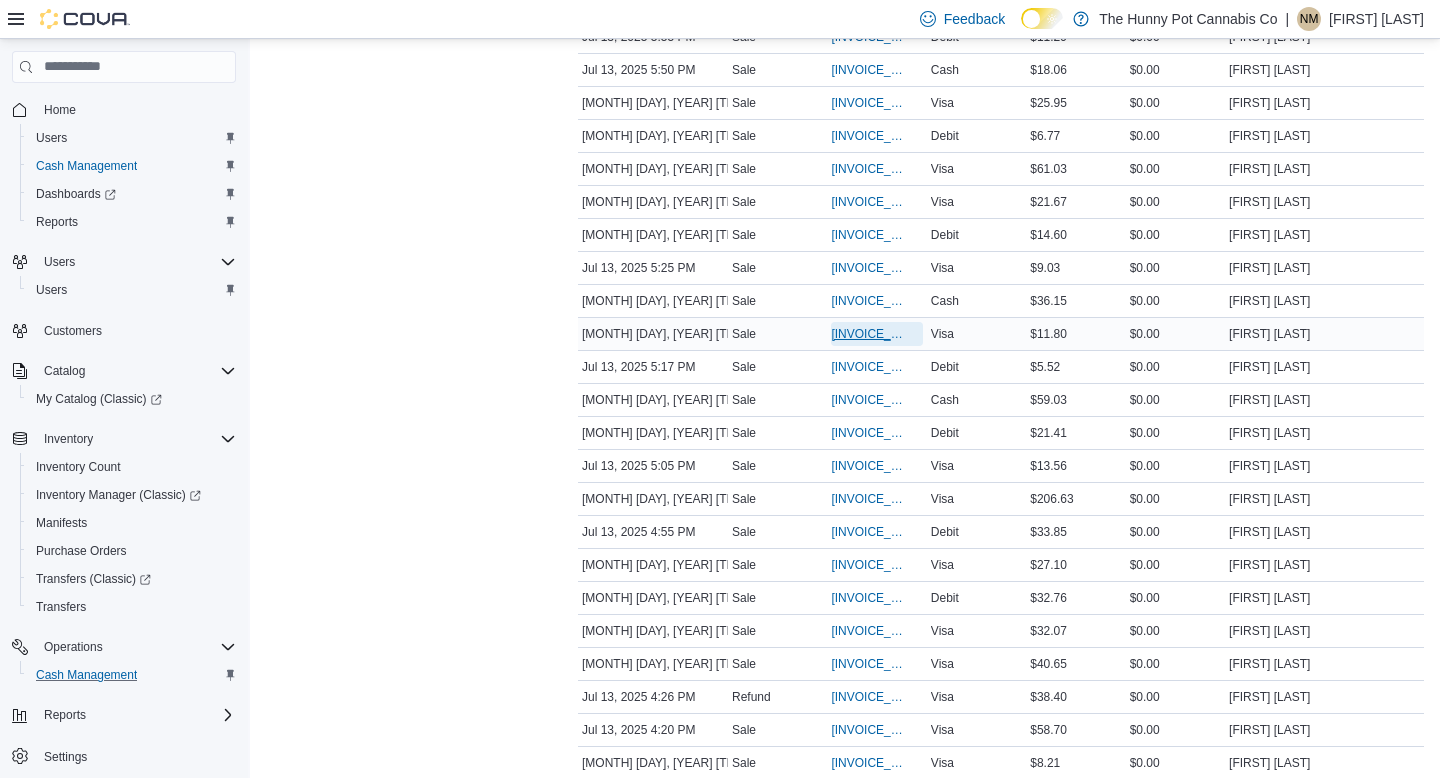 click on "[TRANSACTION_ID]" at bounding box center (866, 334) 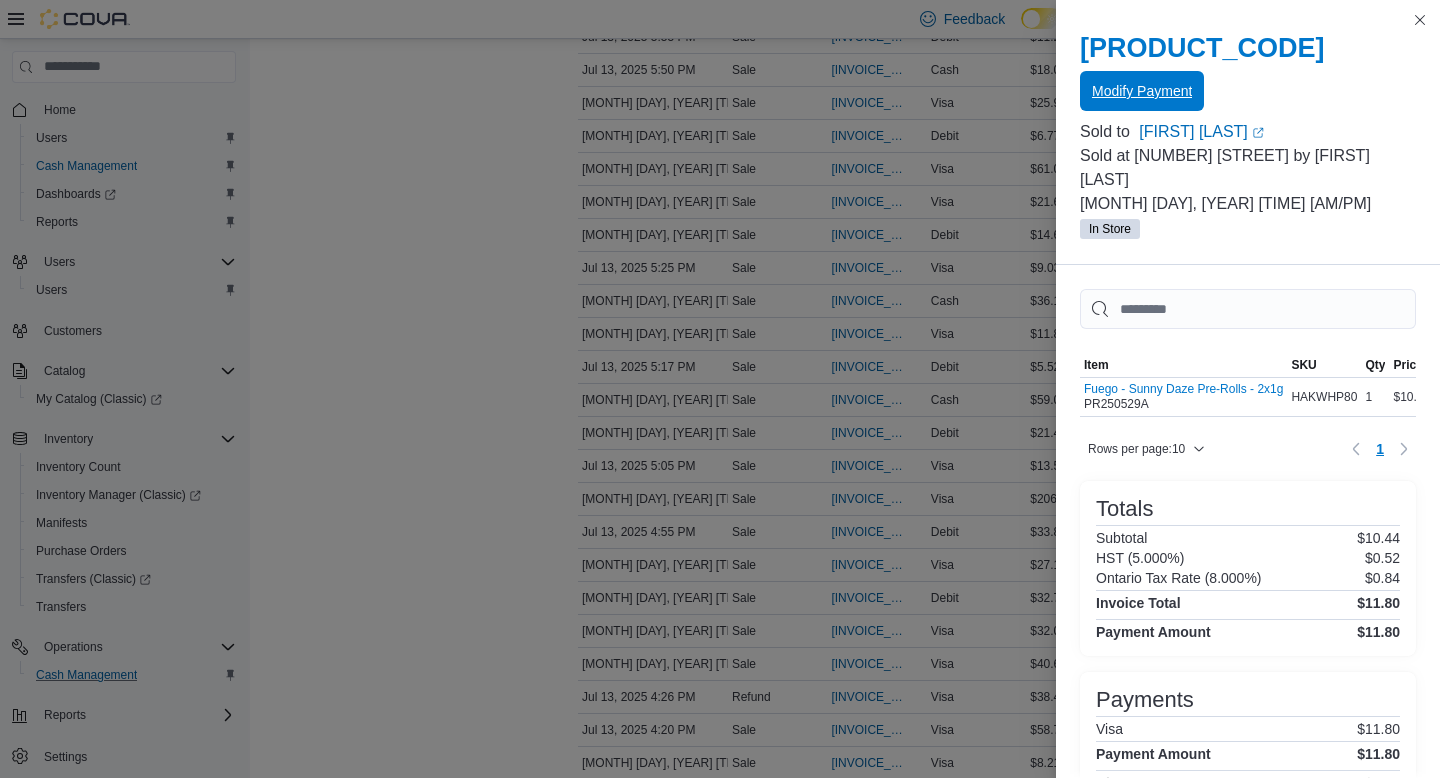click on "Modify Payment" at bounding box center (1142, 91) 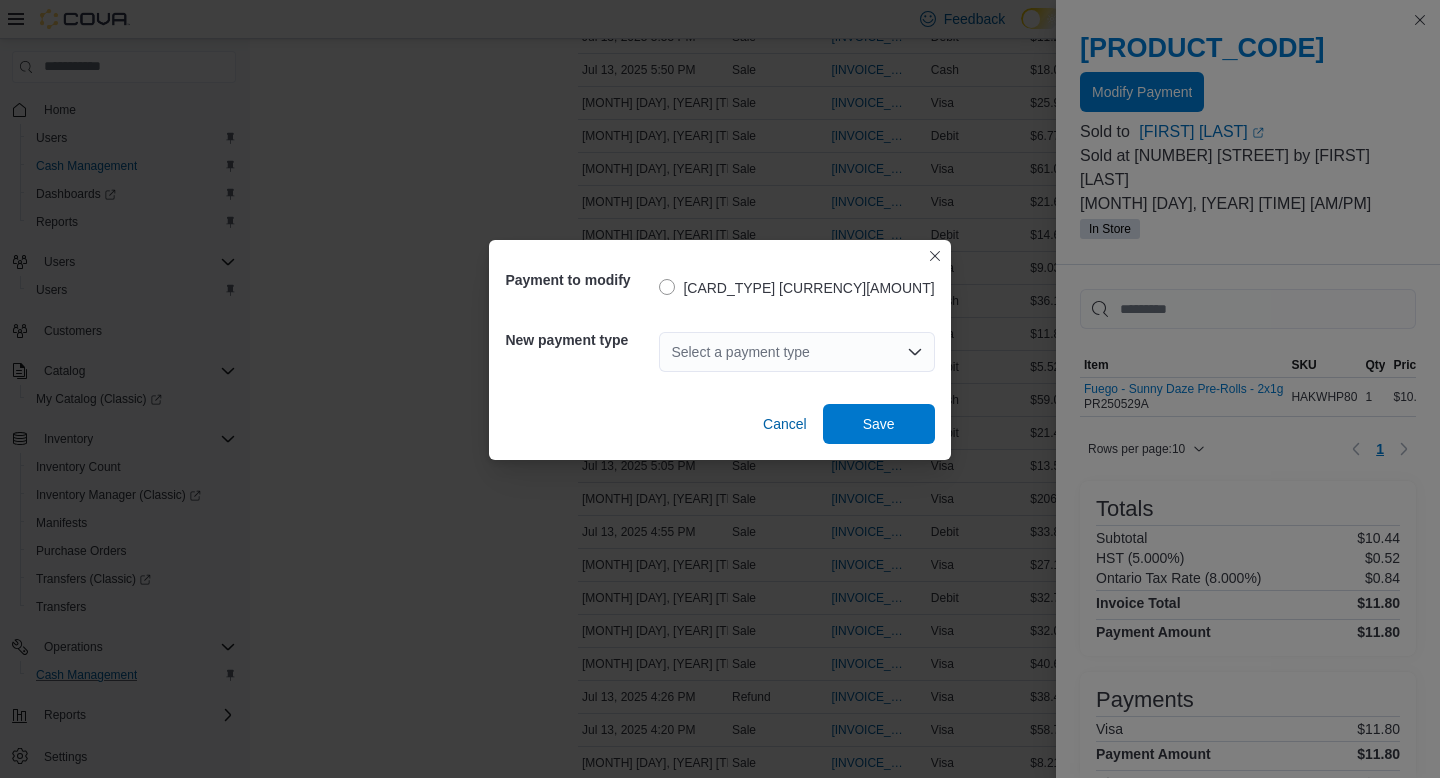 click on "Select a payment type" at bounding box center [796, 352] 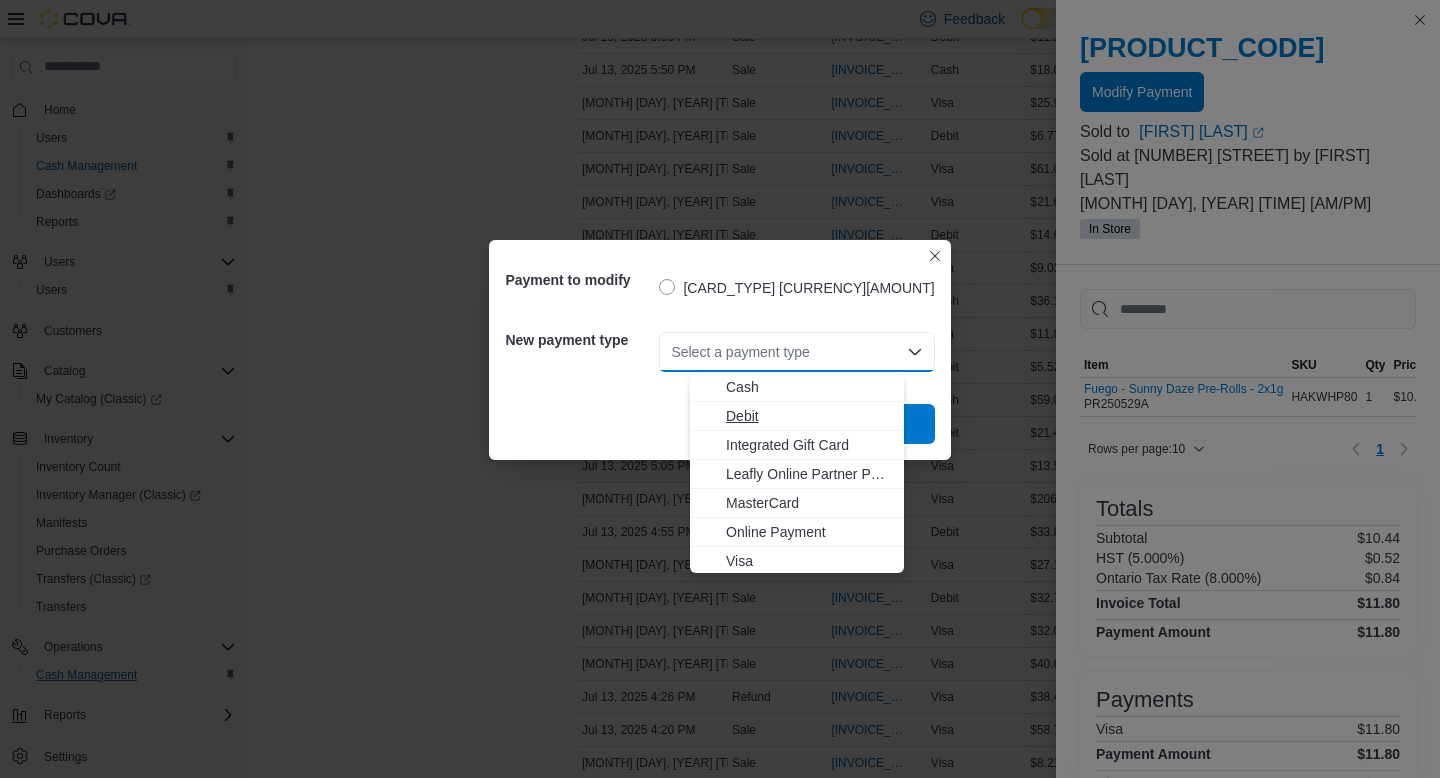 click on "Debit" at bounding box center (809, 416) 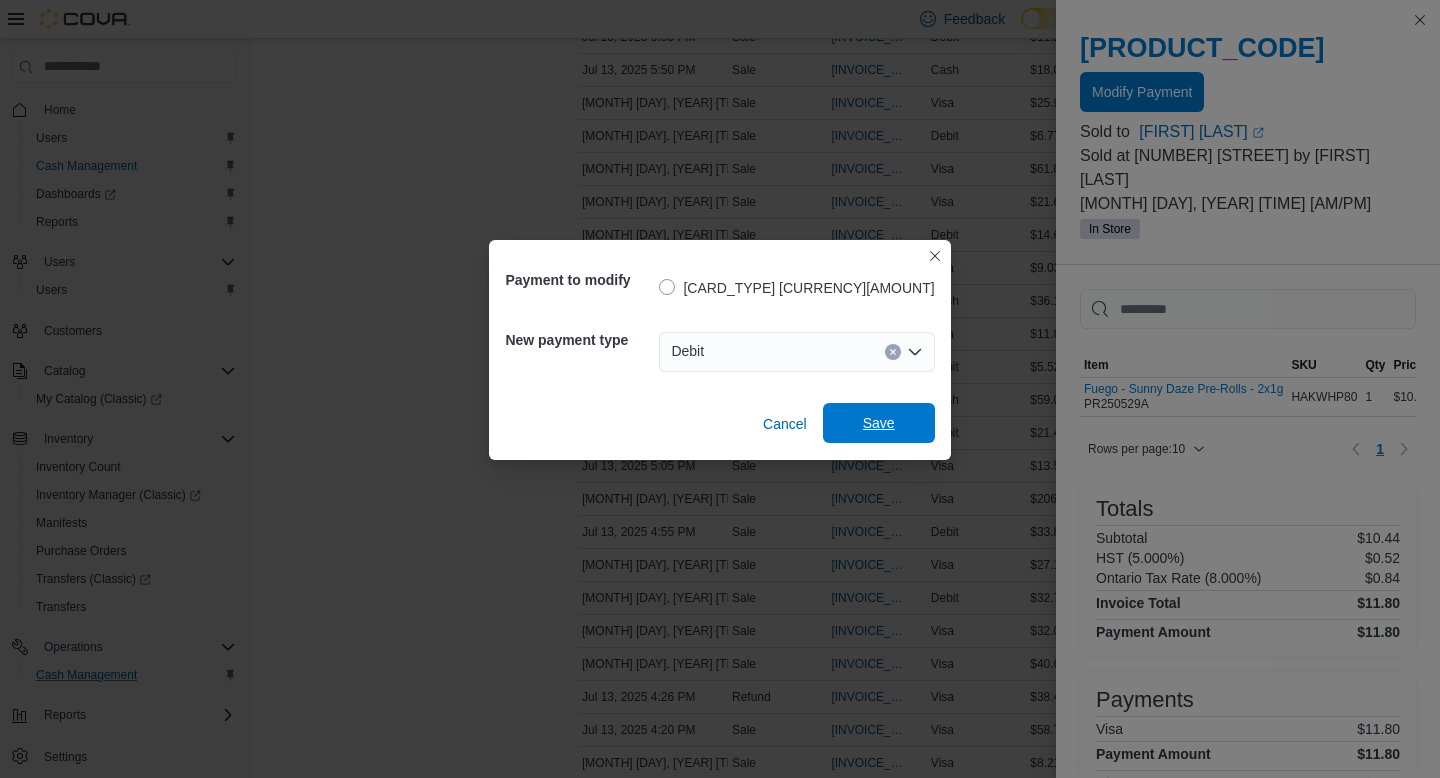 click on "Save" at bounding box center (879, 423) 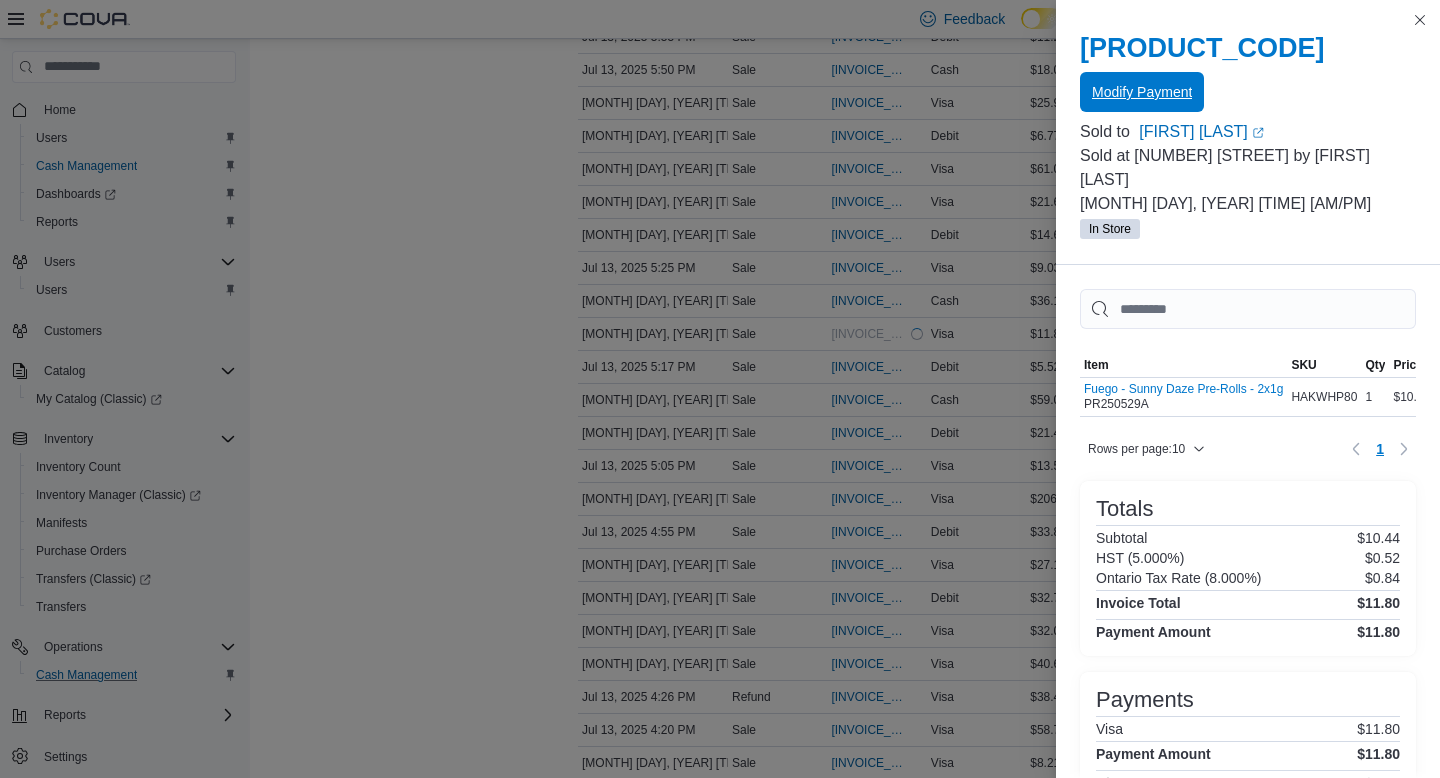 scroll, scrollTop: 0, scrollLeft: 0, axis: both 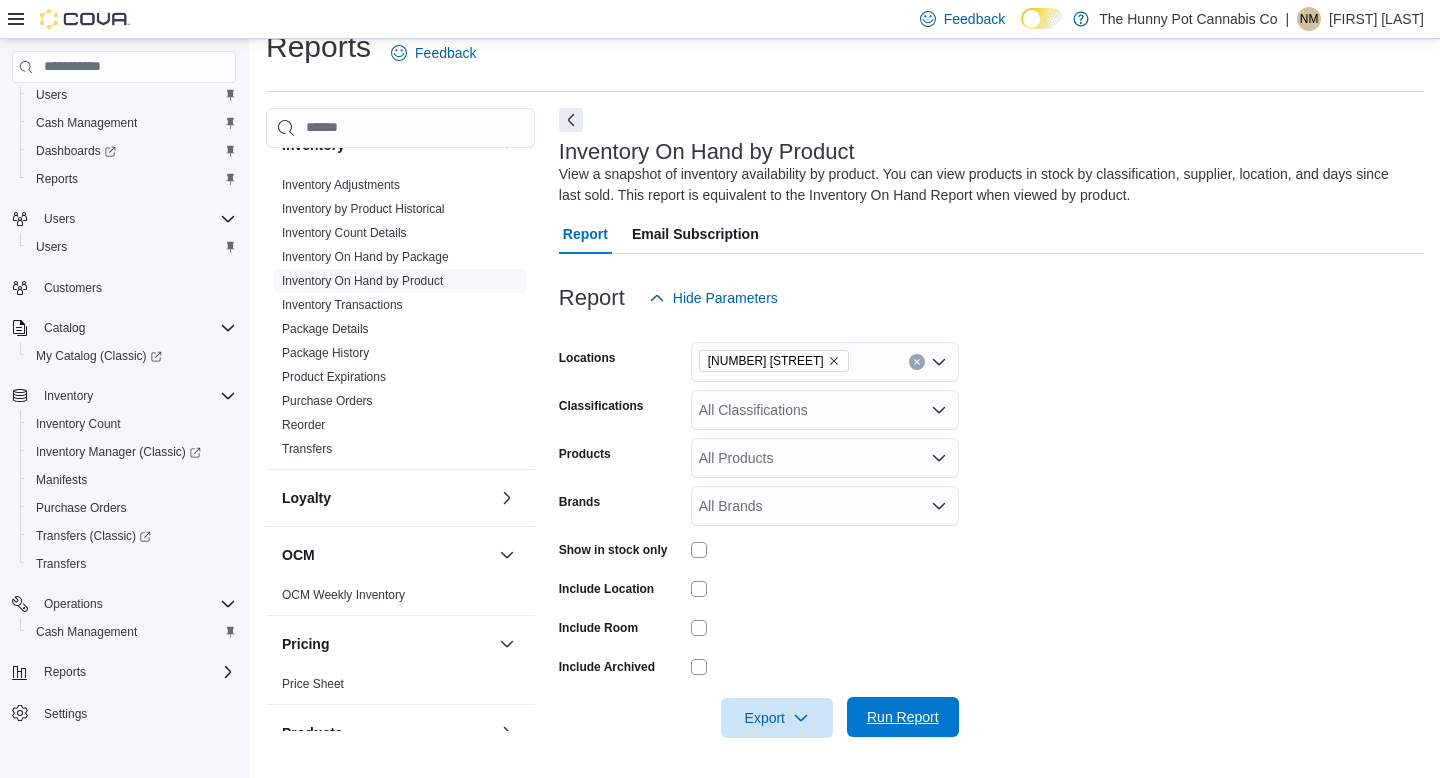 click on "Run Report" at bounding box center (903, 717) 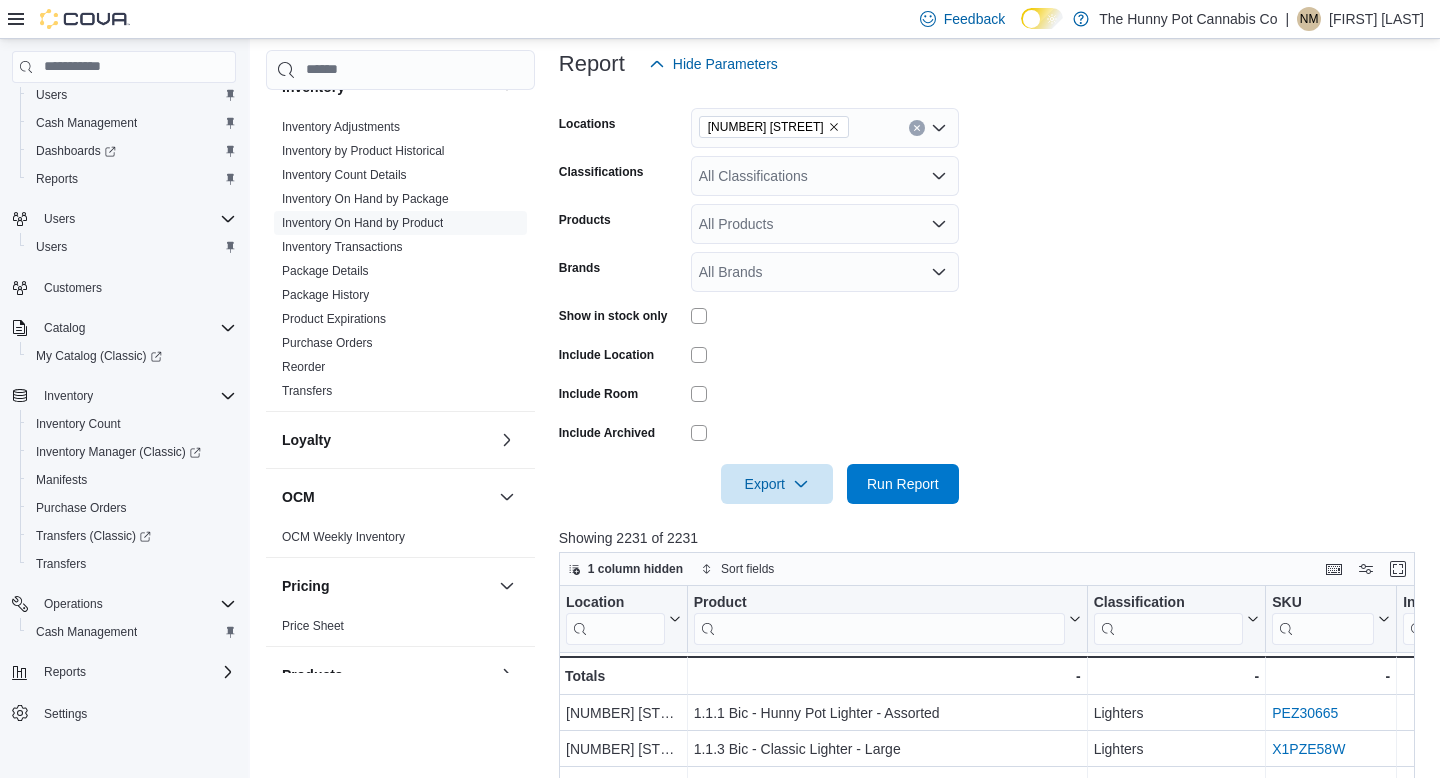 scroll, scrollTop: 0, scrollLeft: 0, axis: both 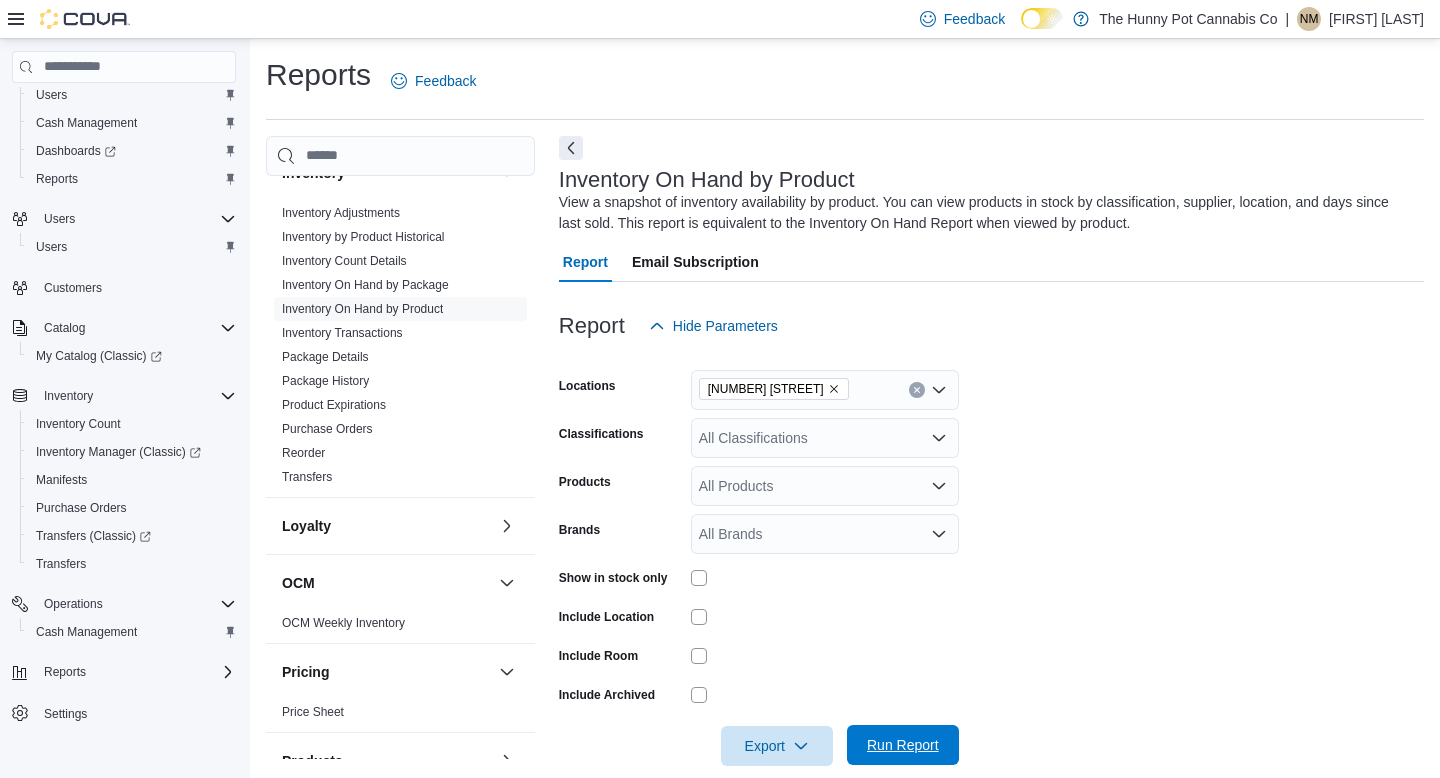 click on "Run Report" at bounding box center [903, 745] 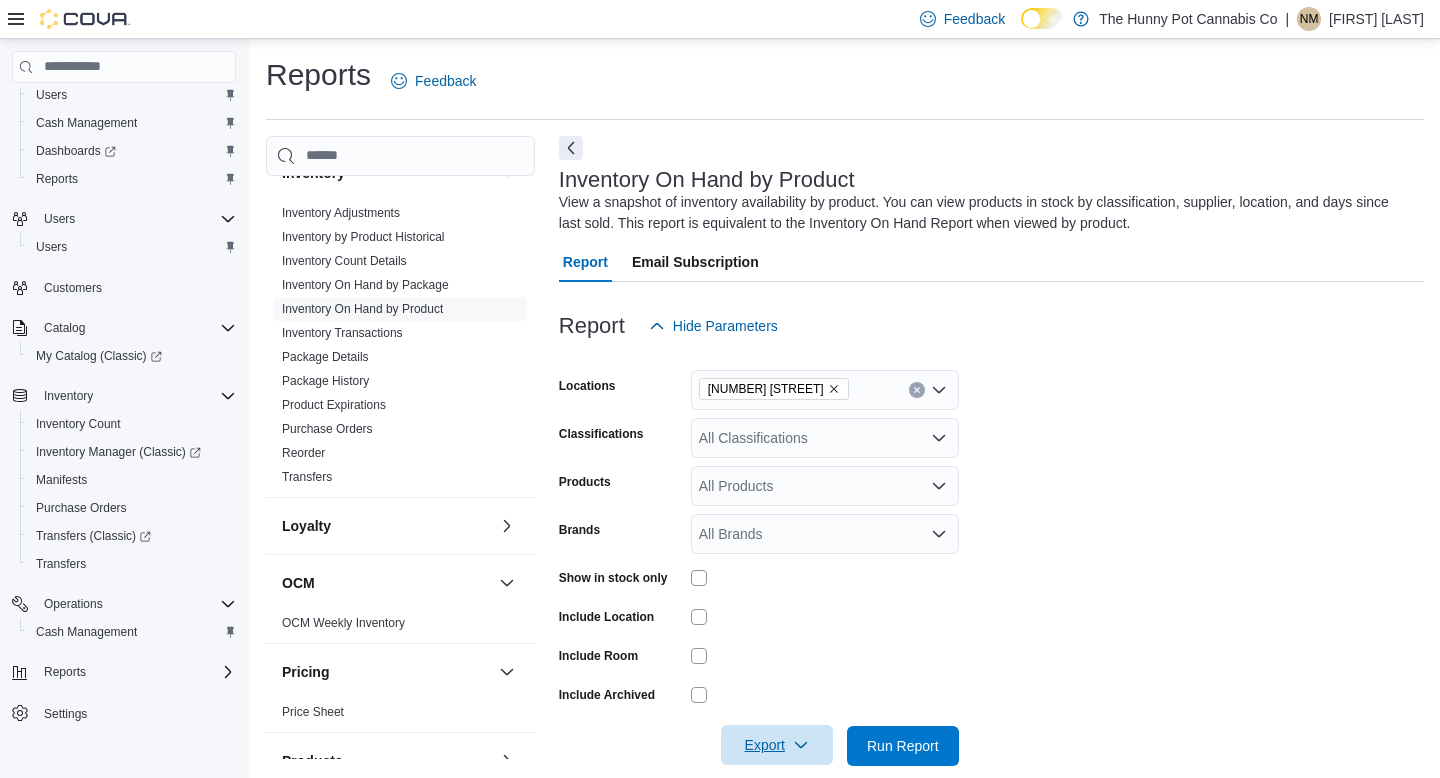 click on "Export" at bounding box center [777, 745] 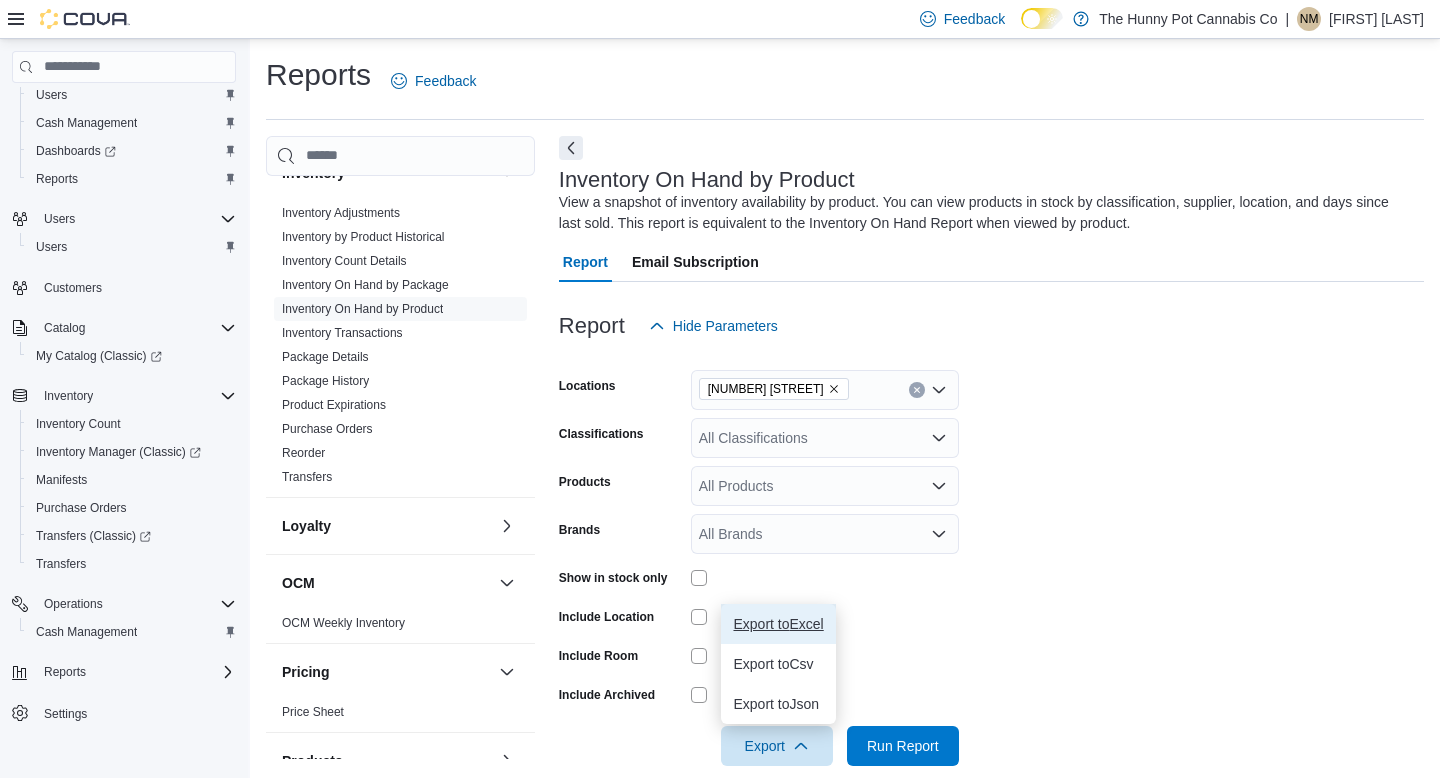 click on "Export to  Excel" at bounding box center (778, 624) 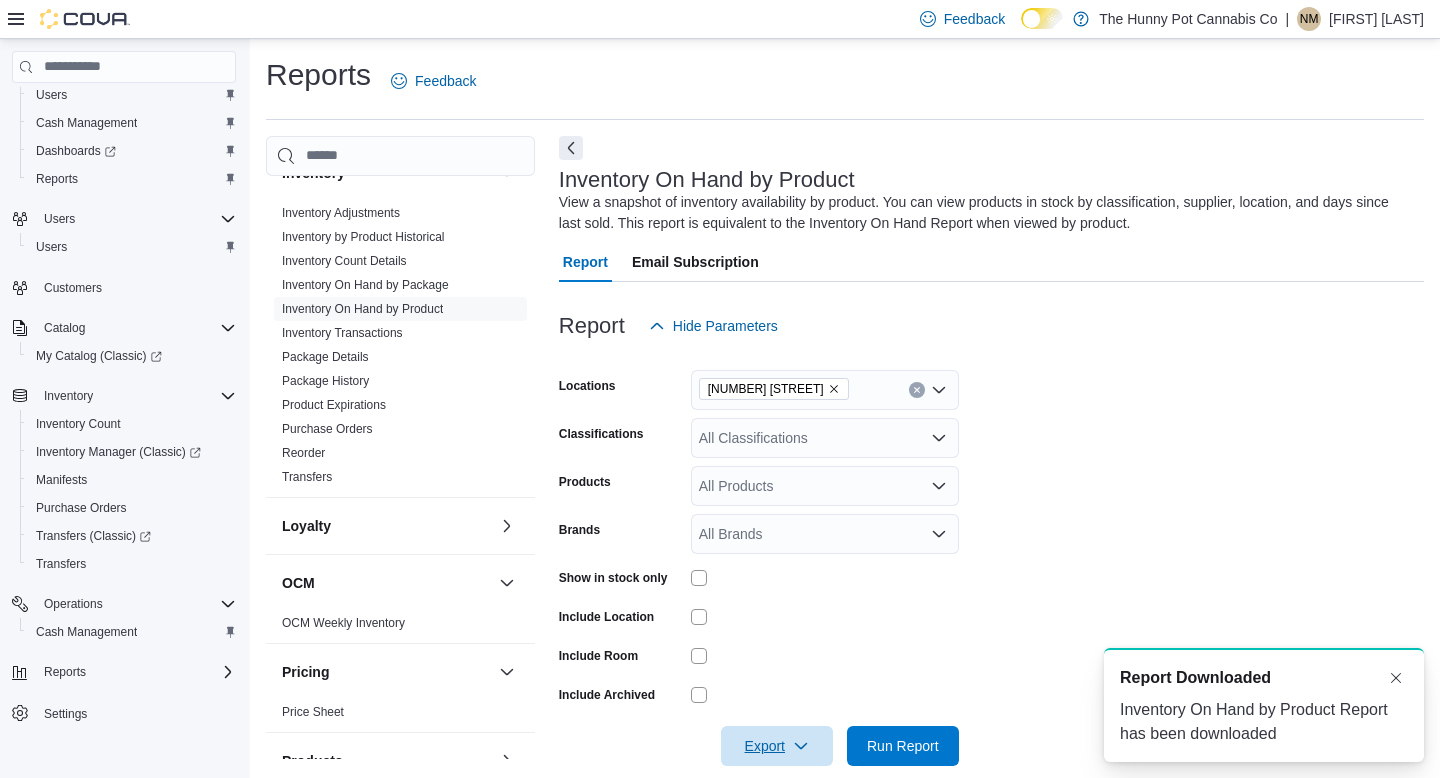scroll, scrollTop: 0, scrollLeft: 0, axis: both 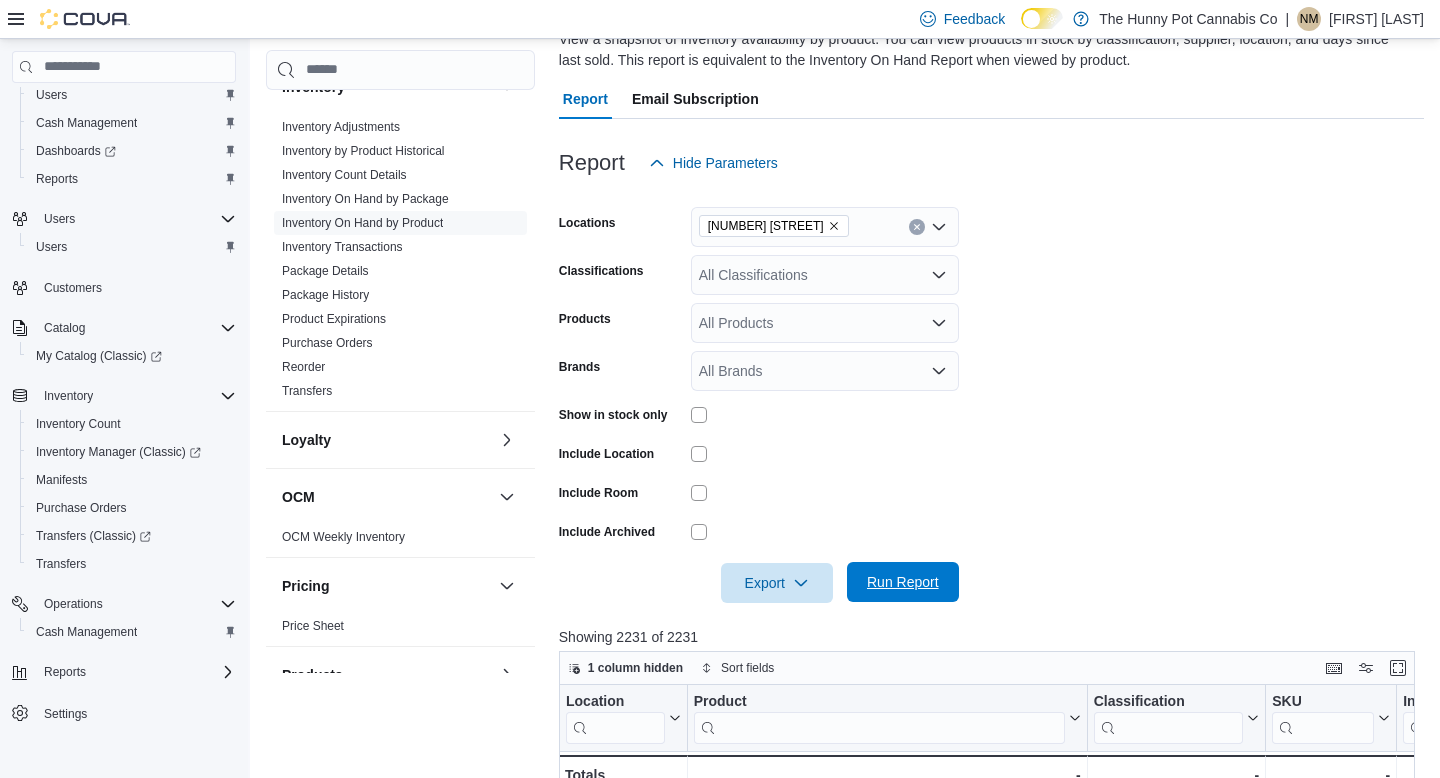 click on "Run Report" at bounding box center [903, 582] 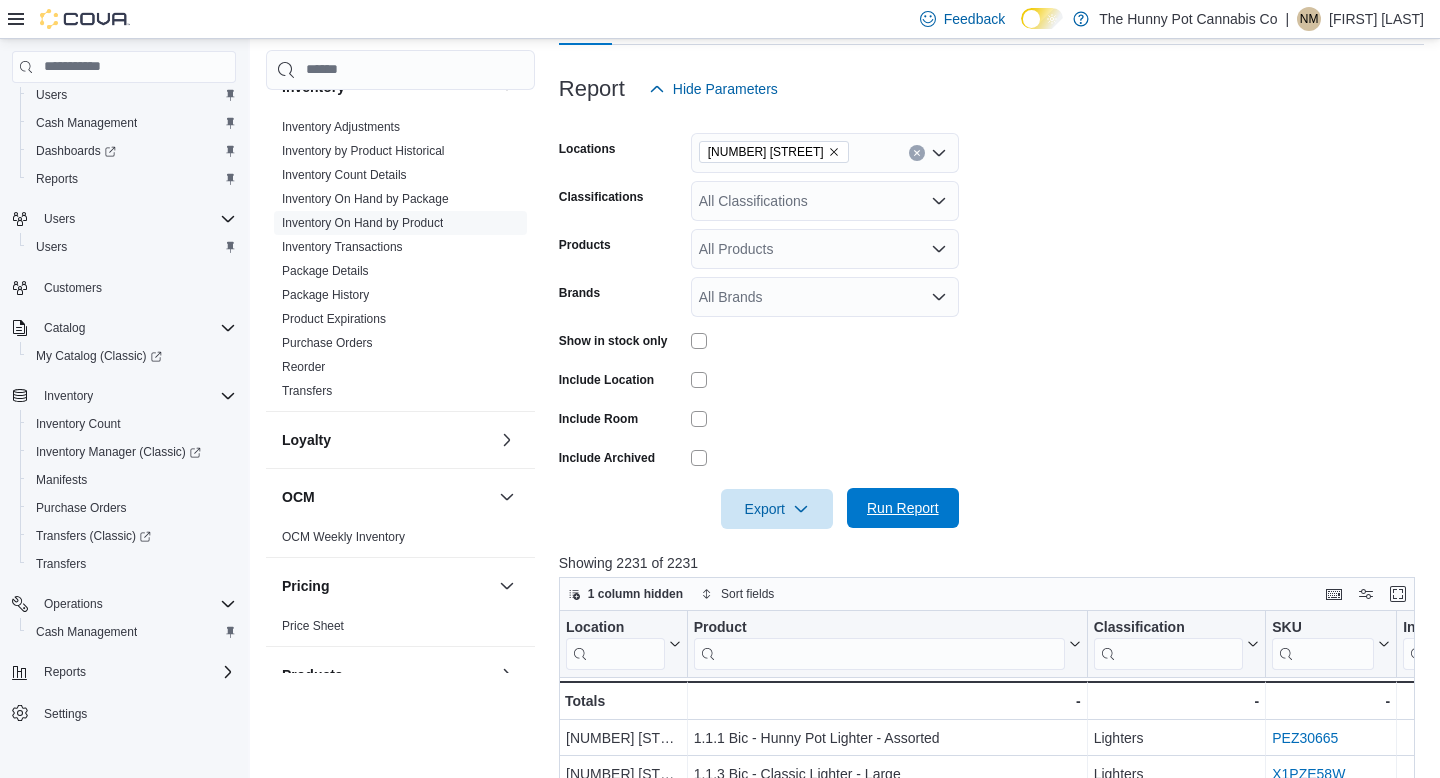 scroll, scrollTop: 286, scrollLeft: 0, axis: vertical 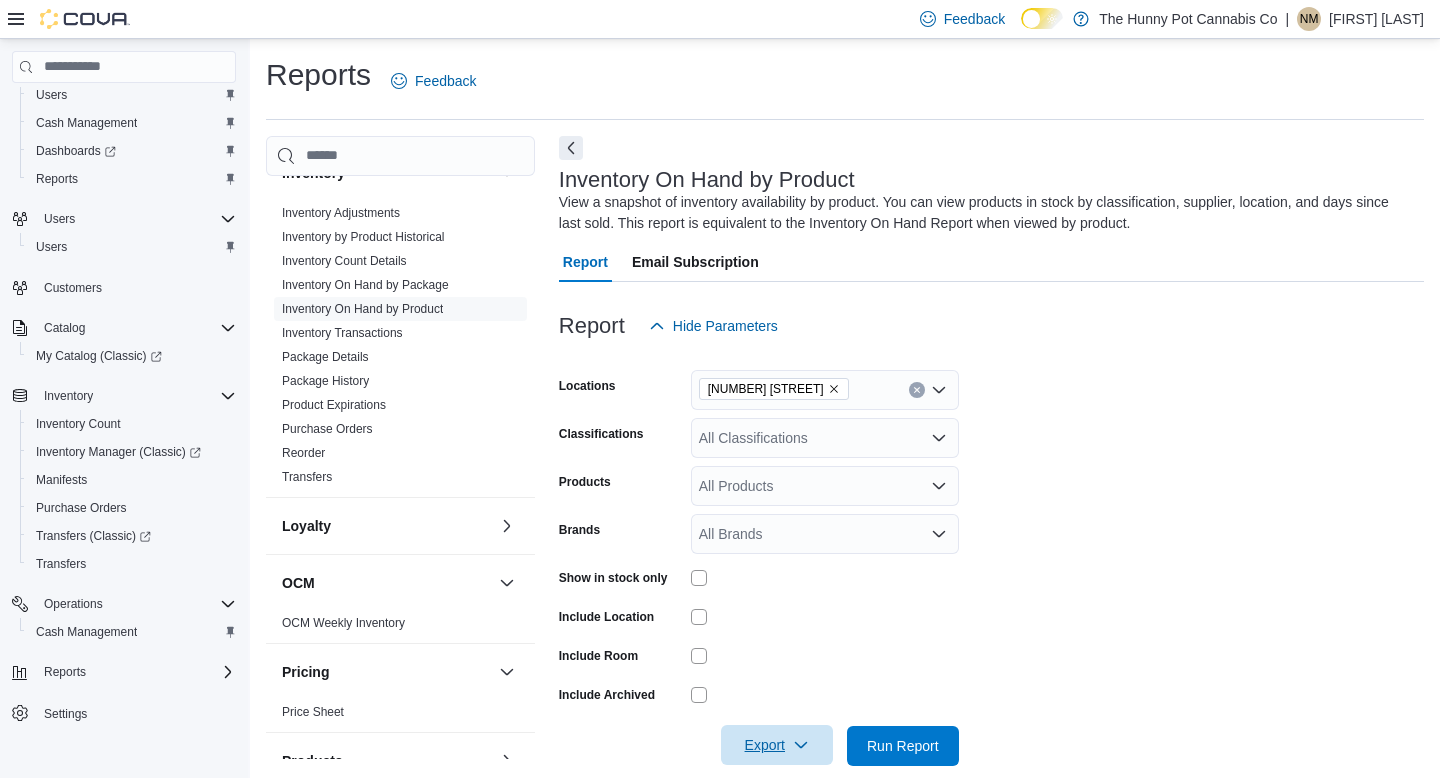 click on "Export" at bounding box center (777, 745) 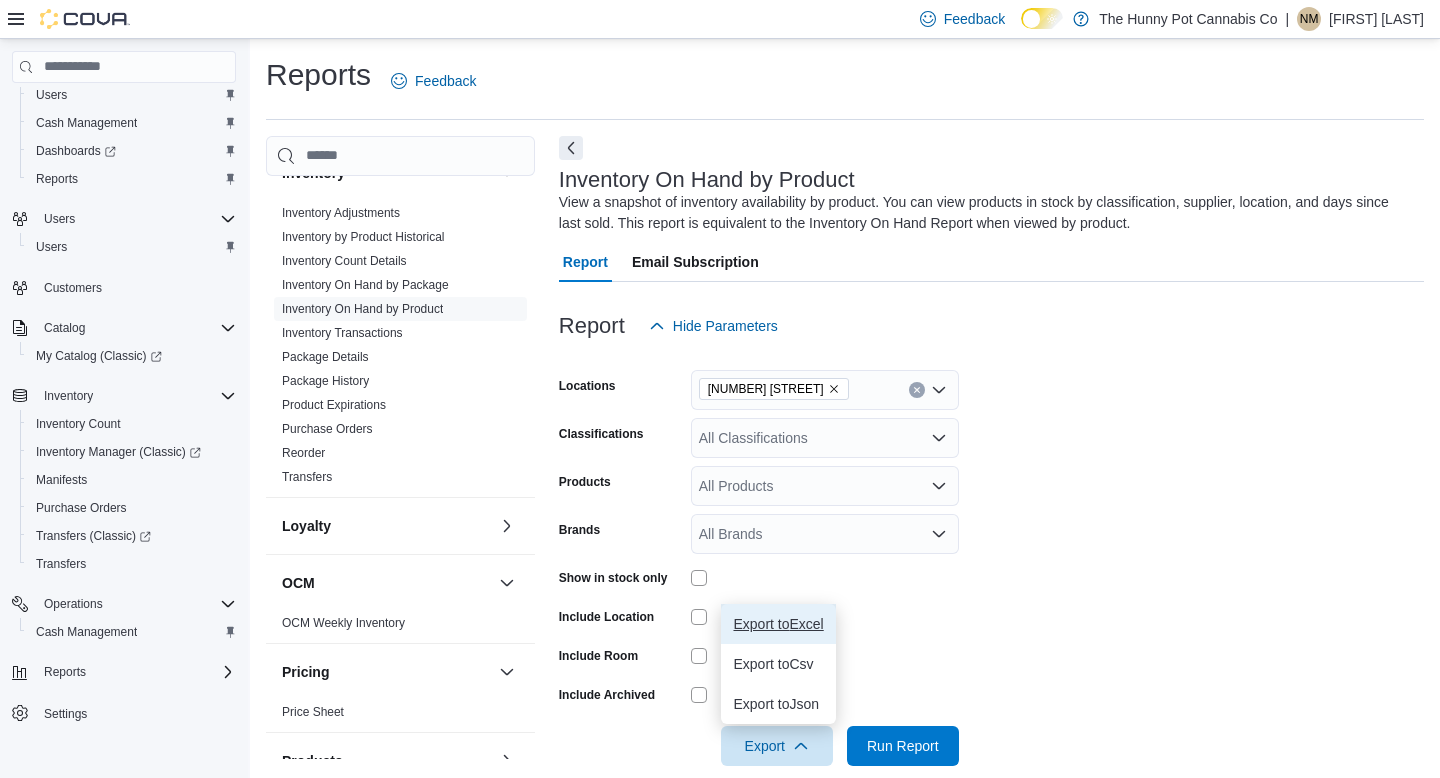 click on "Export to  Excel" at bounding box center [778, 624] 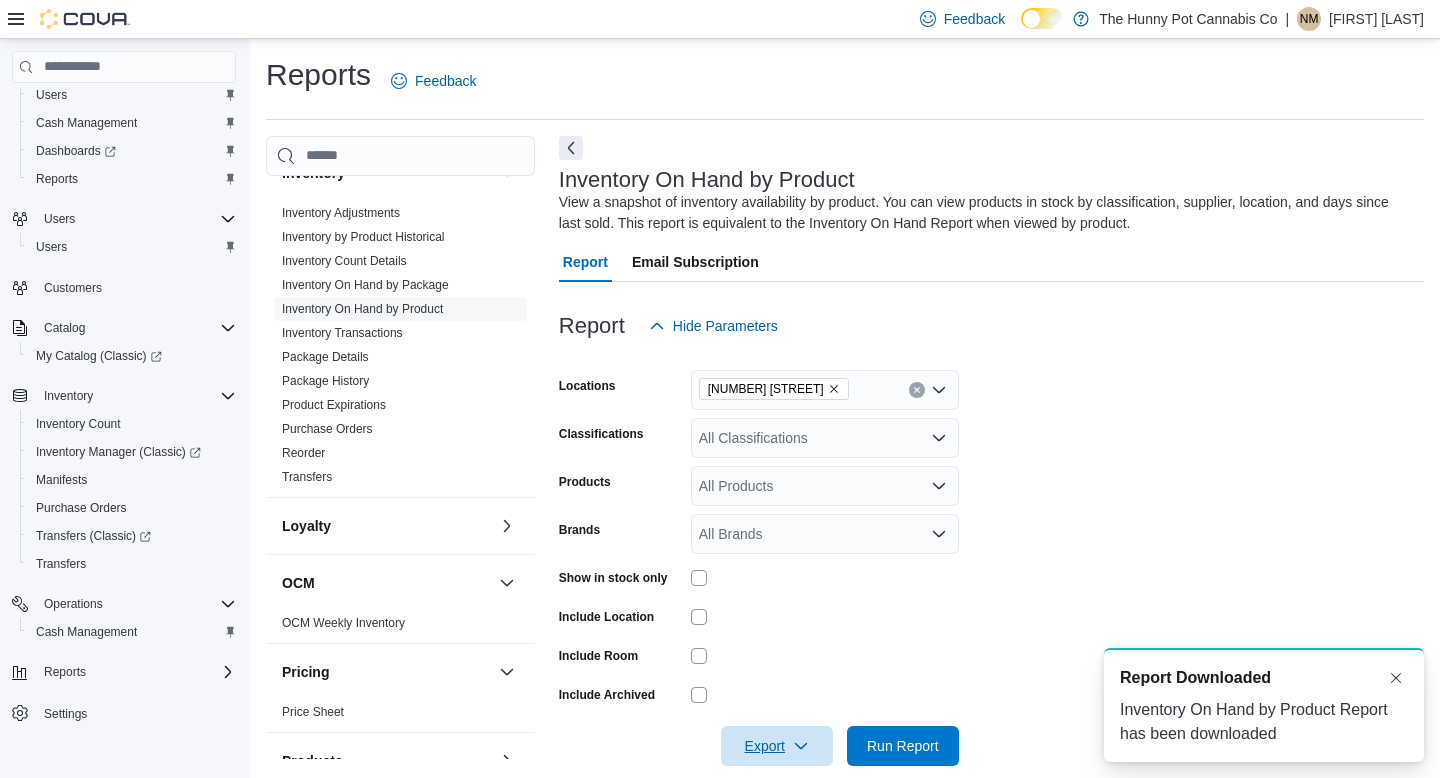 scroll, scrollTop: 0, scrollLeft: 0, axis: both 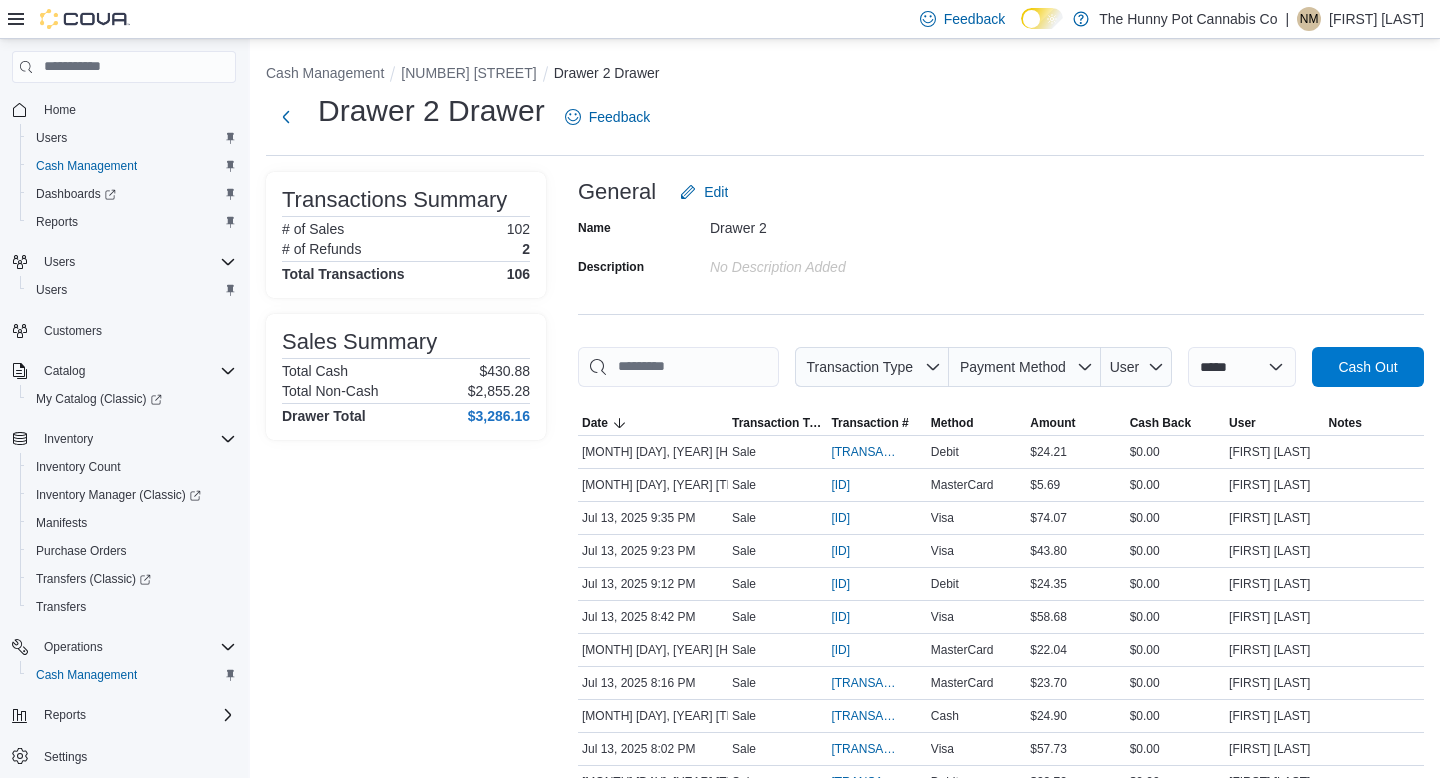 click on "Cash Management [NUMBER] [STREET] Drawer [NUMBER] Drawer" at bounding box center [845, 75] 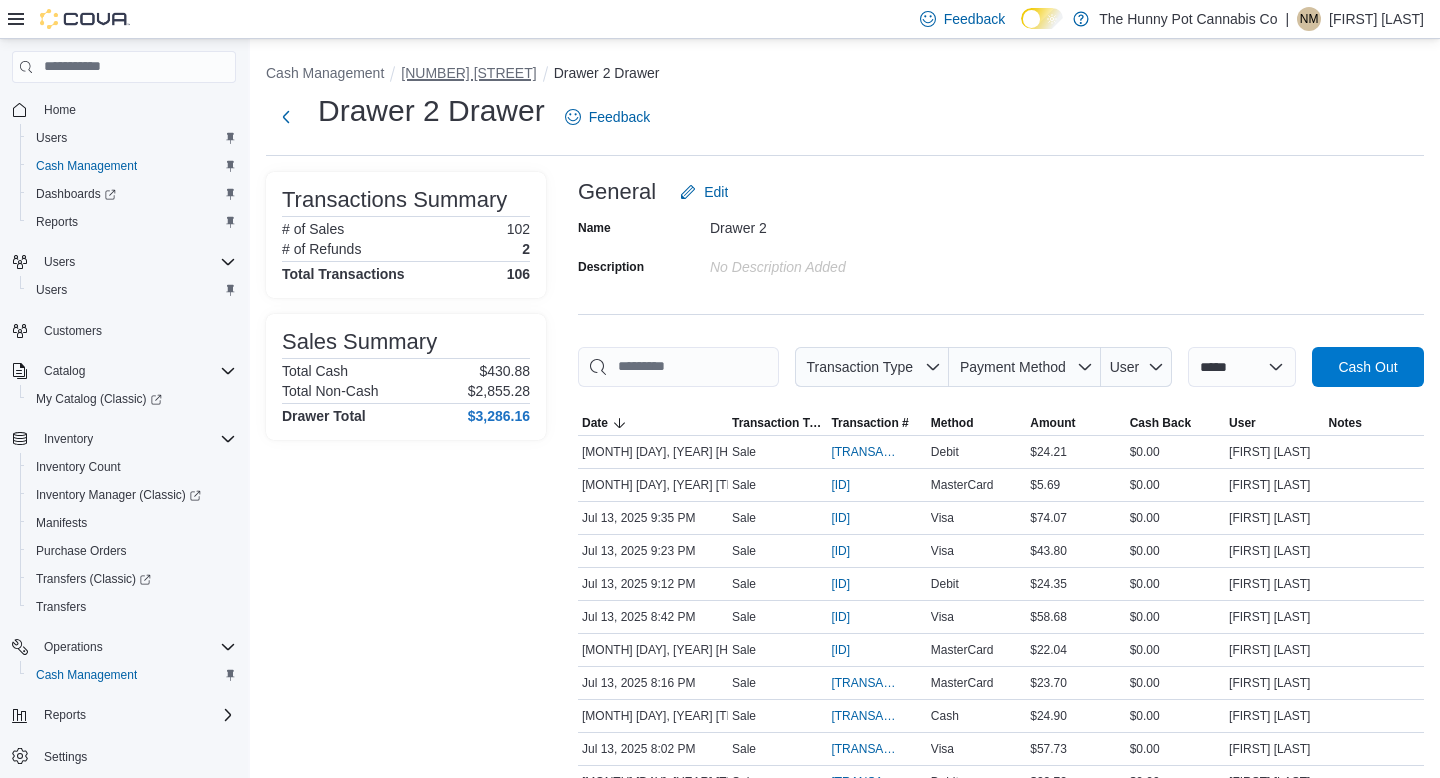 click on "[NUMBER] [STREET]" at bounding box center (468, 73) 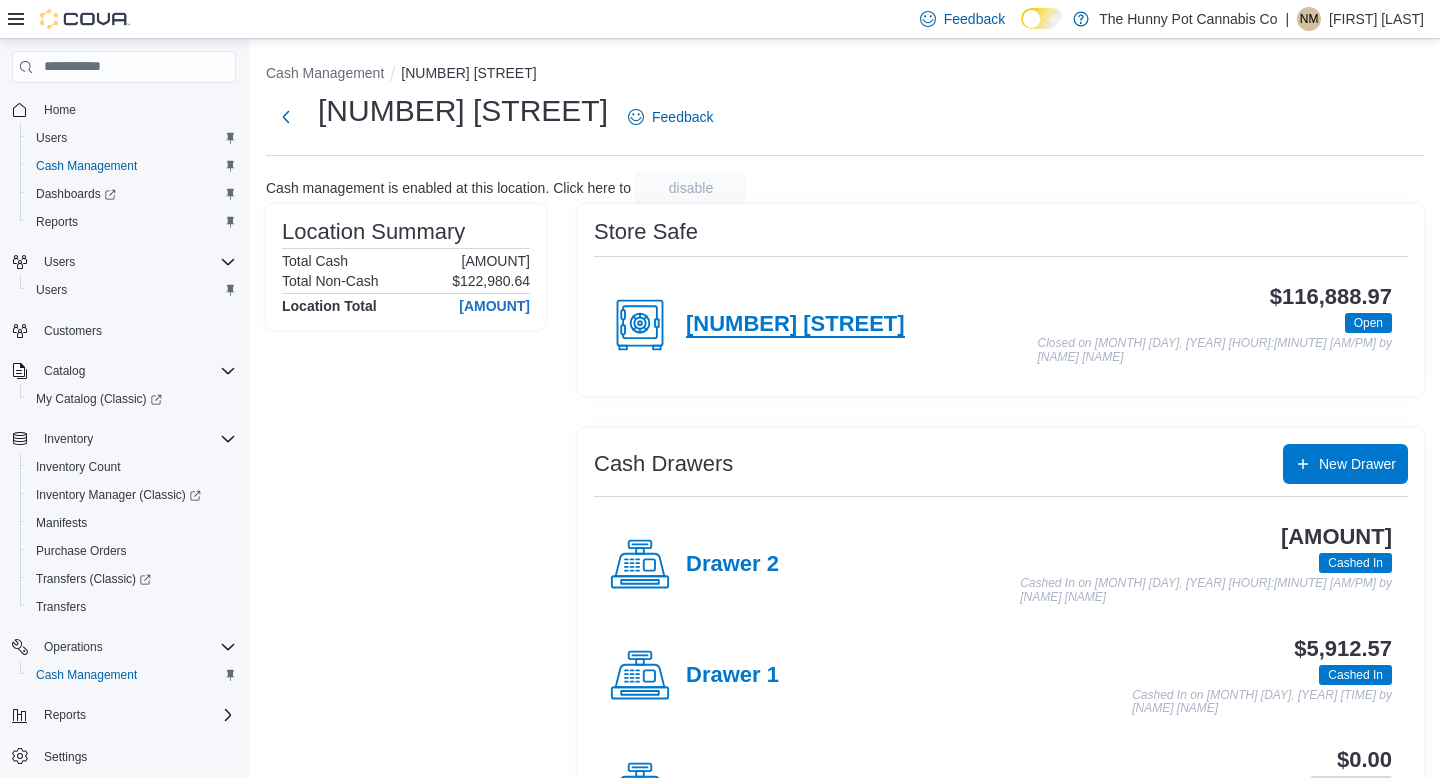 click on "[NUMBER] [STREET]" at bounding box center [795, 325] 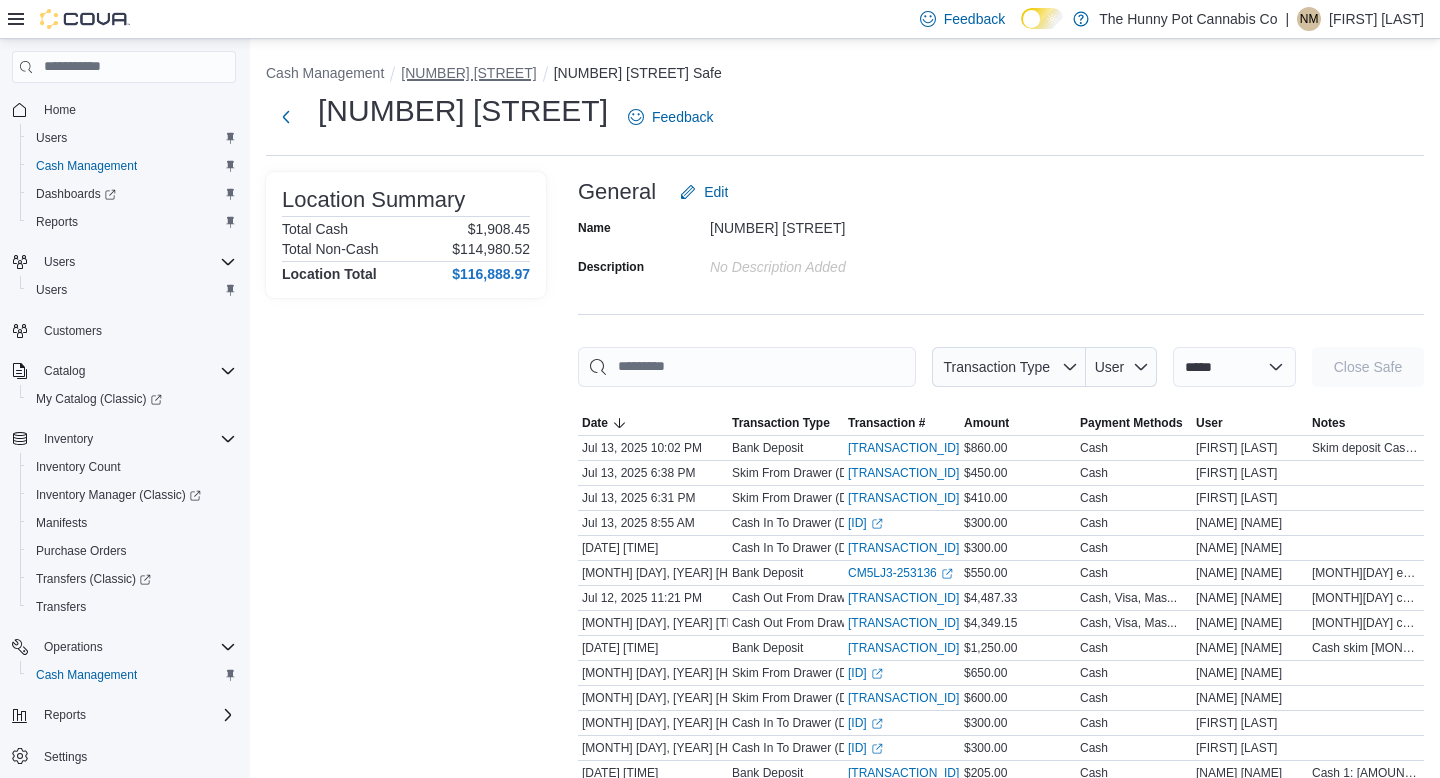 click on "[NUMBER] [STREET]" at bounding box center [468, 73] 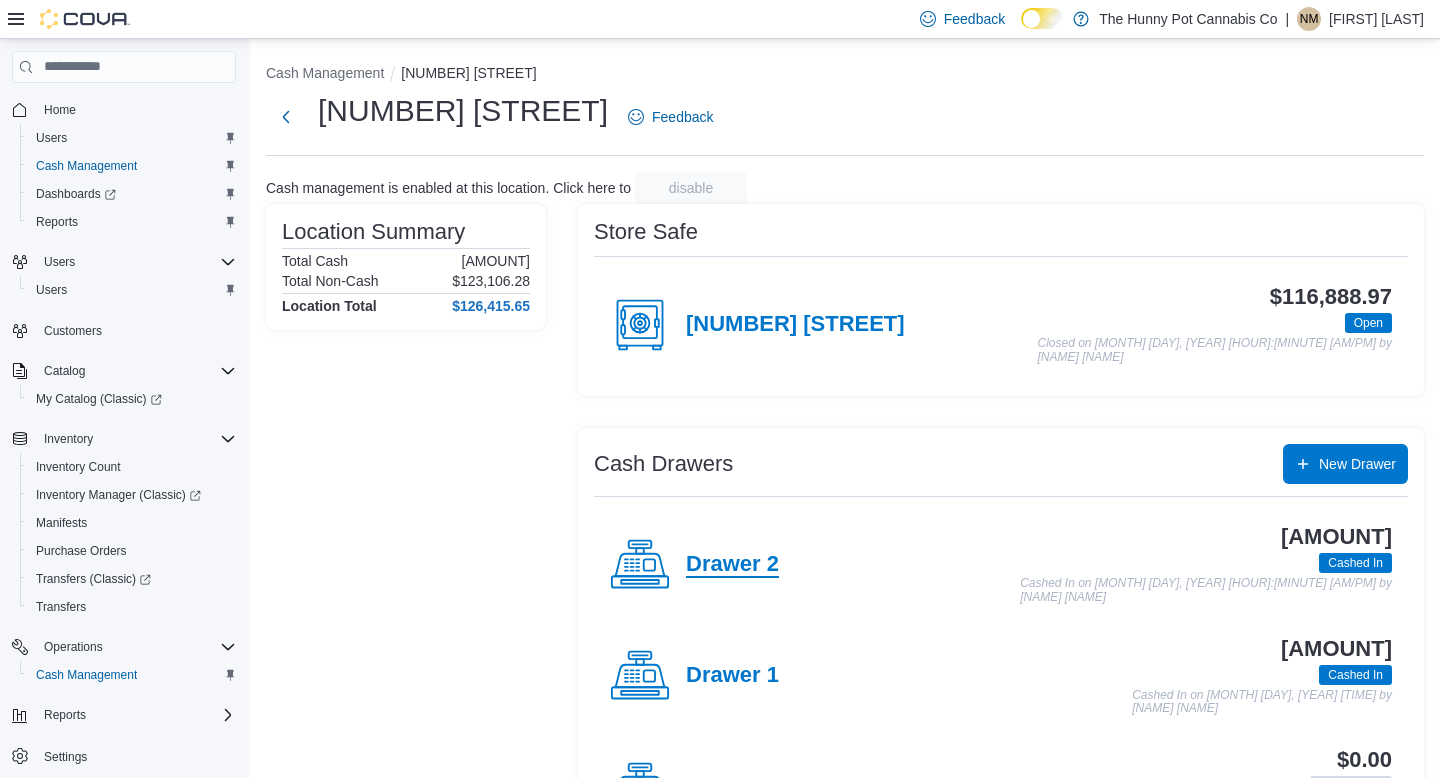 click on "Drawer 2" at bounding box center [732, 565] 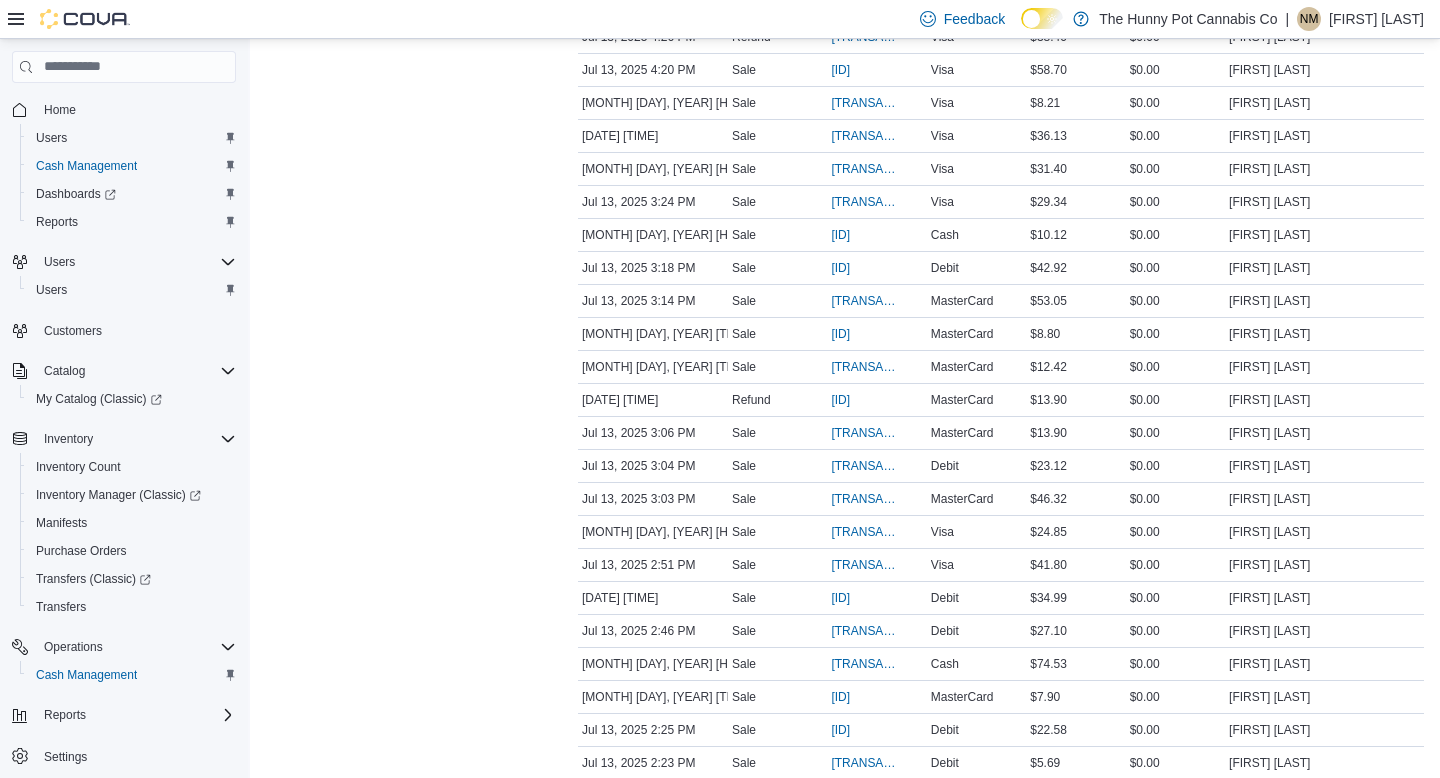 scroll, scrollTop: 3125, scrollLeft: 0, axis: vertical 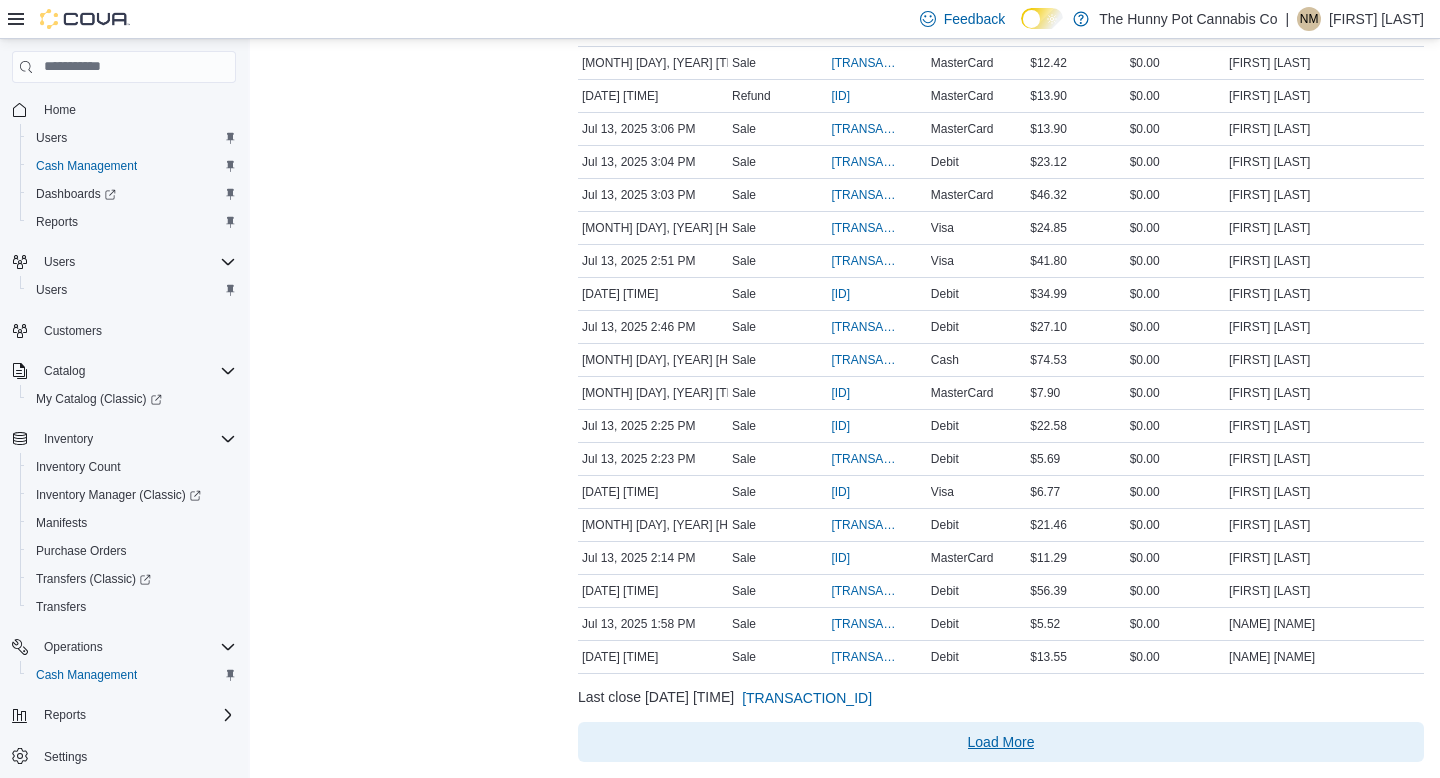 click on "Load More" at bounding box center (1001, 742) 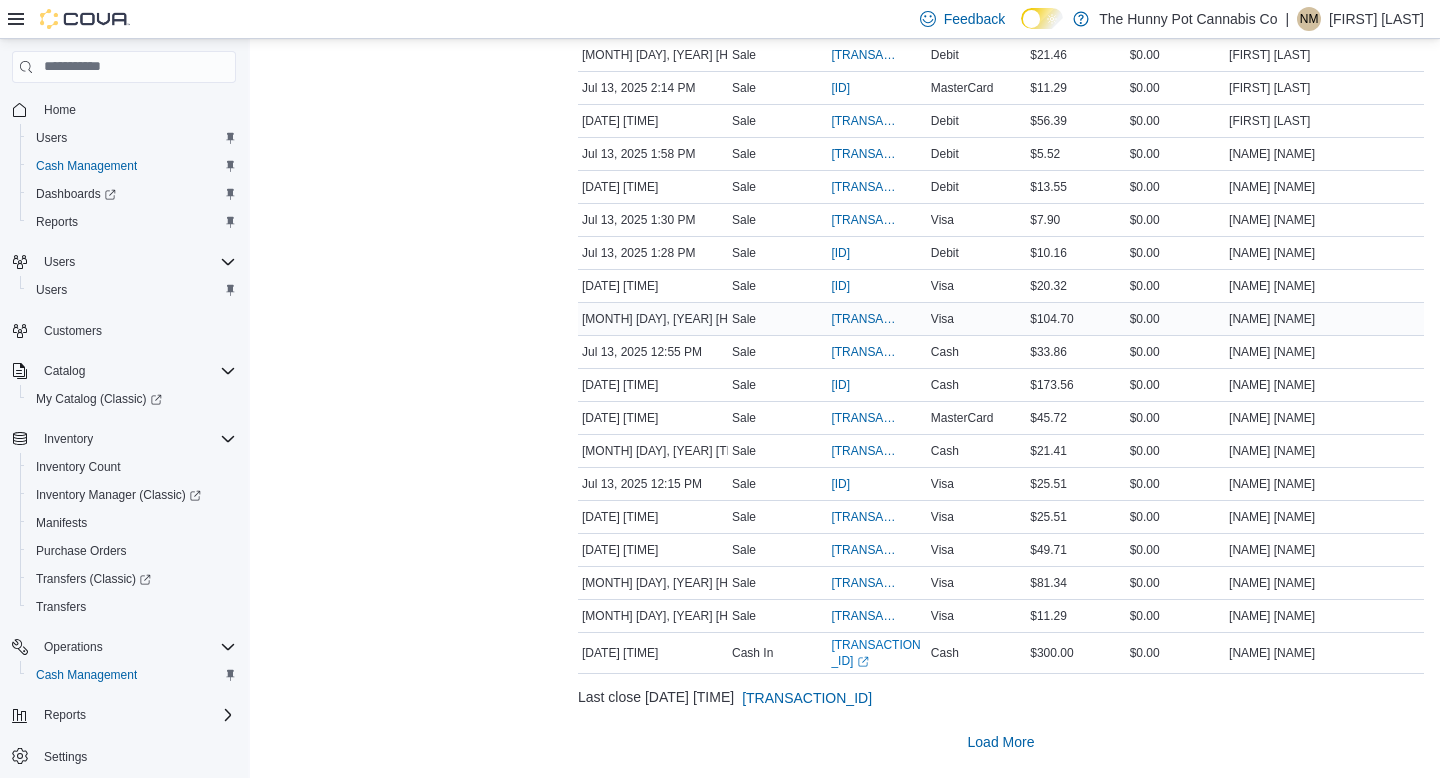scroll, scrollTop: 3595, scrollLeft: 0, axis: vertical 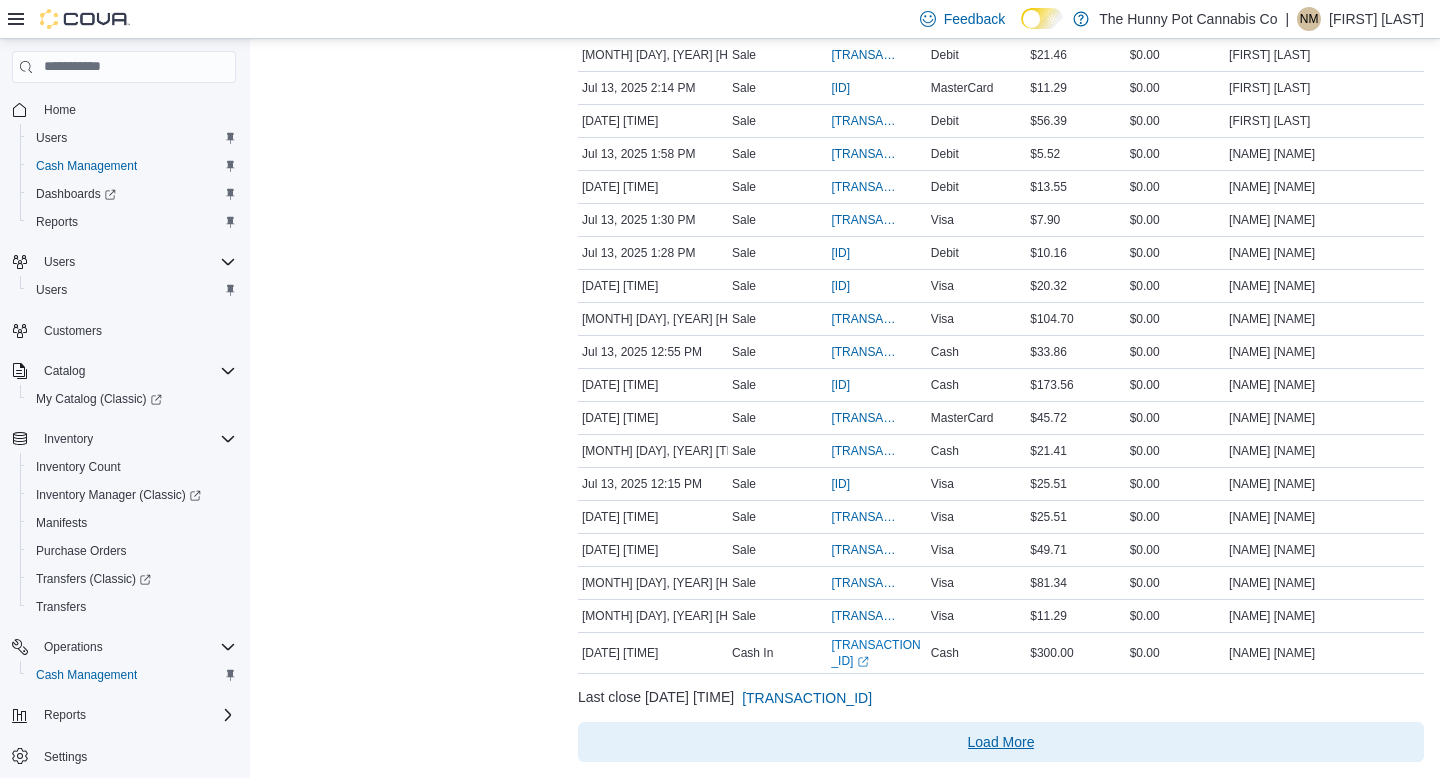 click on "Load More" at bounding box center (1001, 742) 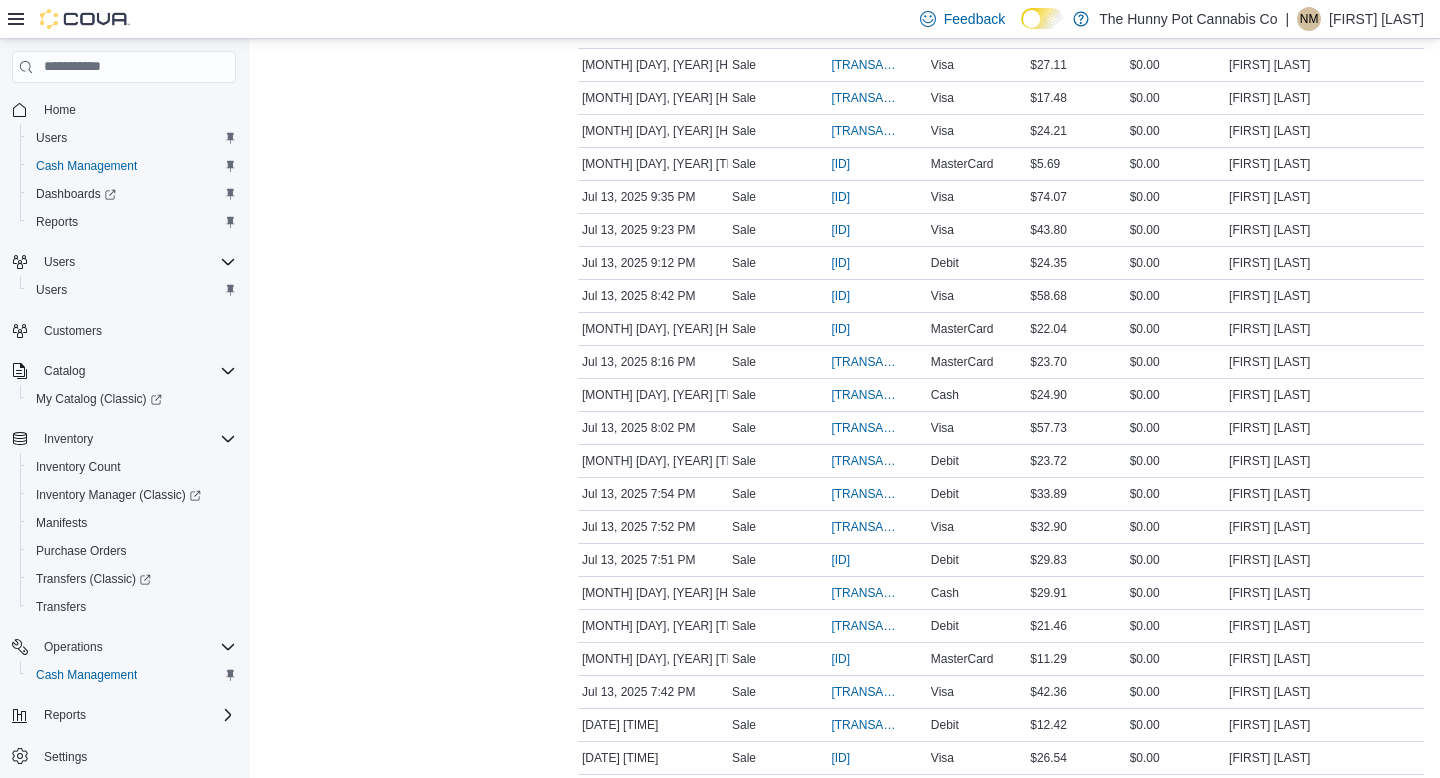 scroll, scrollTop: 0, scrollLeft: 0, axis: both 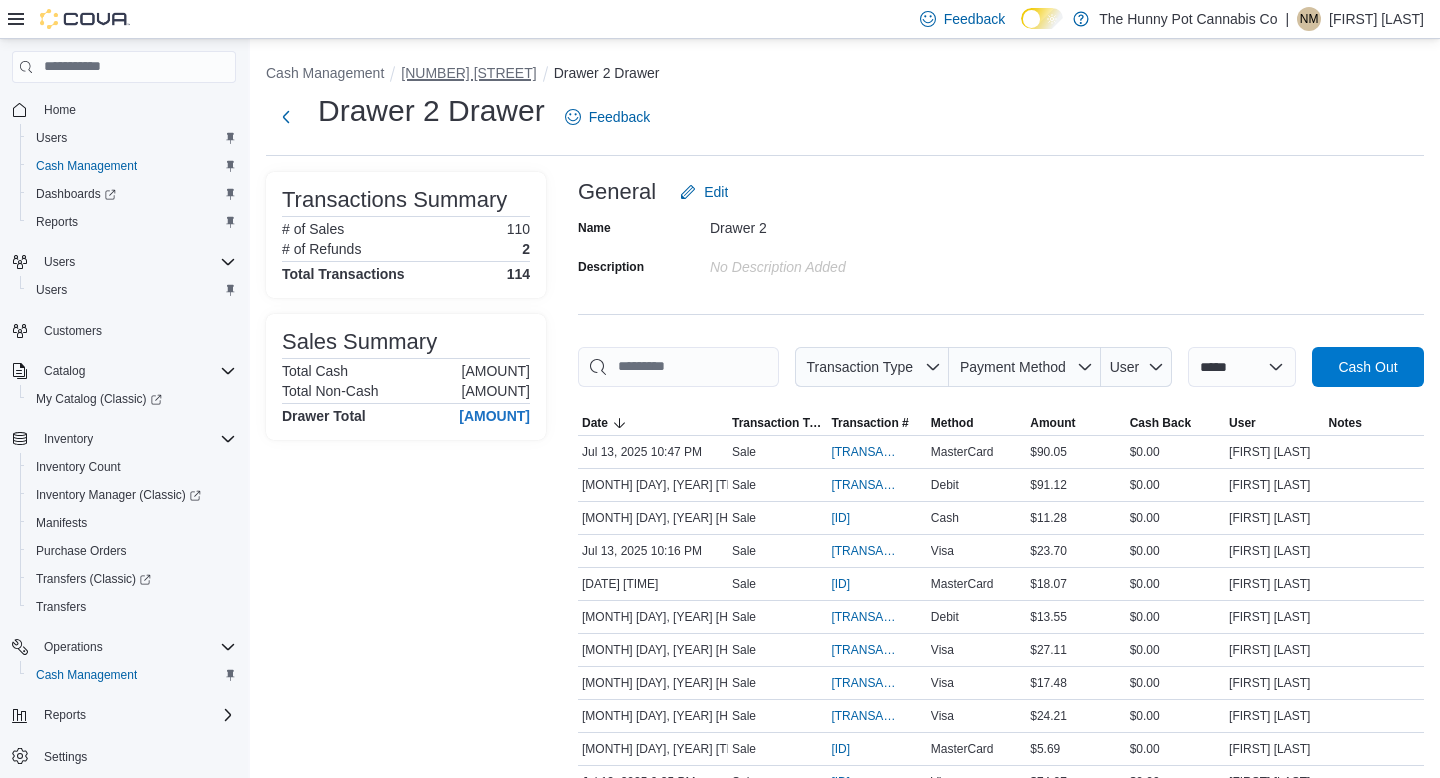 click on "198 Queen St" at bounding box center [468, 73] 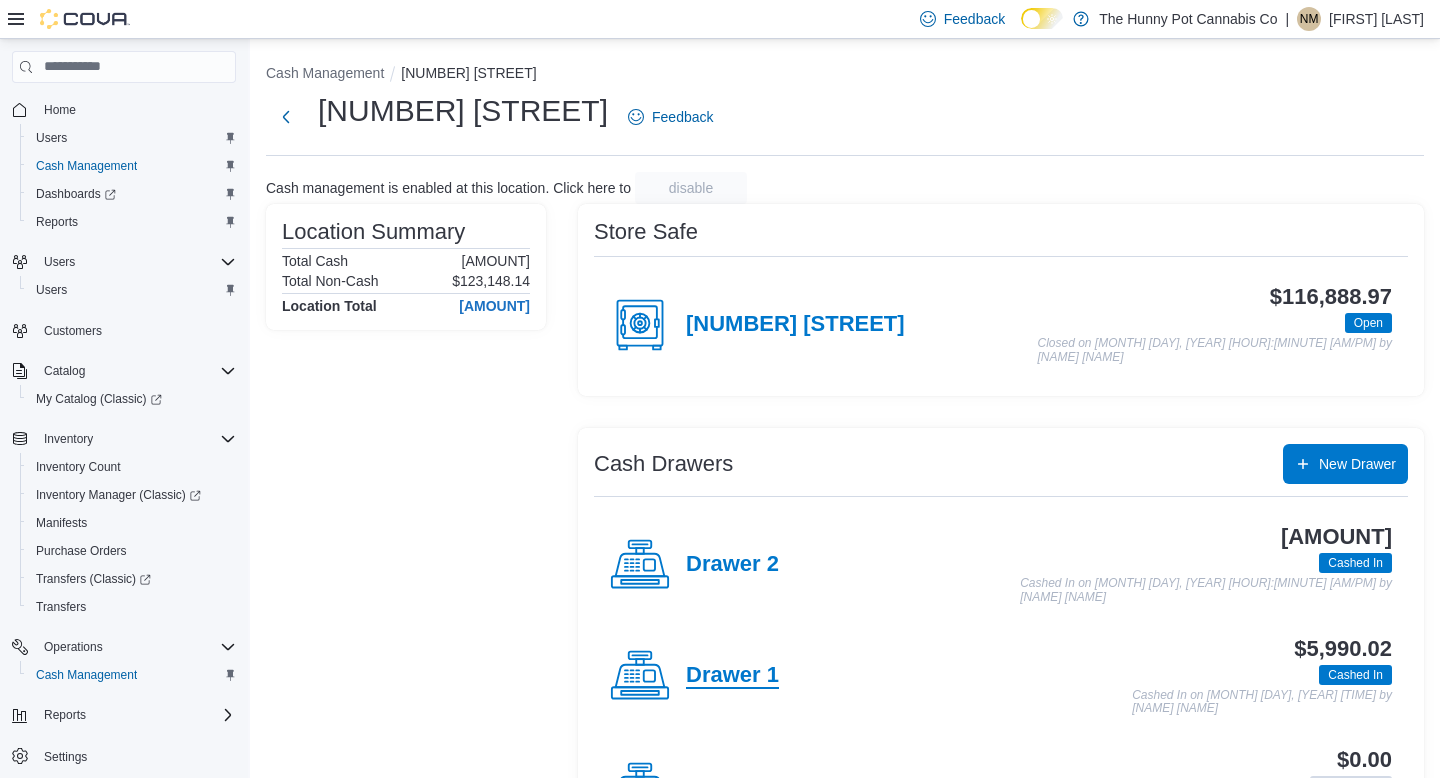 click on "Drawer 1" at bounding box center (732, 676) 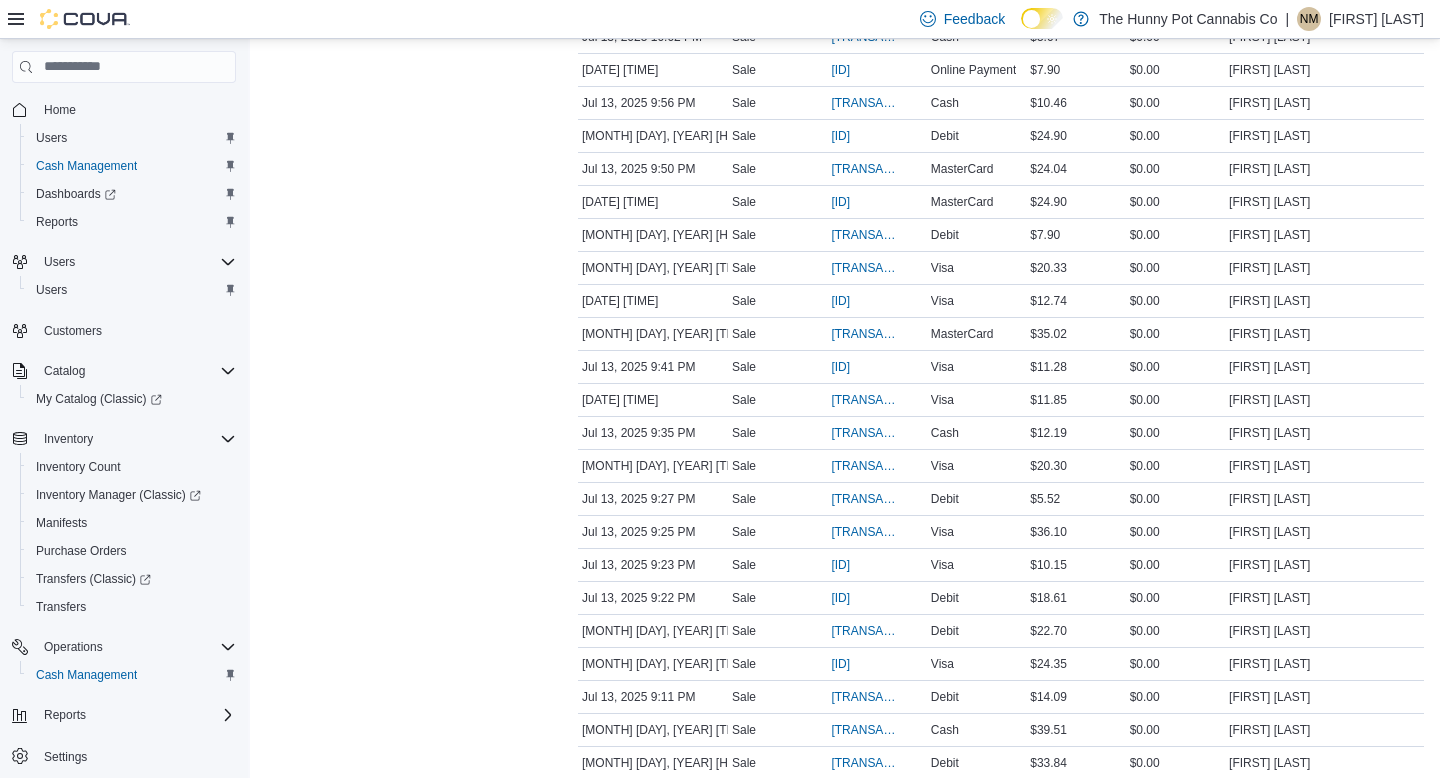 scroll, scrollTop: 2560, scrollLeft: 0, axis: vertical 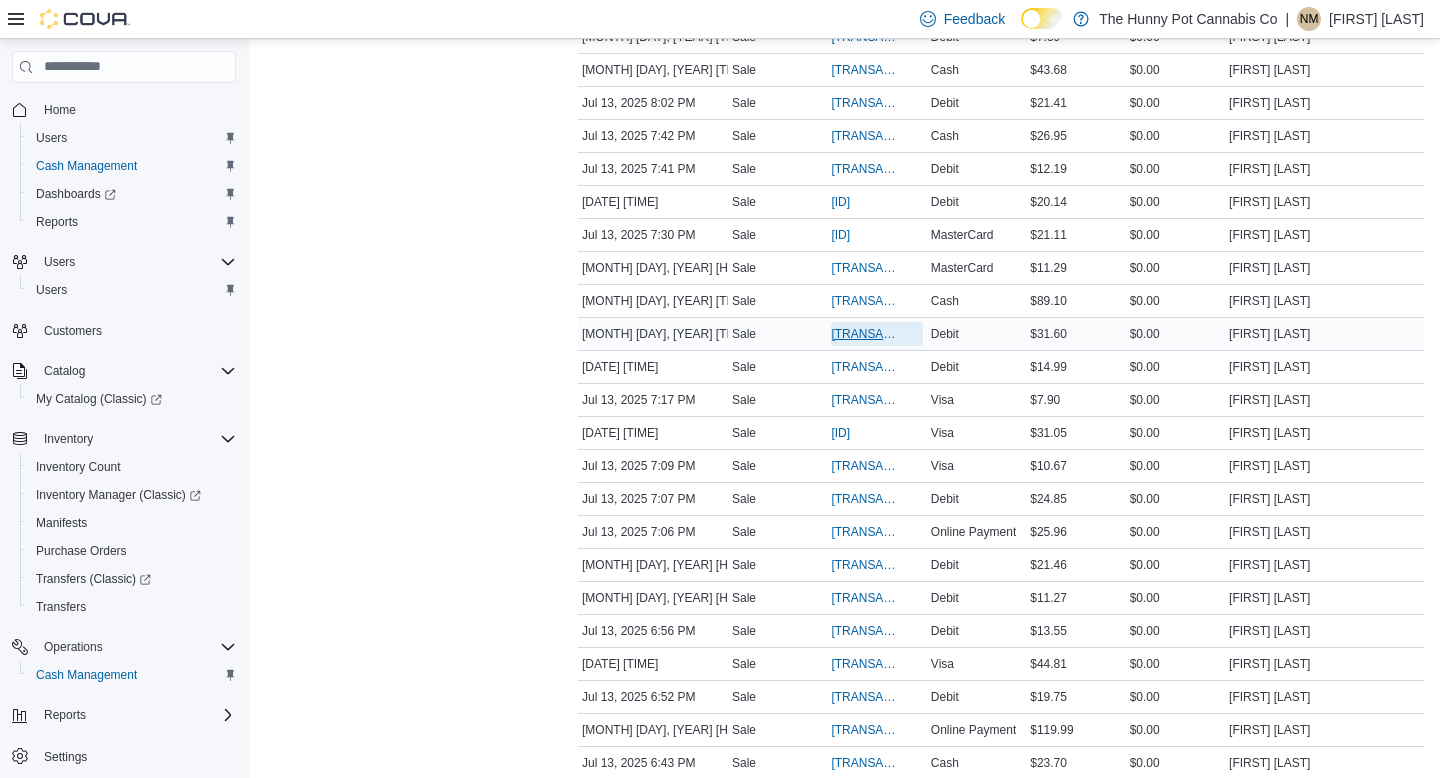 click on "IN5LJ3-5575275" at bounding box center [866, 334] 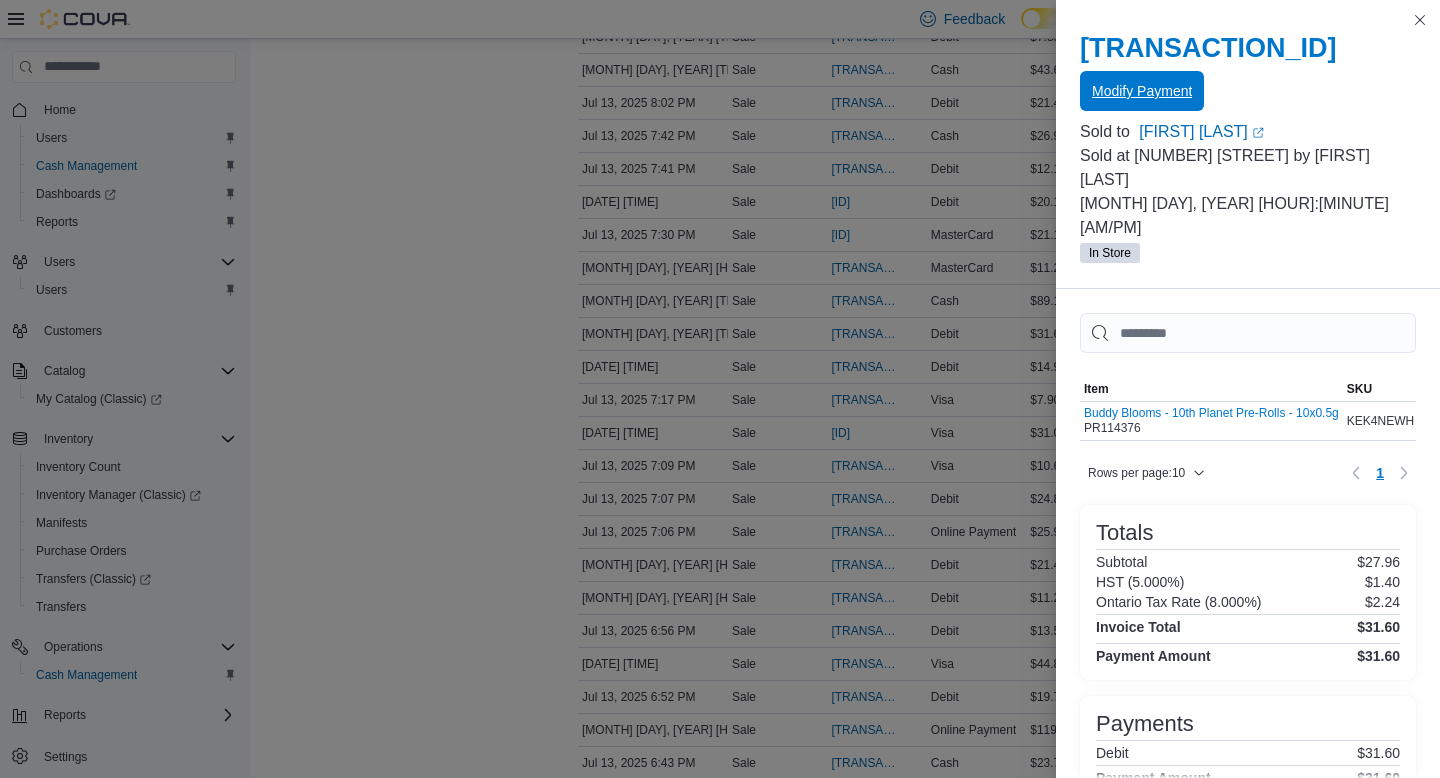 click on "Modify Payment" at bounding box center (1142, 91) 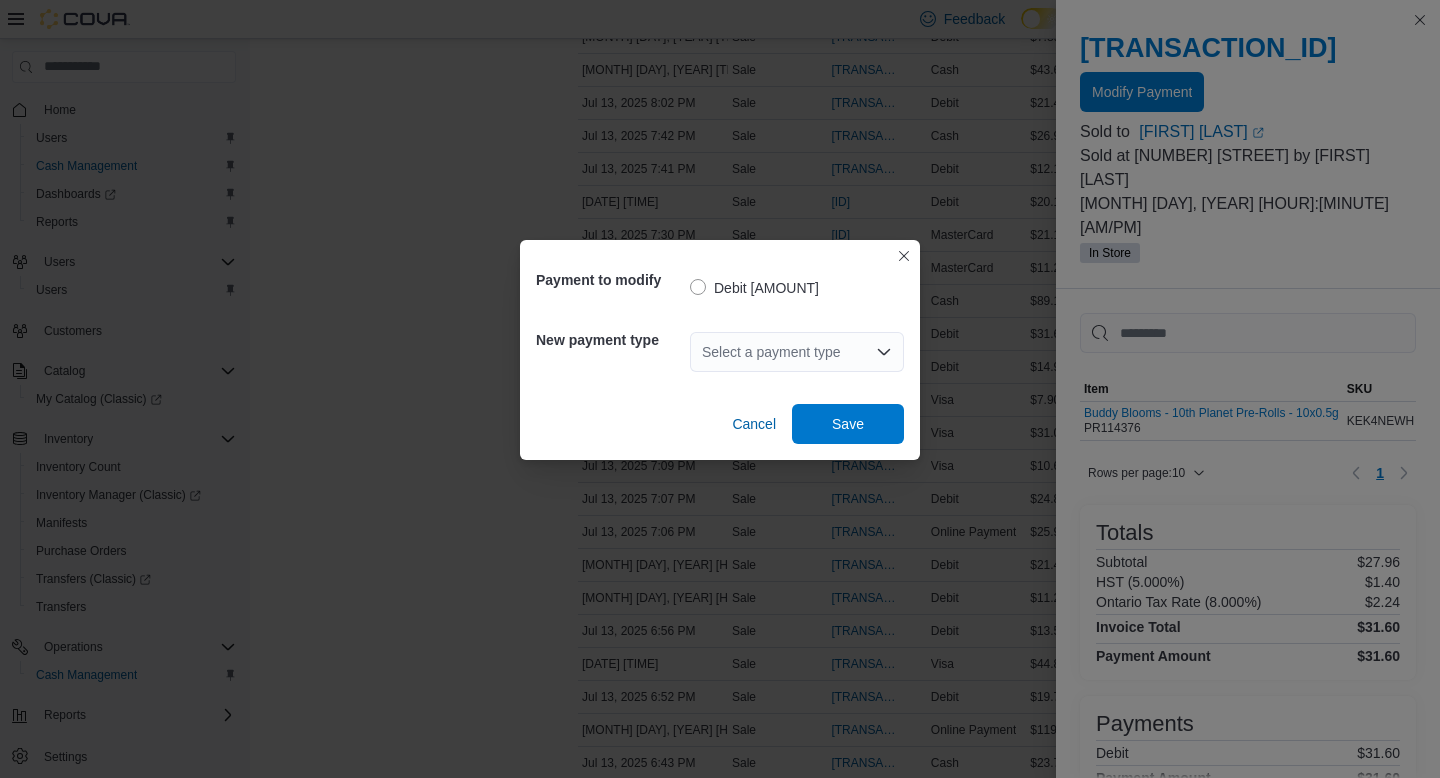 click on "Select a payment type" at bounding box center (797, 352) 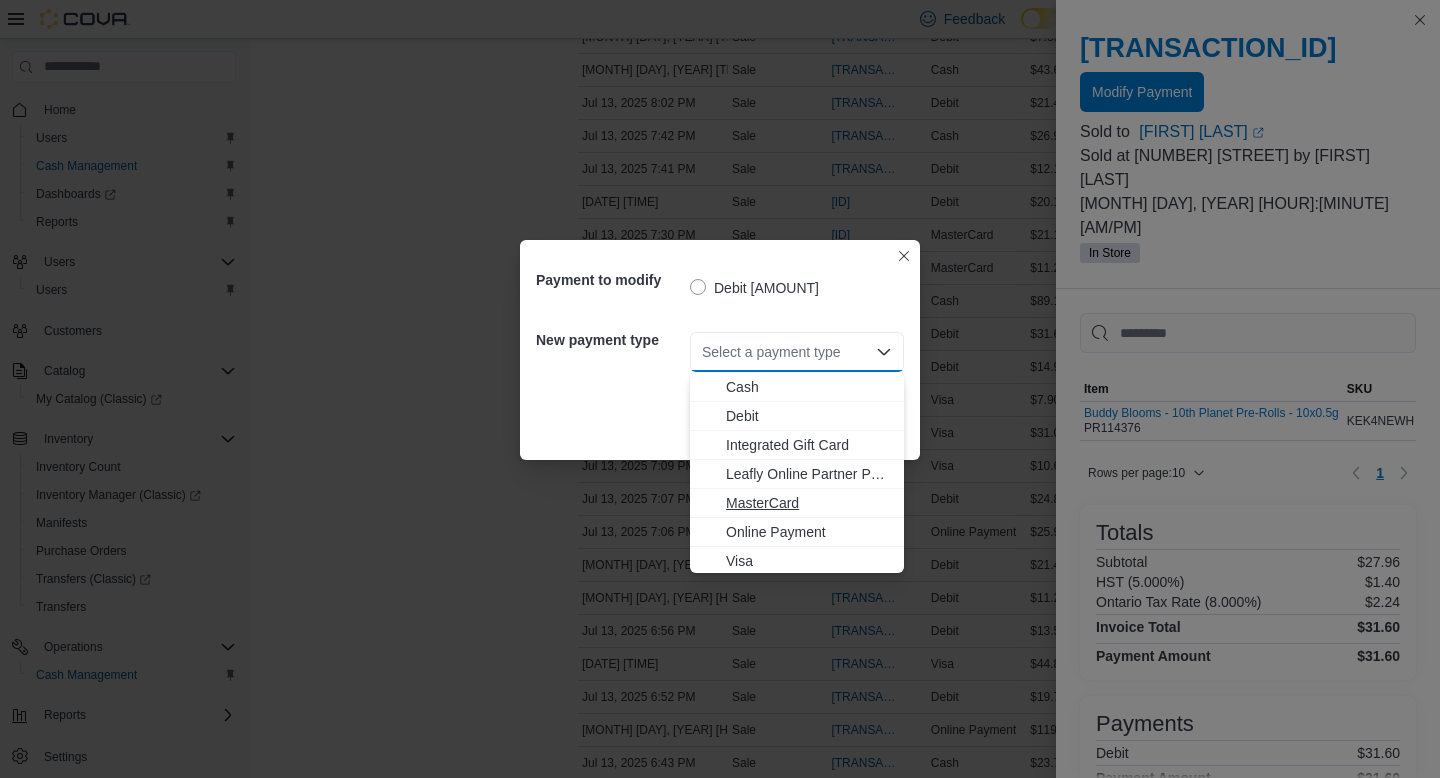 click on "MasterCard" at bounding box center (809, 503) 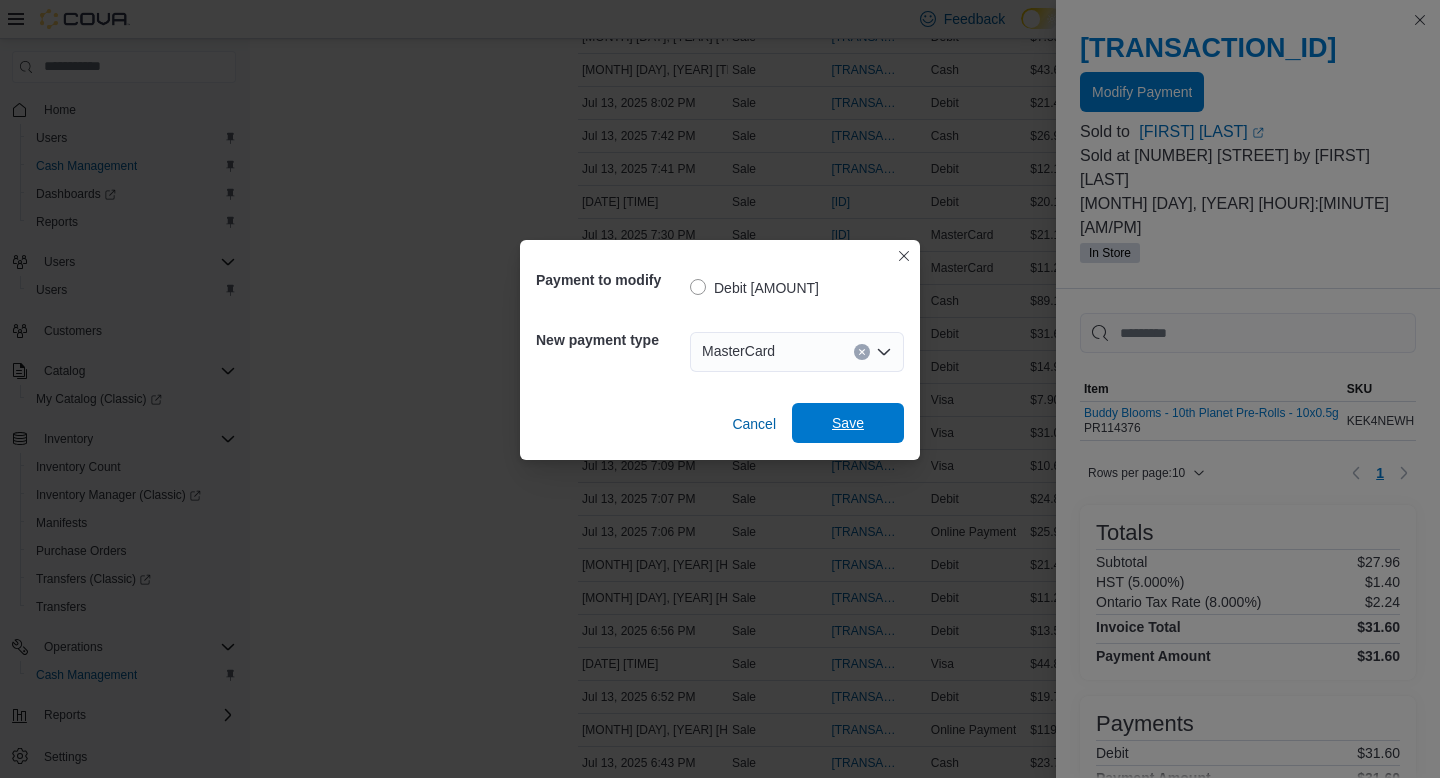 click on "Save" at bounding box center [848, 423] 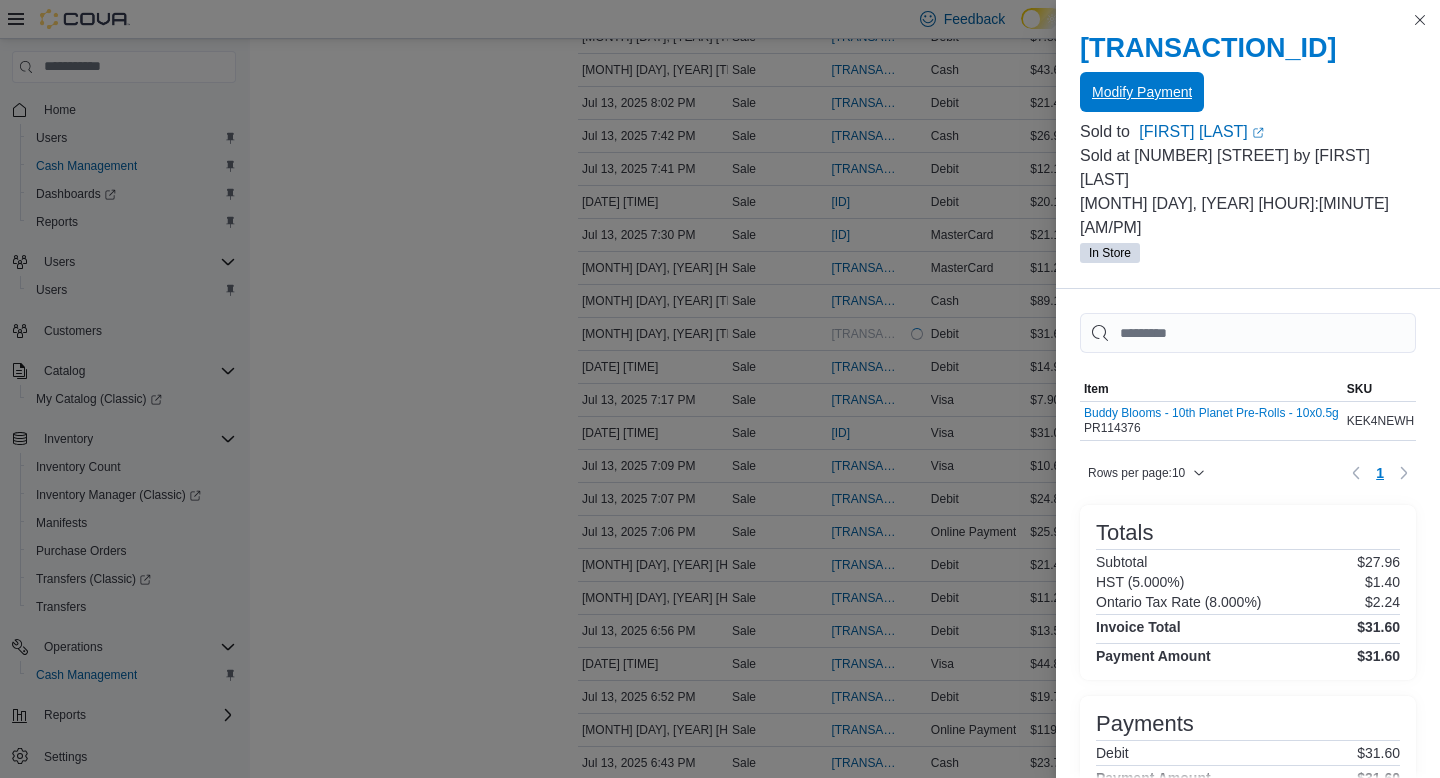 scroll, scrollTop: 0, scrollLeft: 0, axis: both 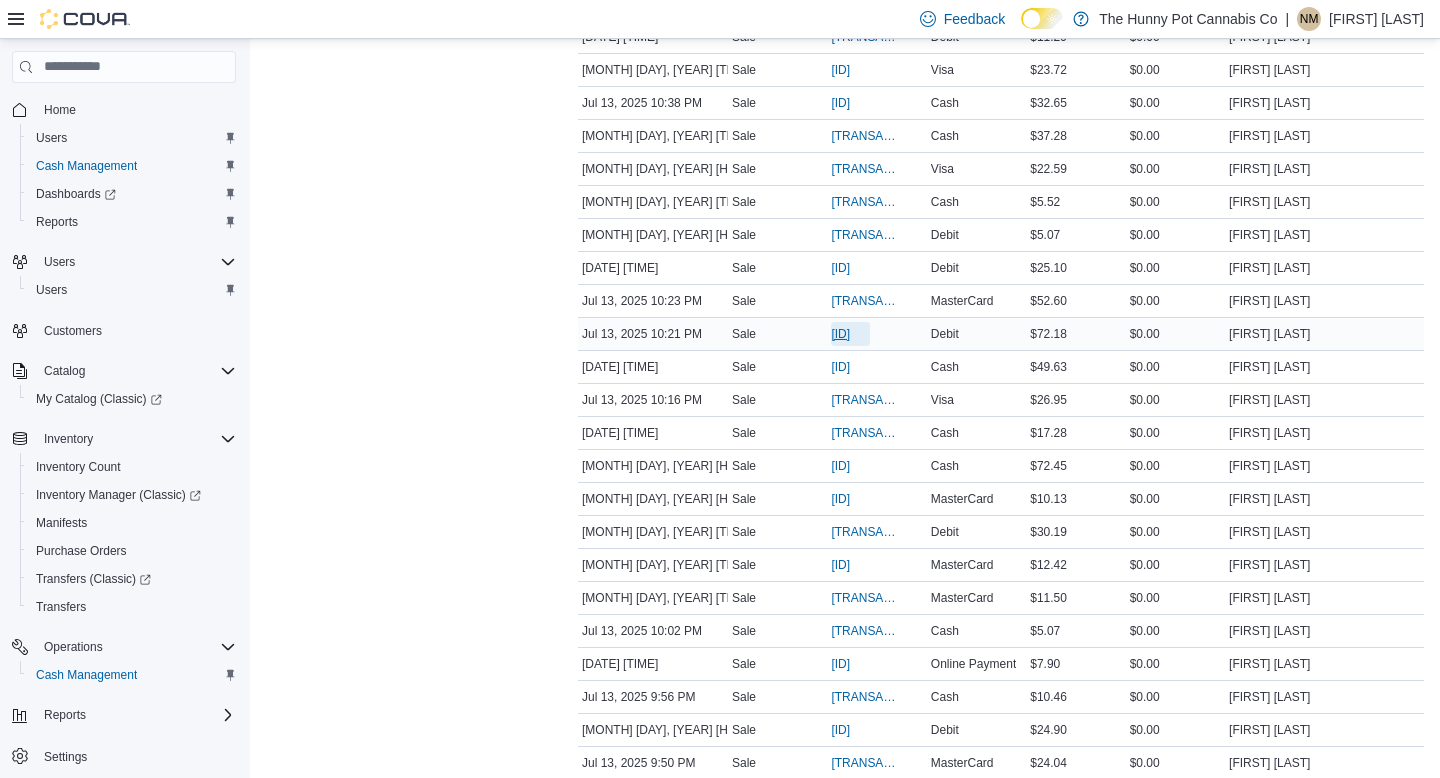 click on "IN5LJ3-5576784" at bounding box center [840, 334] 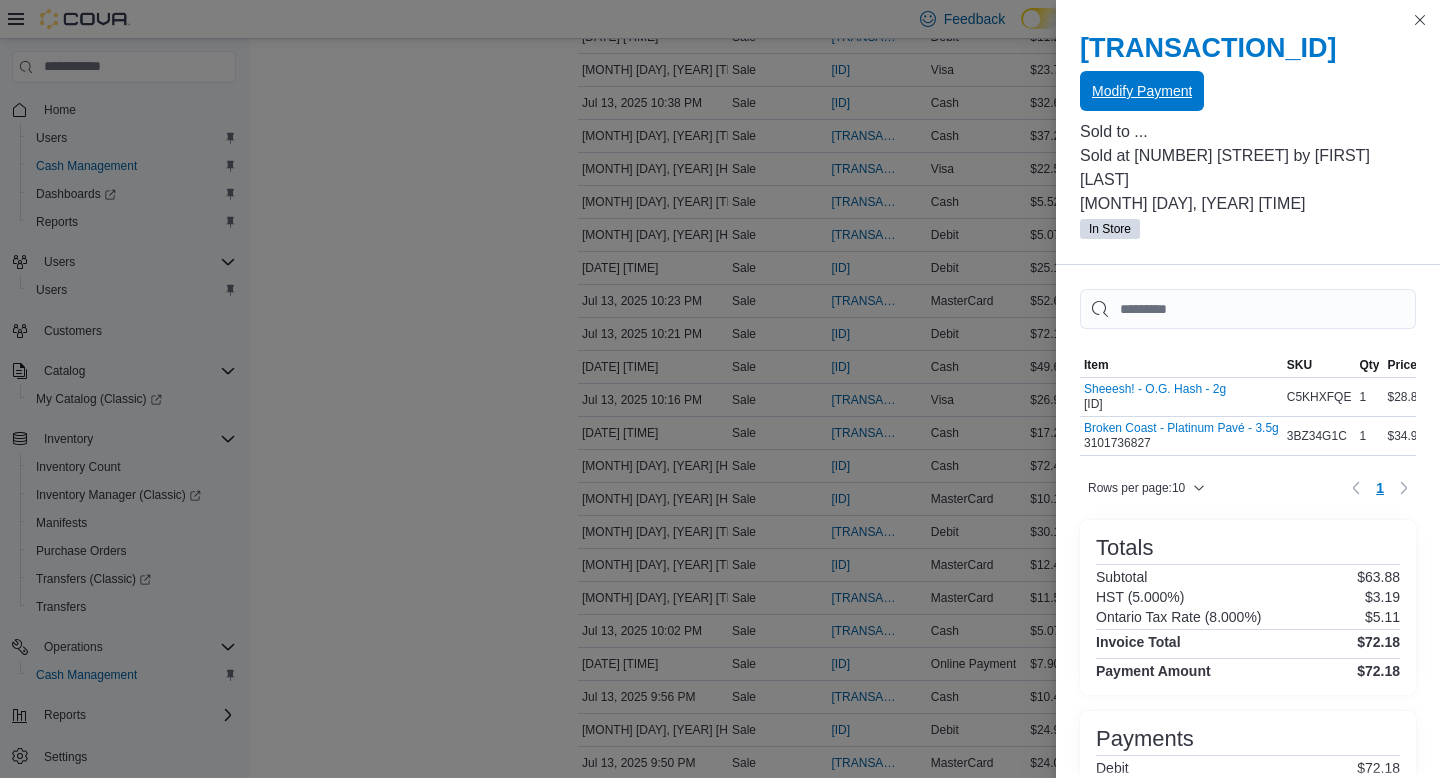 click on "Modify Payment" at bounding box center (1142, 91) 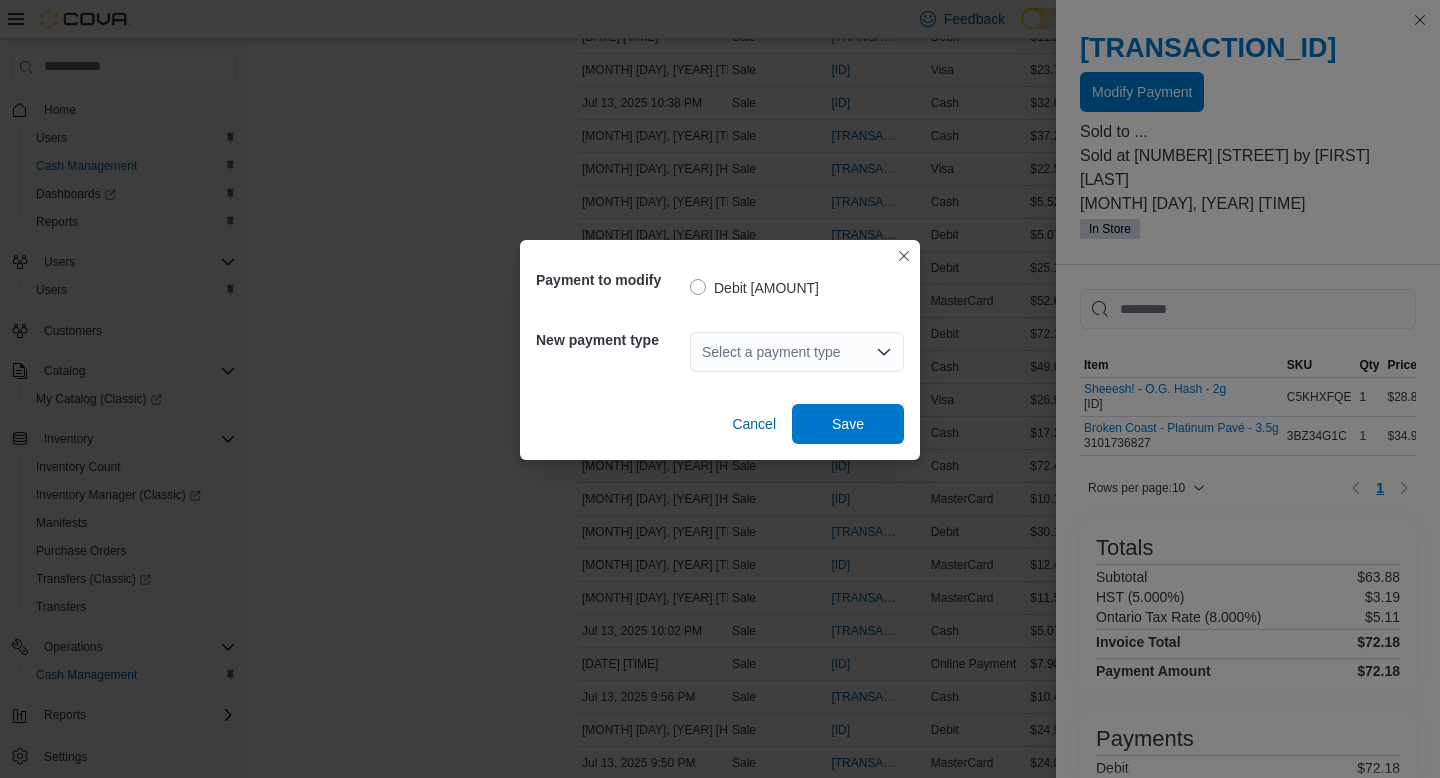 click on "Select a payment type" at bounding box center (797, 352) 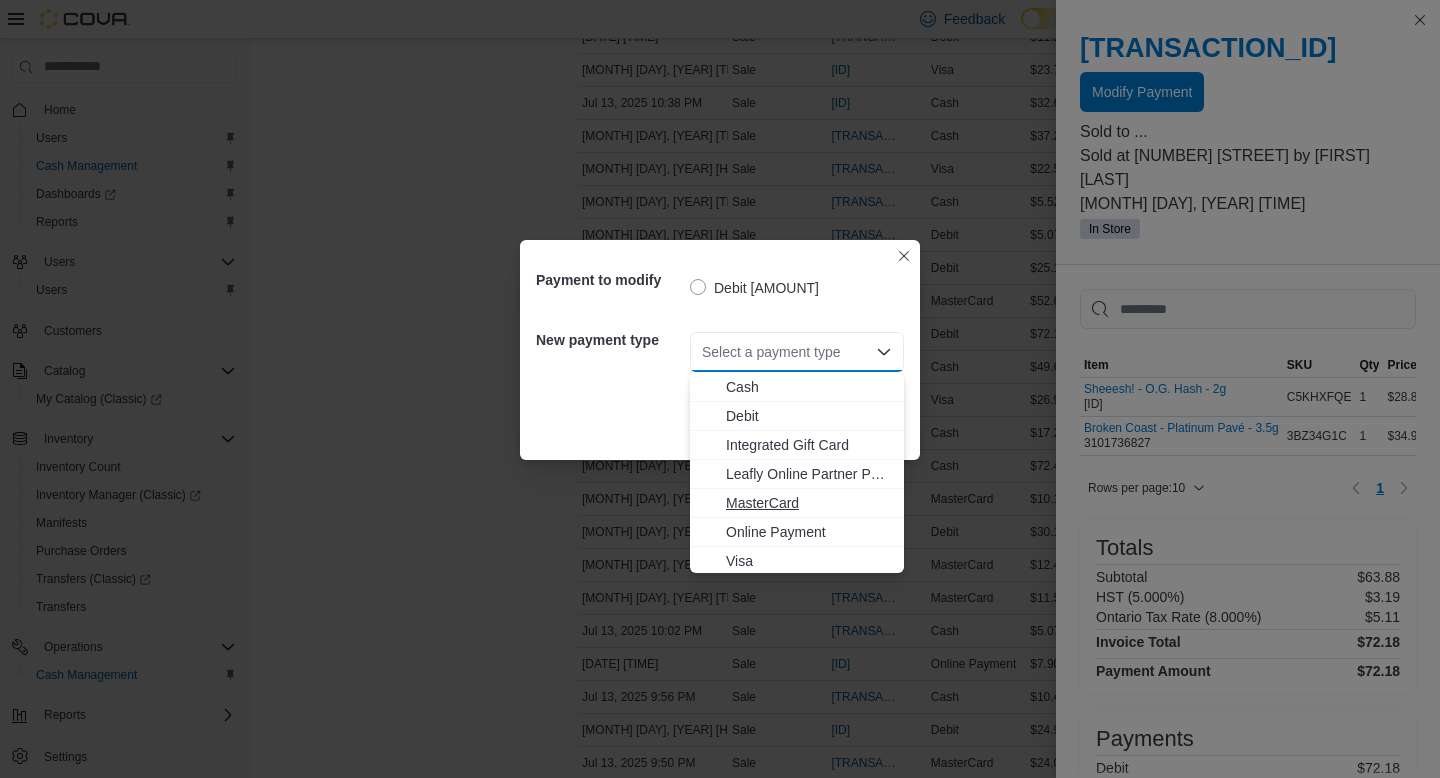 click on "MasterCard" at bounding box center (809, 503) 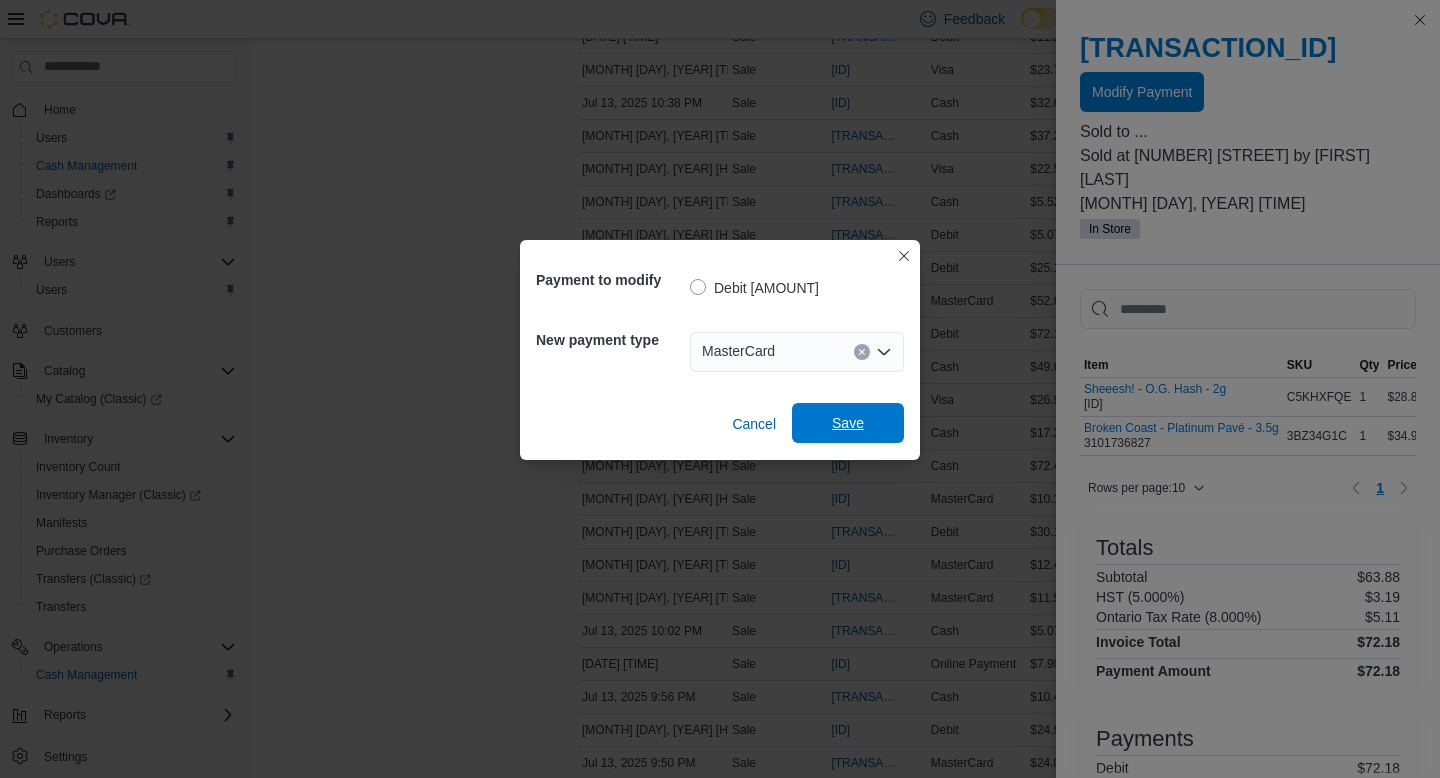 click on "Save" at bounding box center [848, 423] 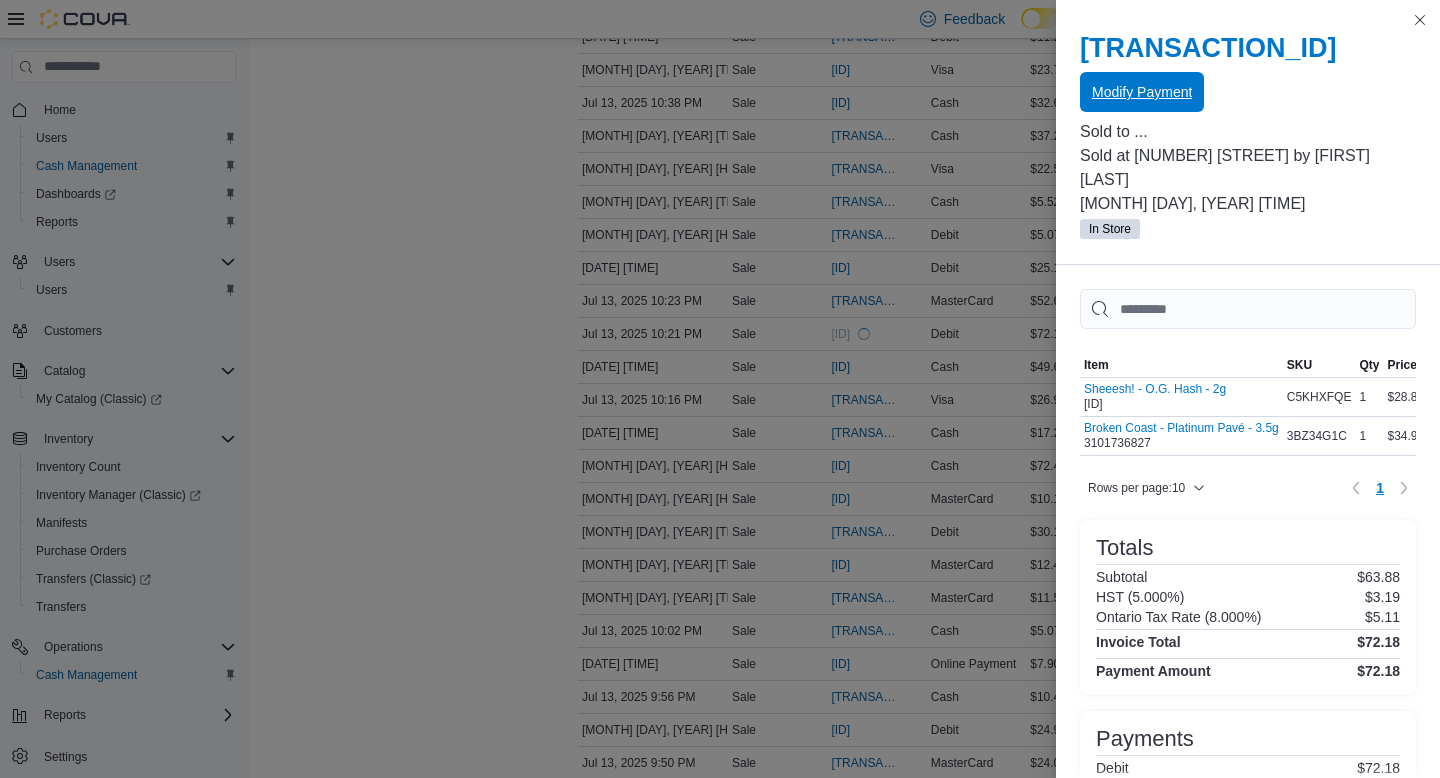 scroll, scrollTop: 0, scrollLeft: 0, axis: both 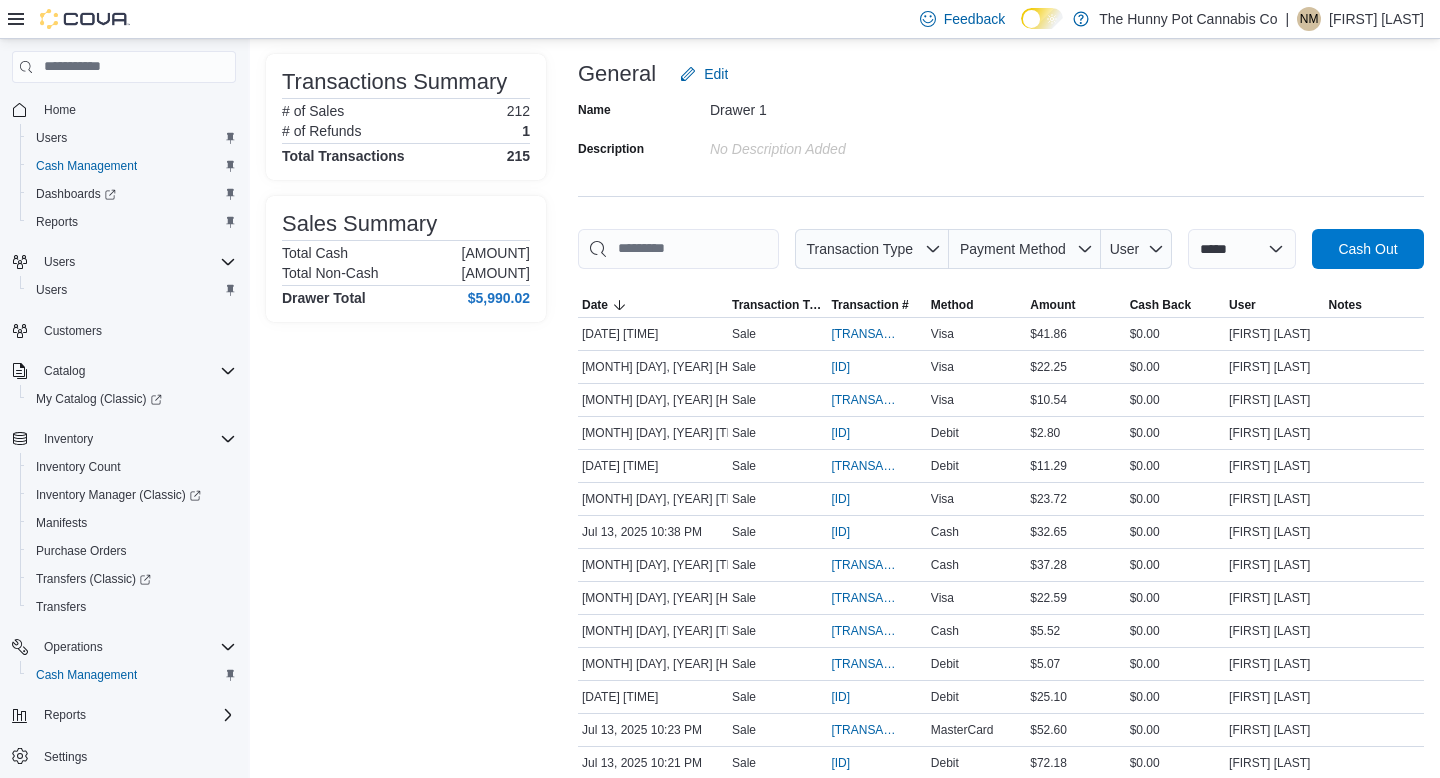 click on "Transactions Summary   # of Sales 212 # of Refunds 1 Total Transactions 215 Sales Summary   Total Cash $958.76 Total Non-Cash $5,031.26 Drawer Total $5,990.02" at bounding box center [406, 1884] 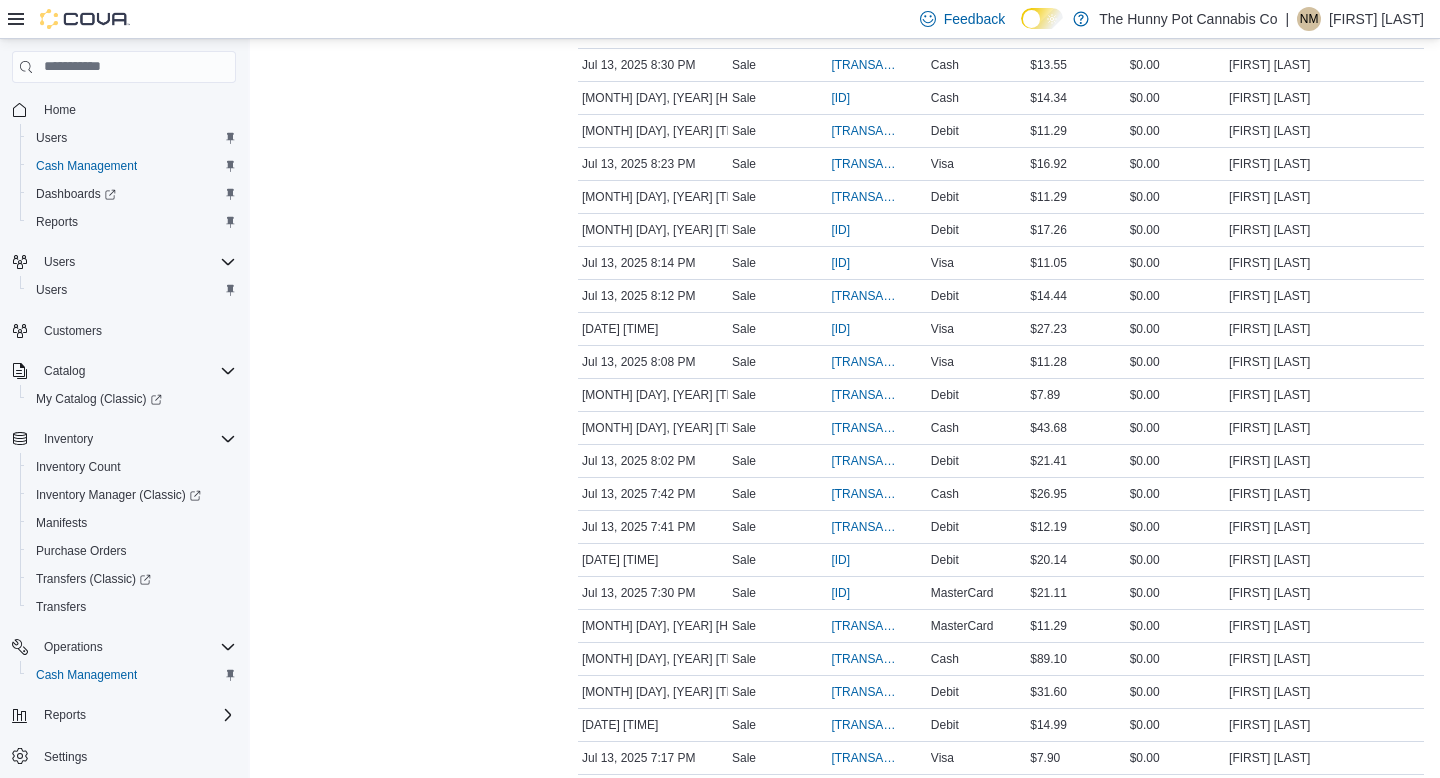 scroll, scrollTop: 3125, scrollLeft: 0, axis: vertical 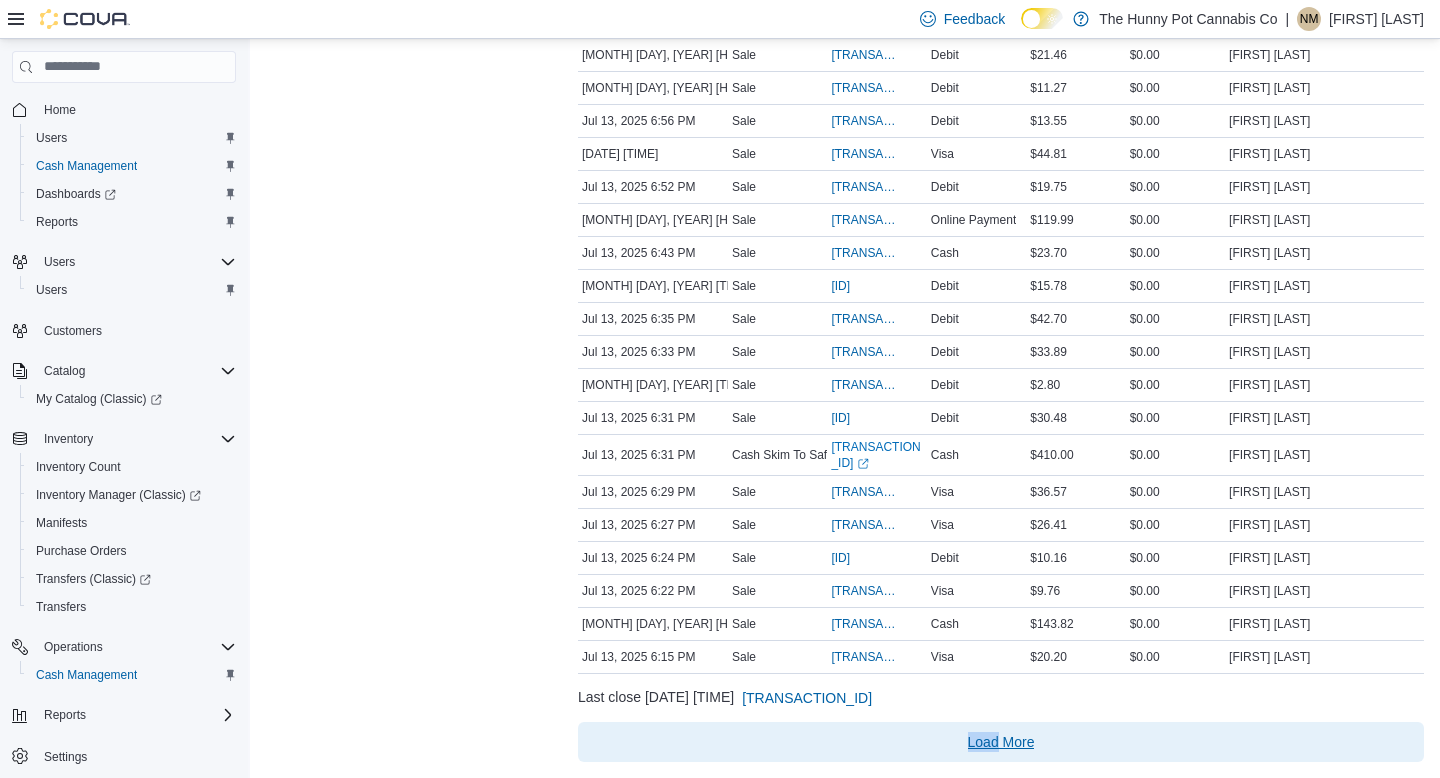 click on "Load More" at bounding box center (1001, 742) 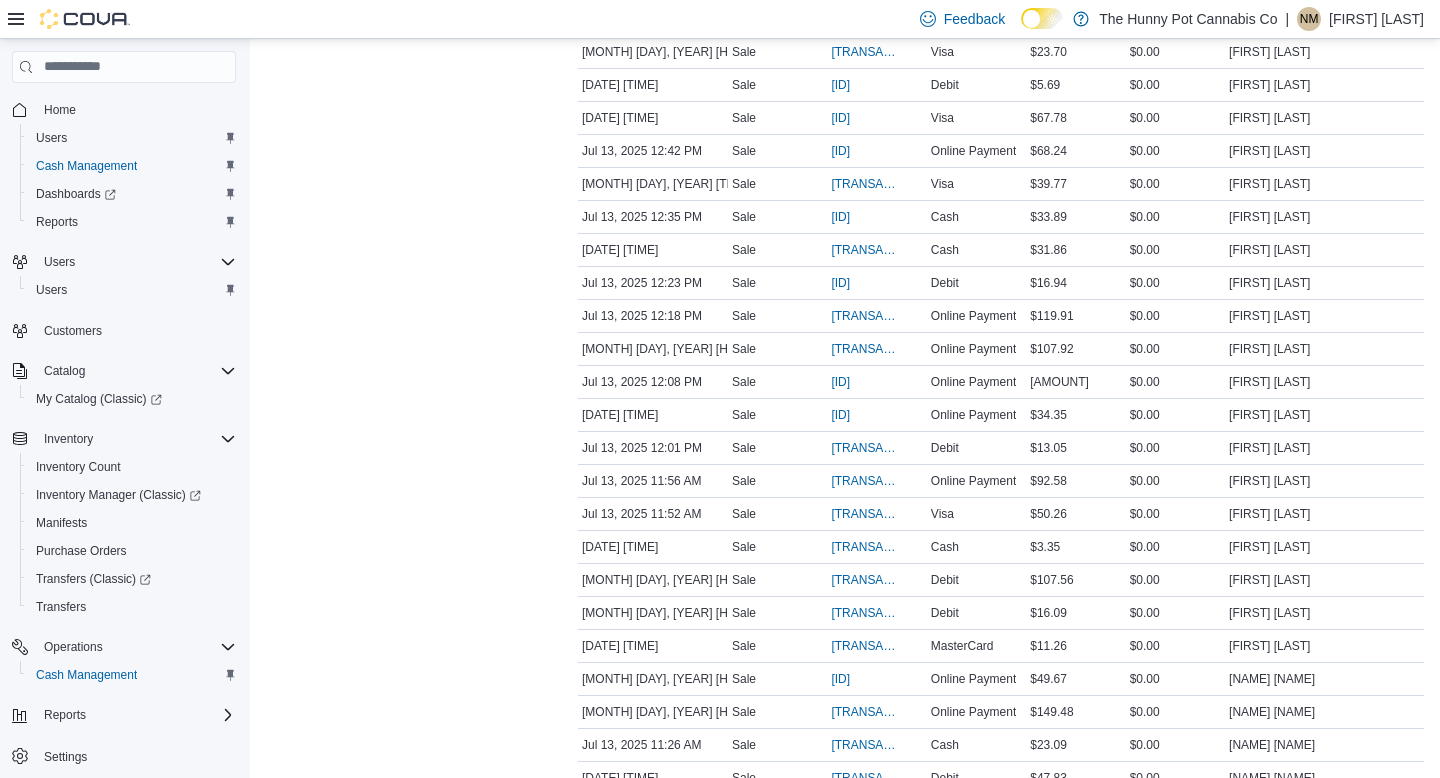 scroll, scrollTop: 6425, scrollLeft: 0, axis: vertical 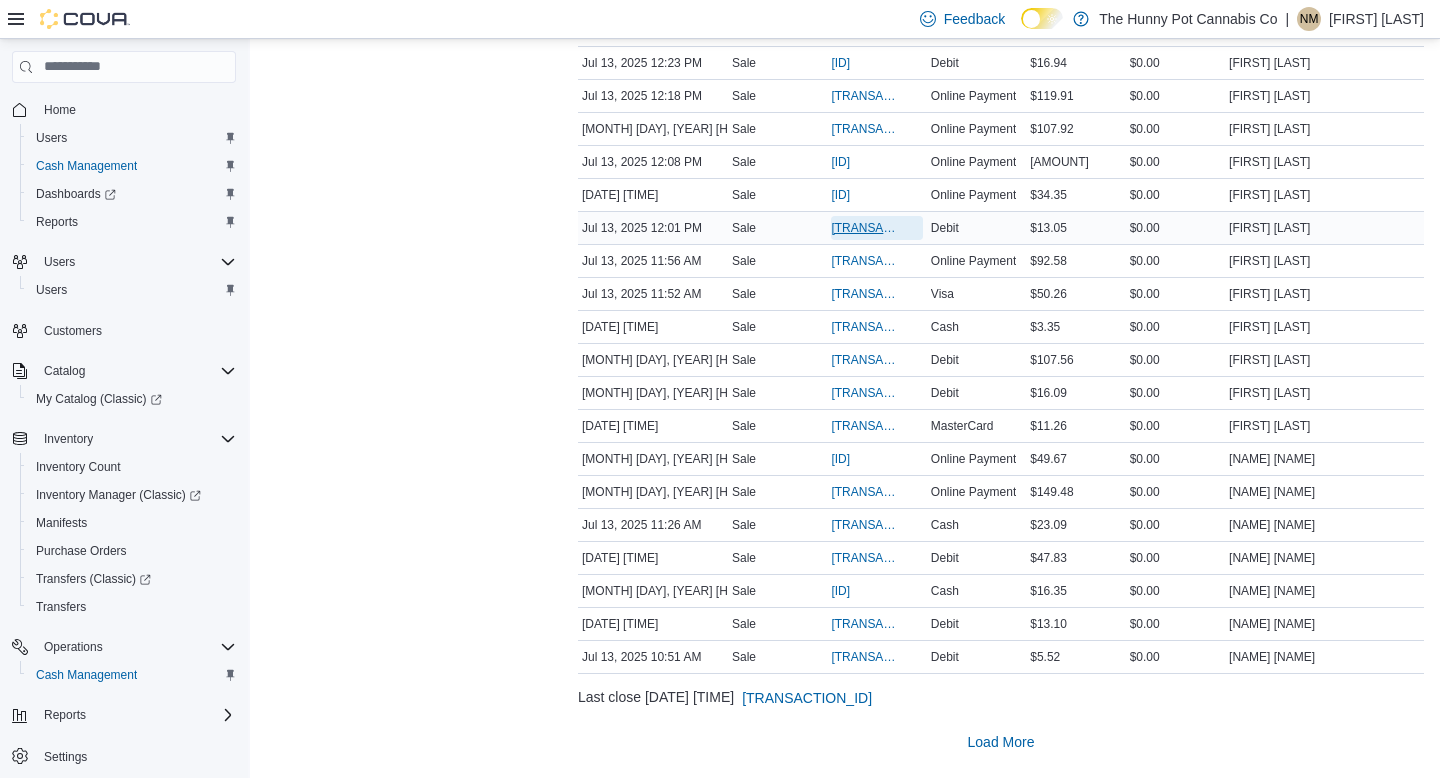 click on "IN5LJ3-5572053" at bounding box center [866, 228] 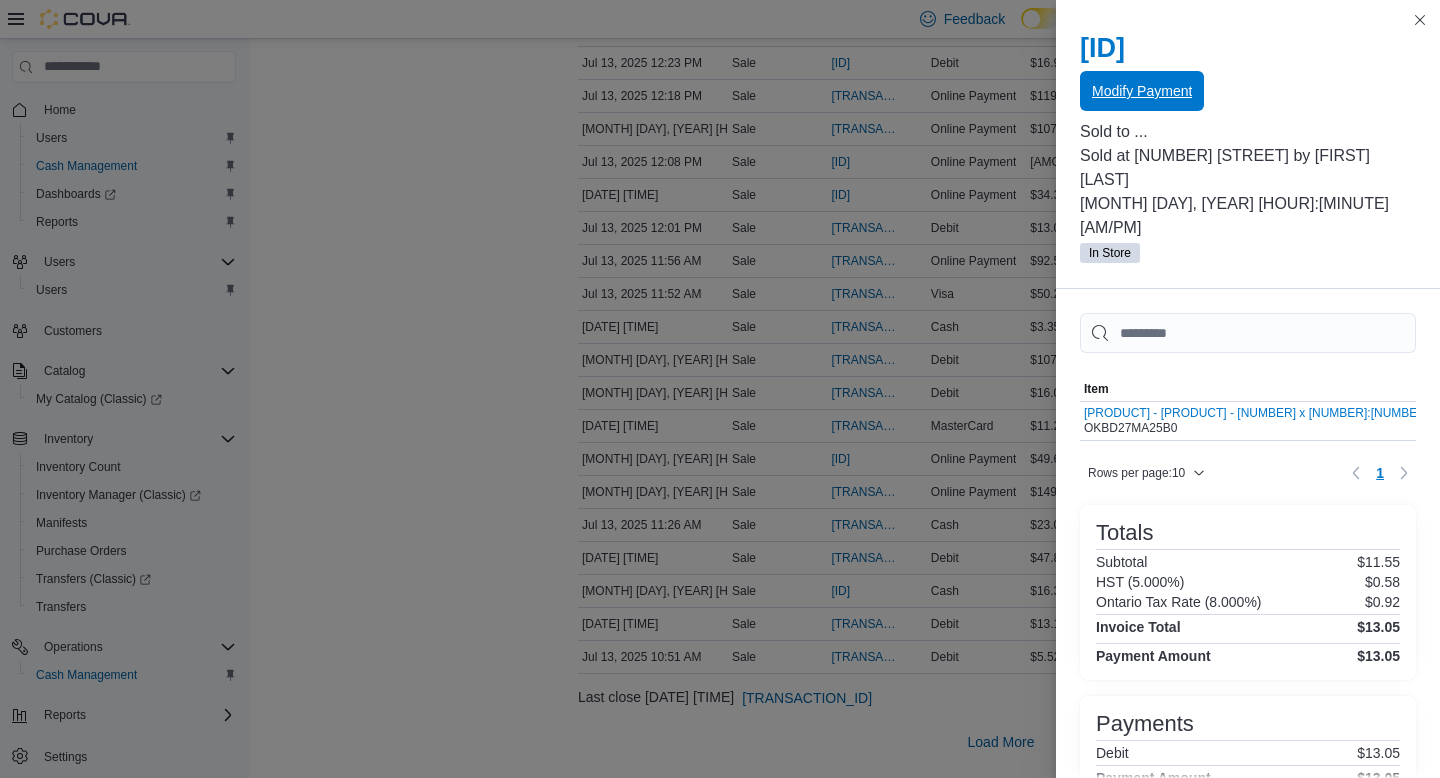 click on "Modify Payment" at bounding box center (1142, 91) 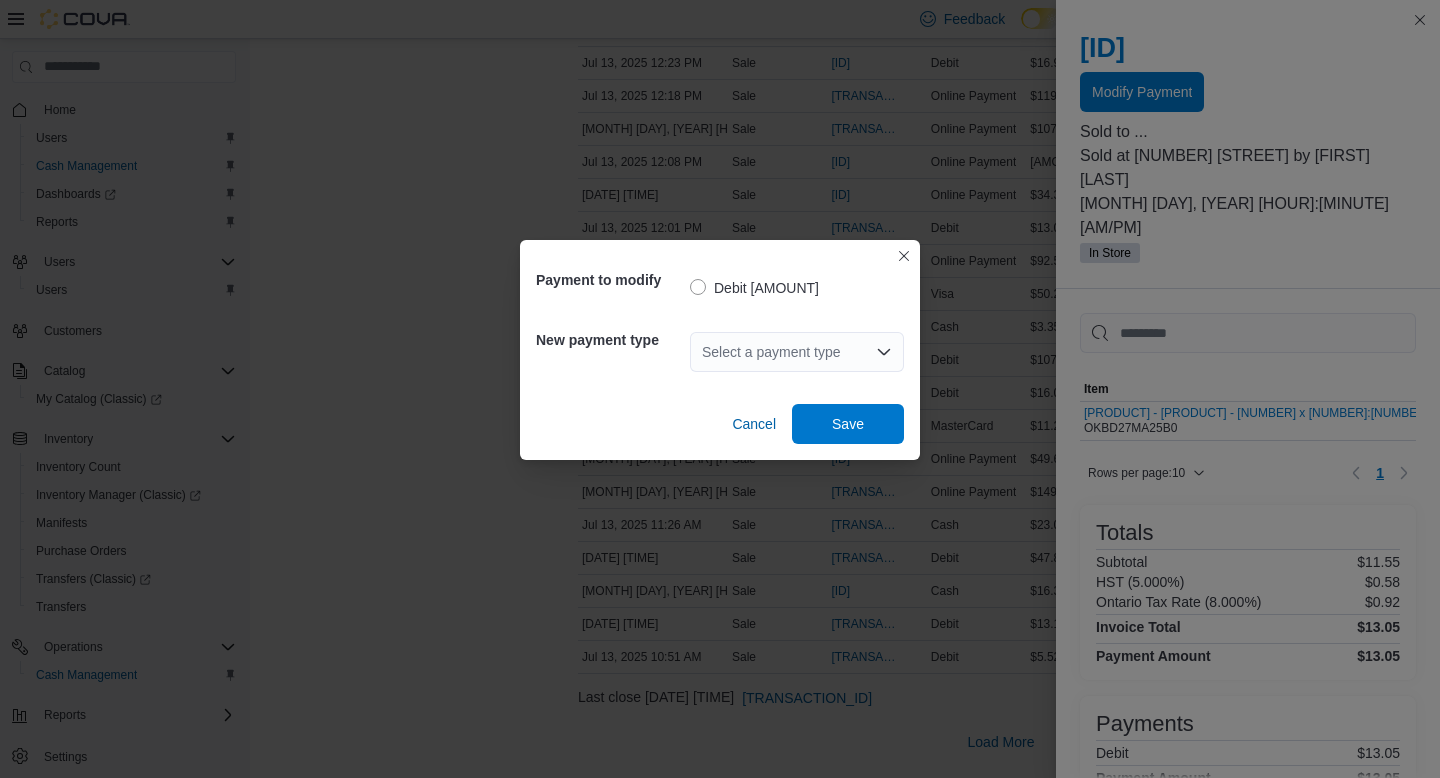 click on "Select a payment type" at bounding box center (797, 352) 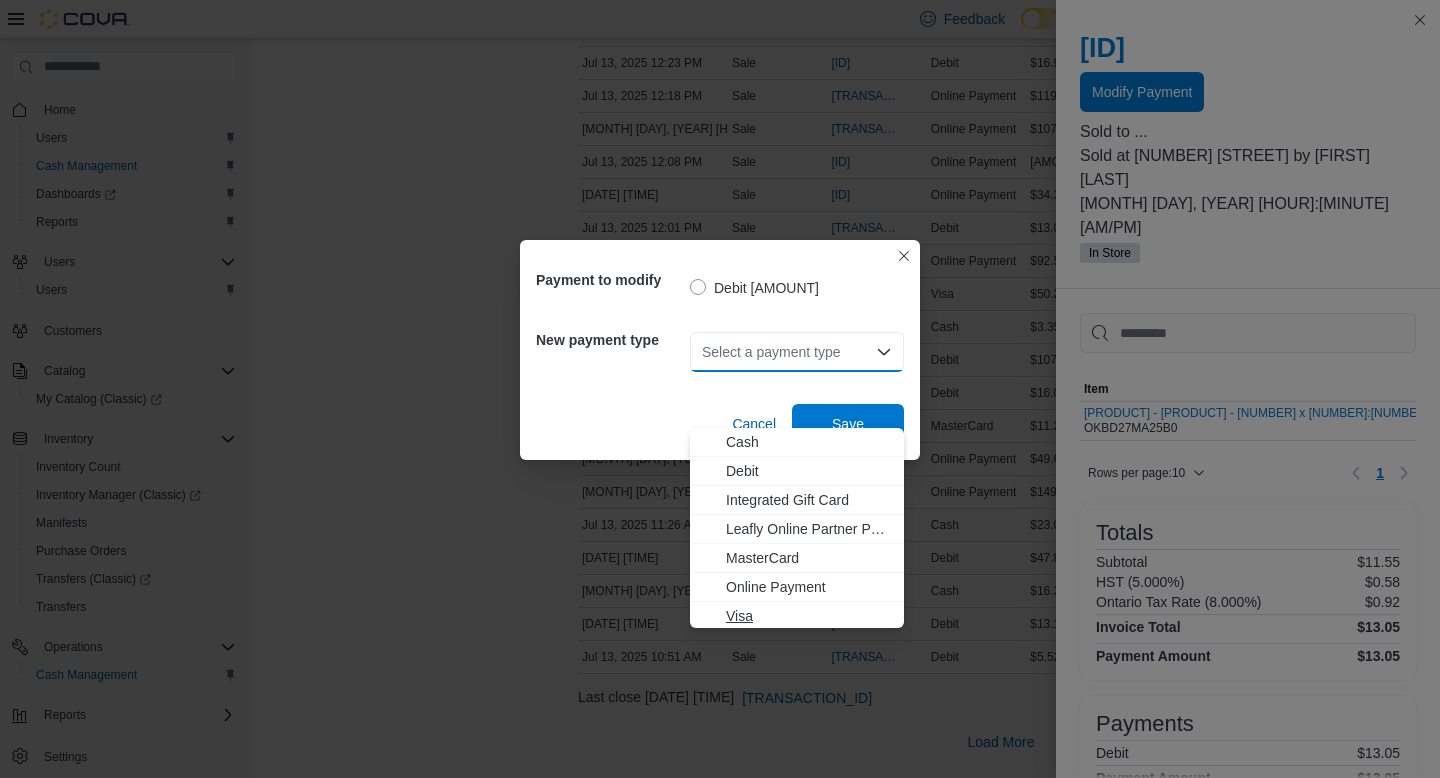 click on "Visa" at bounding box center (809, 616) 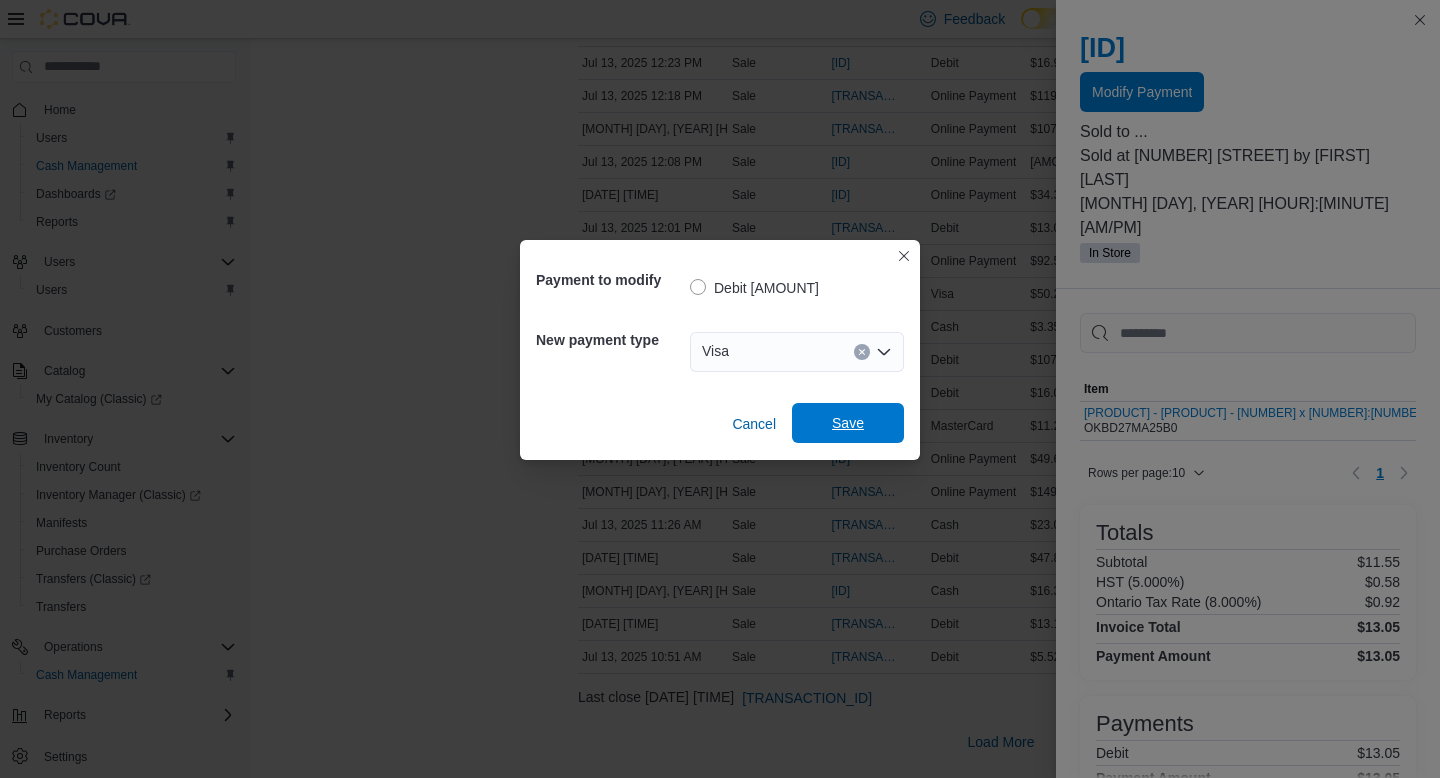 click on "Save" at bounding box center [848, 423] 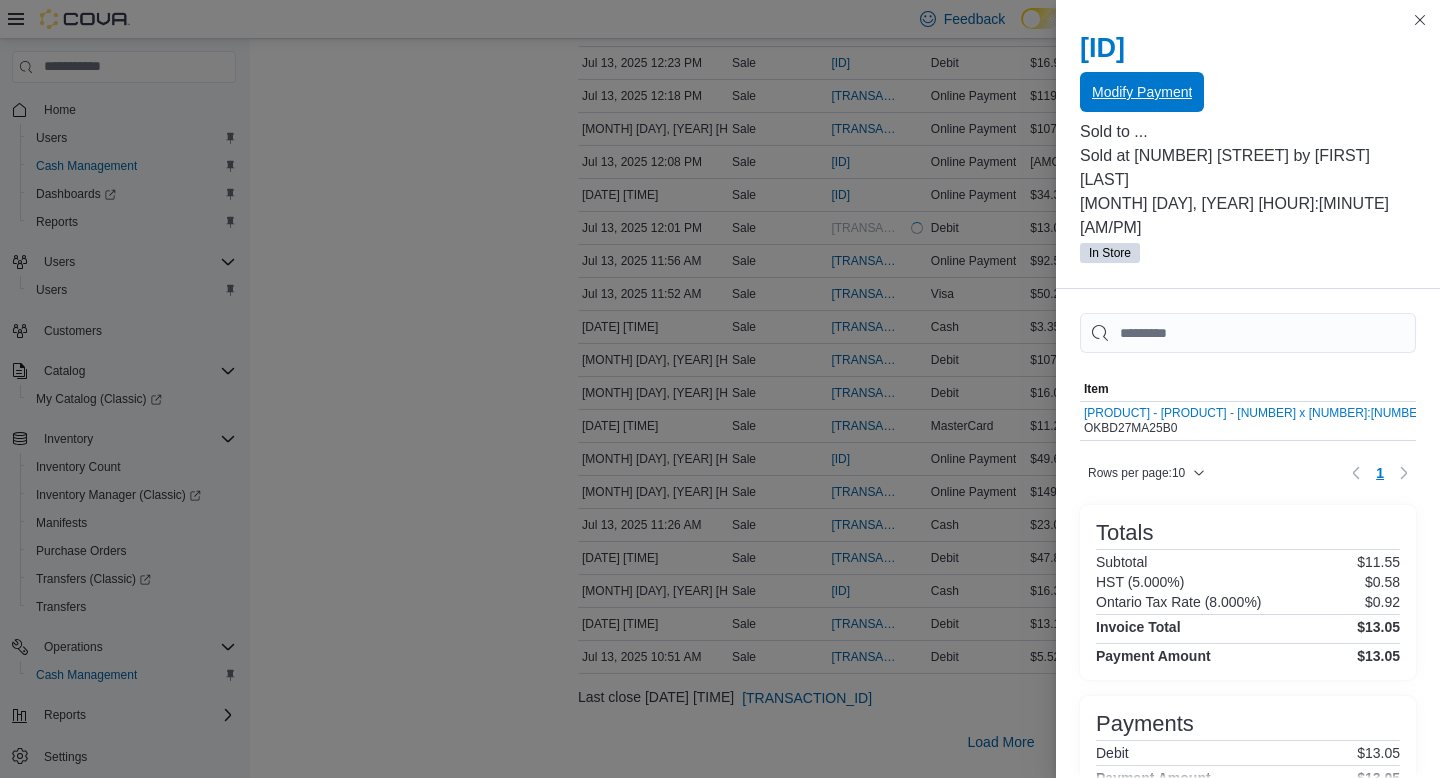 scroll, scrollTop: 0, scrollLeft: 0, axis: both 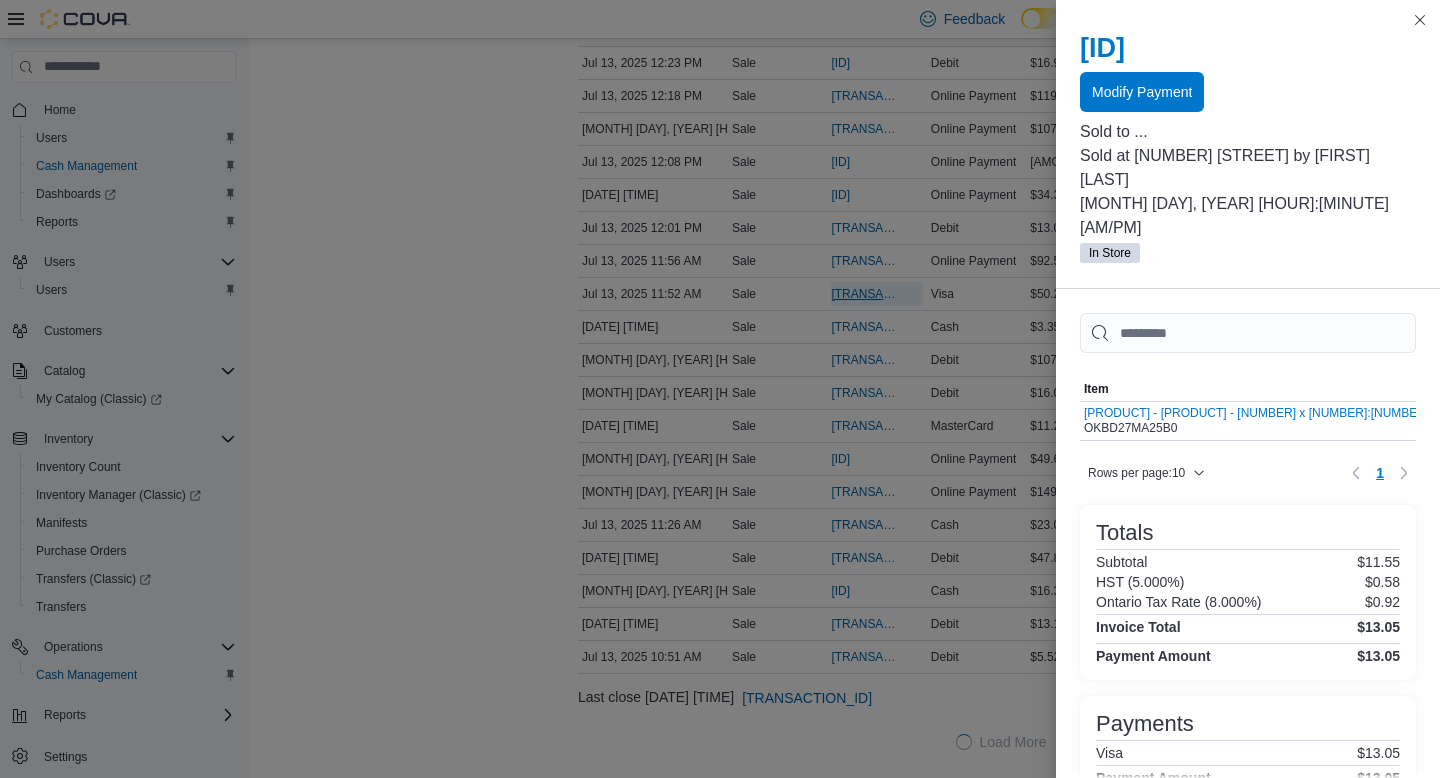 click on "IN5LJ3-5572004" at bounding box center [866, 294] 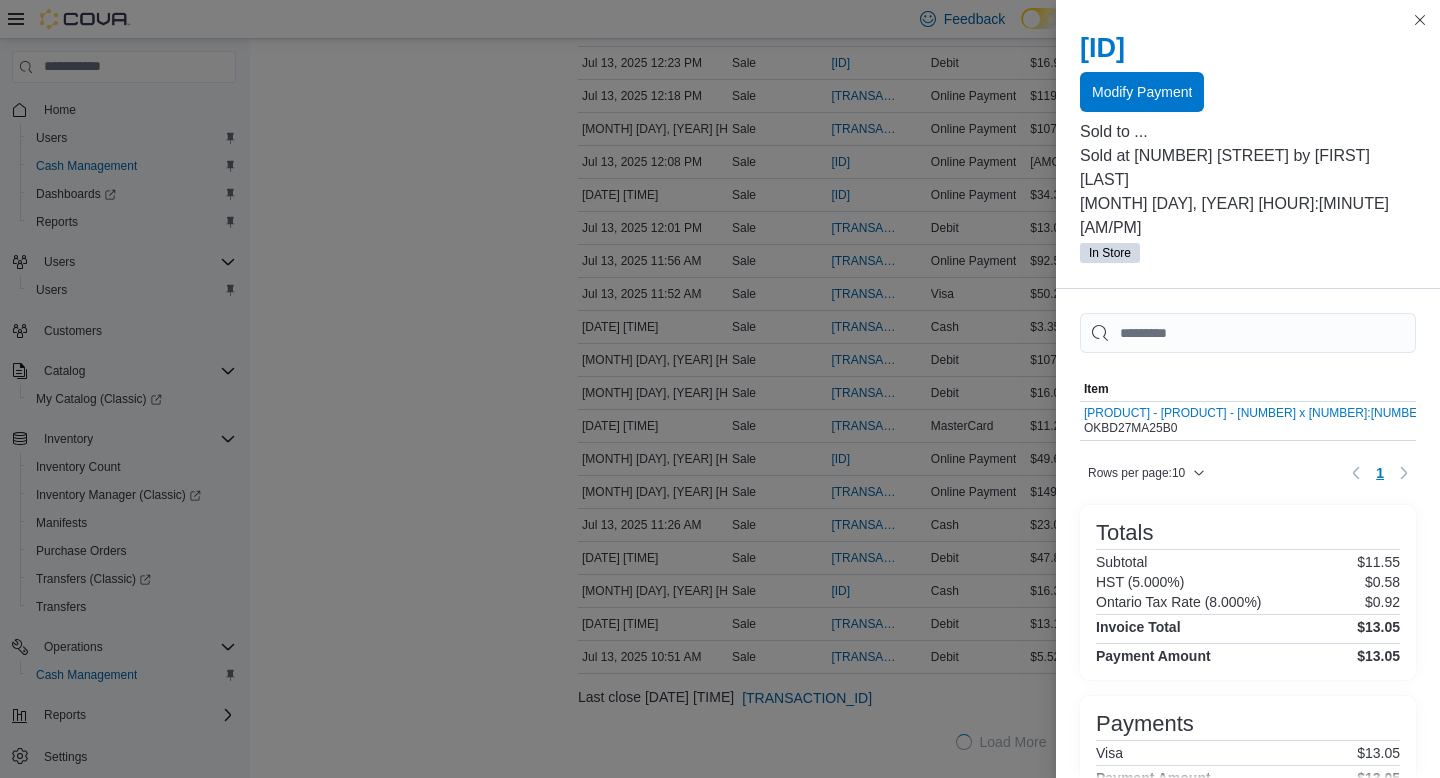 click on "[FIRST] [LAST]" at bounding box center [1376, 19] 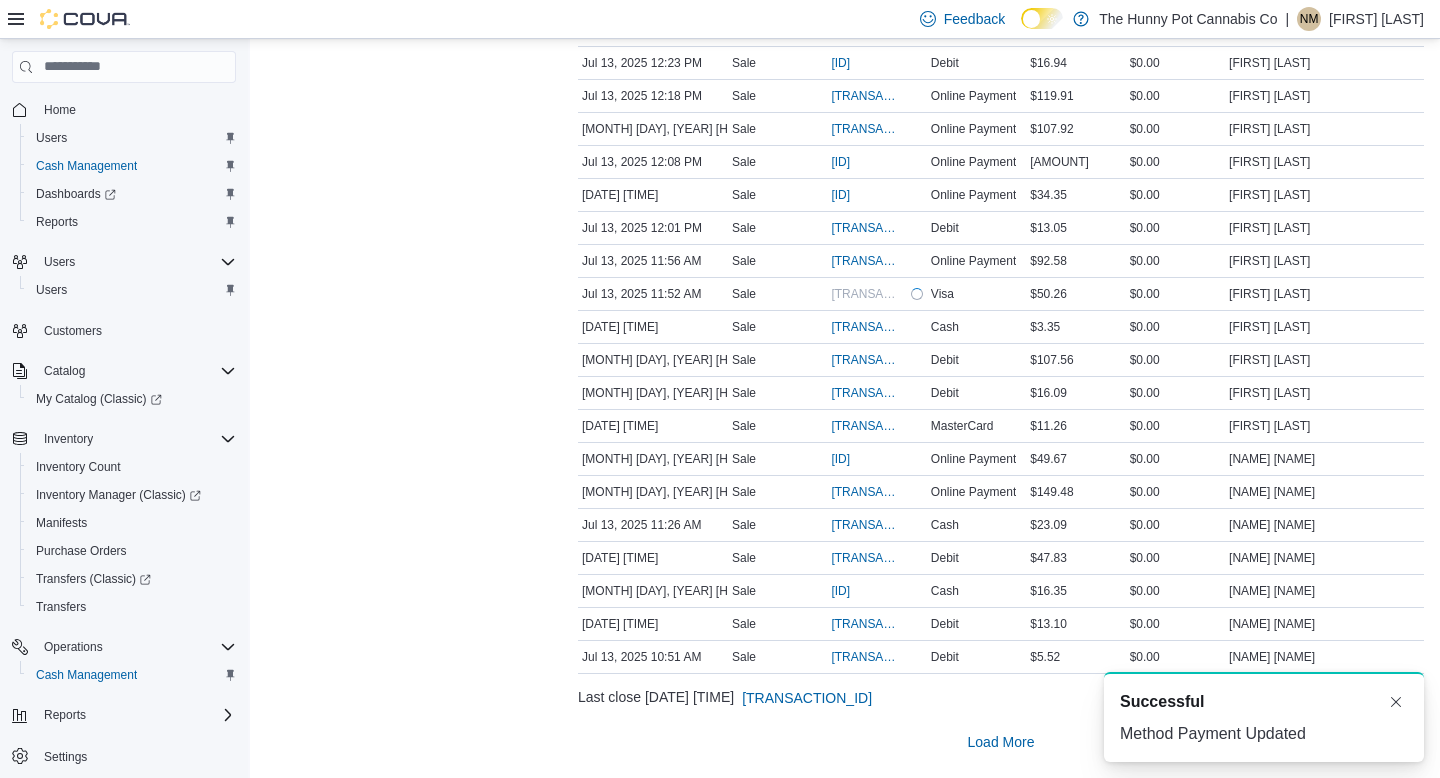 click on "[FIRST] [LAST]" at bounding box center (1376, 19) 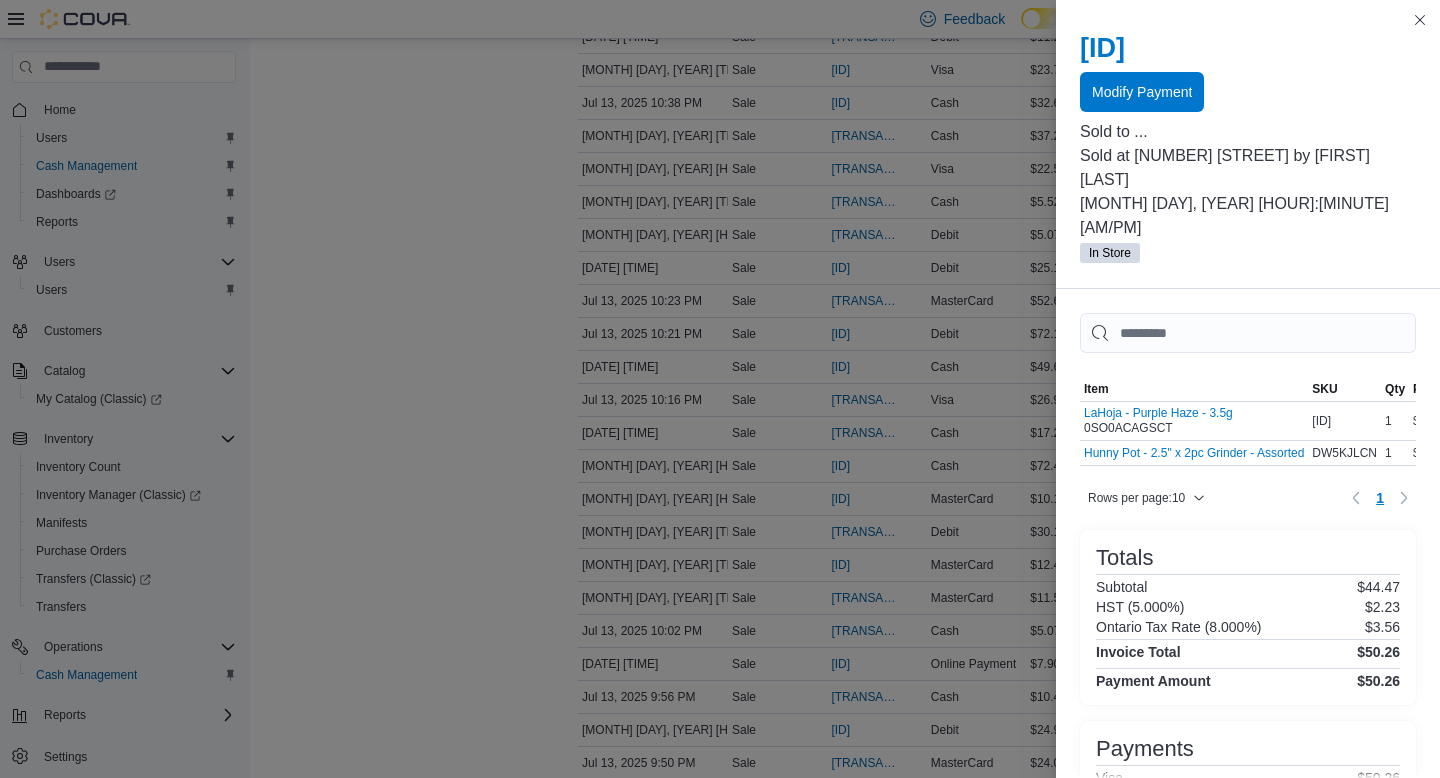 scroll, scrollTop: 1405, scrollLeft: 0, axis: vertical 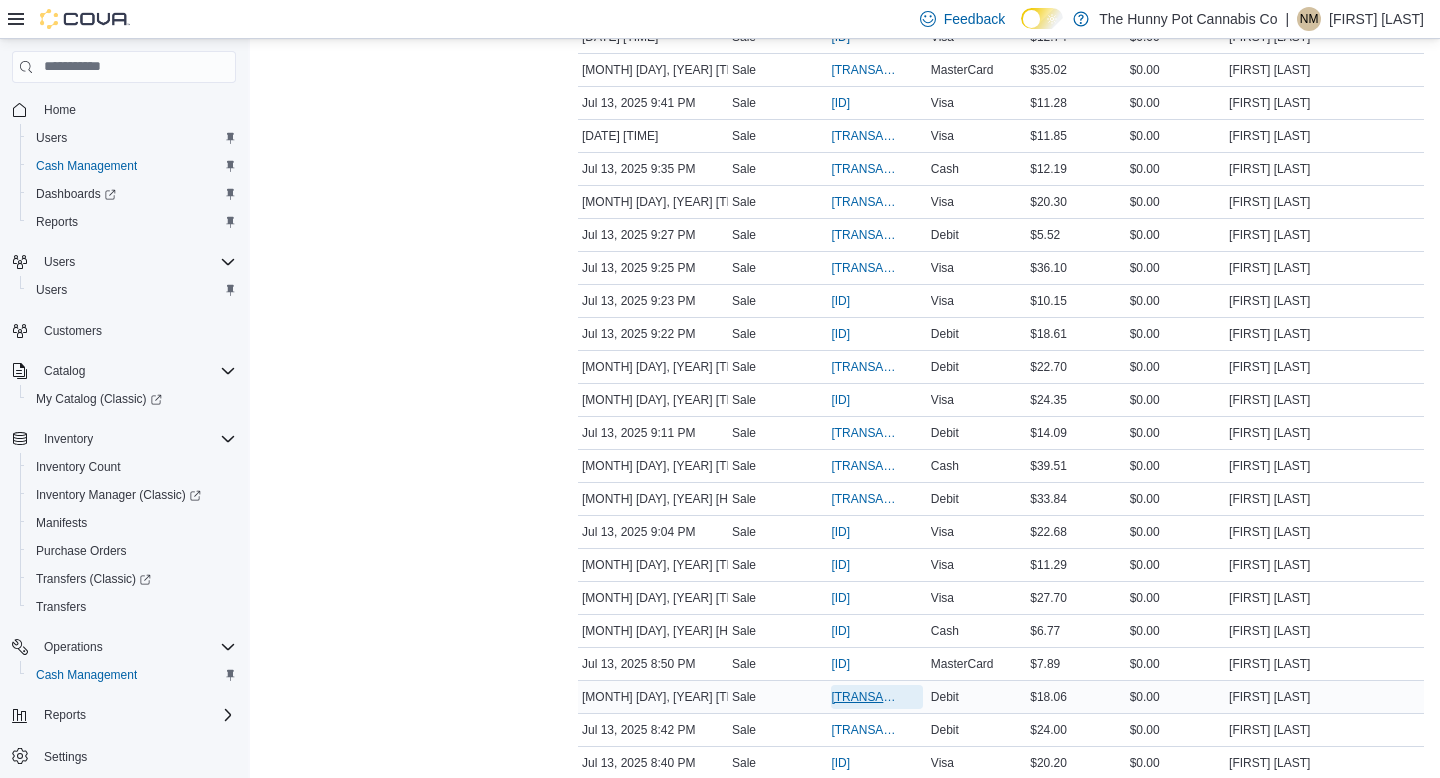 click on "IN5LJ3-5575950" at bounding box center [866, 697] 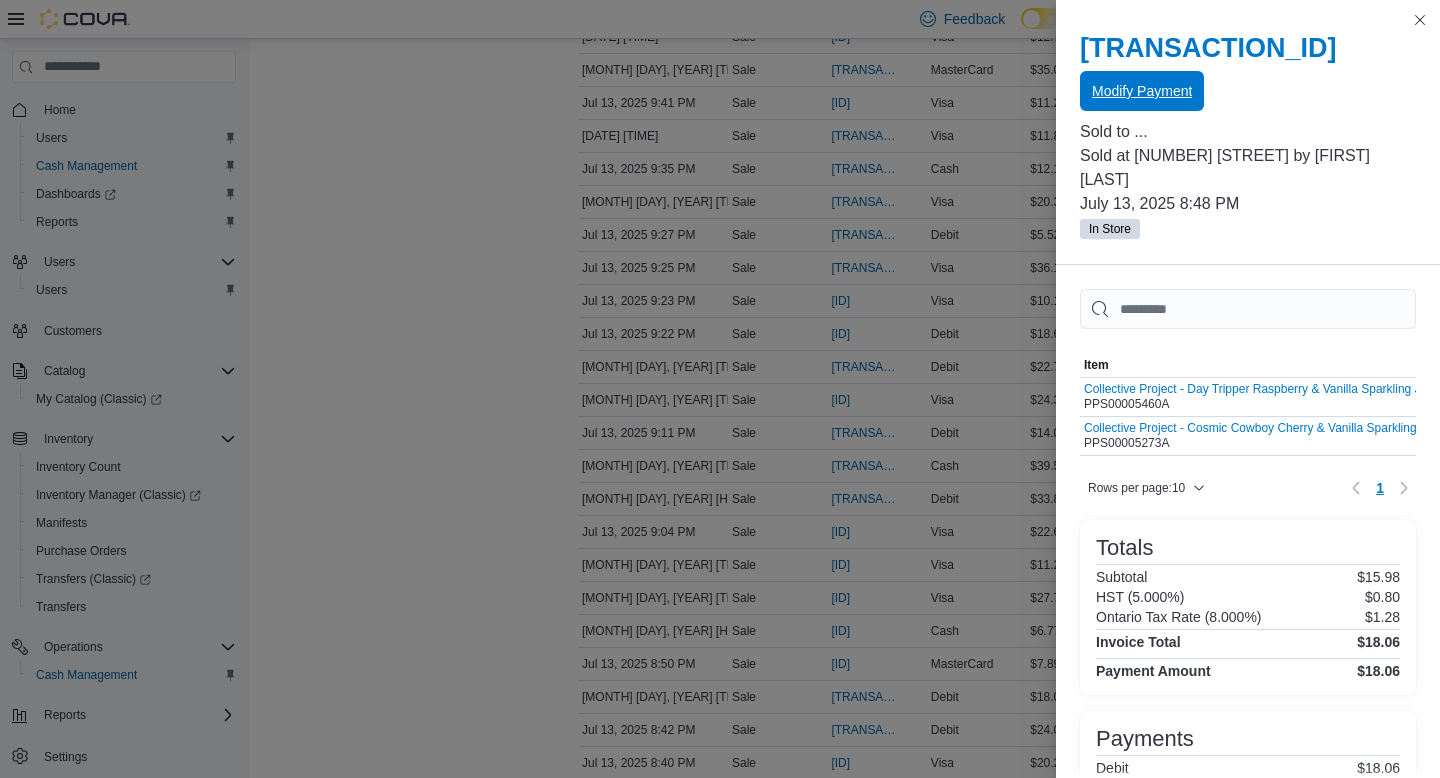 click on "Modify Payment" at bounding box center (1142, 91) 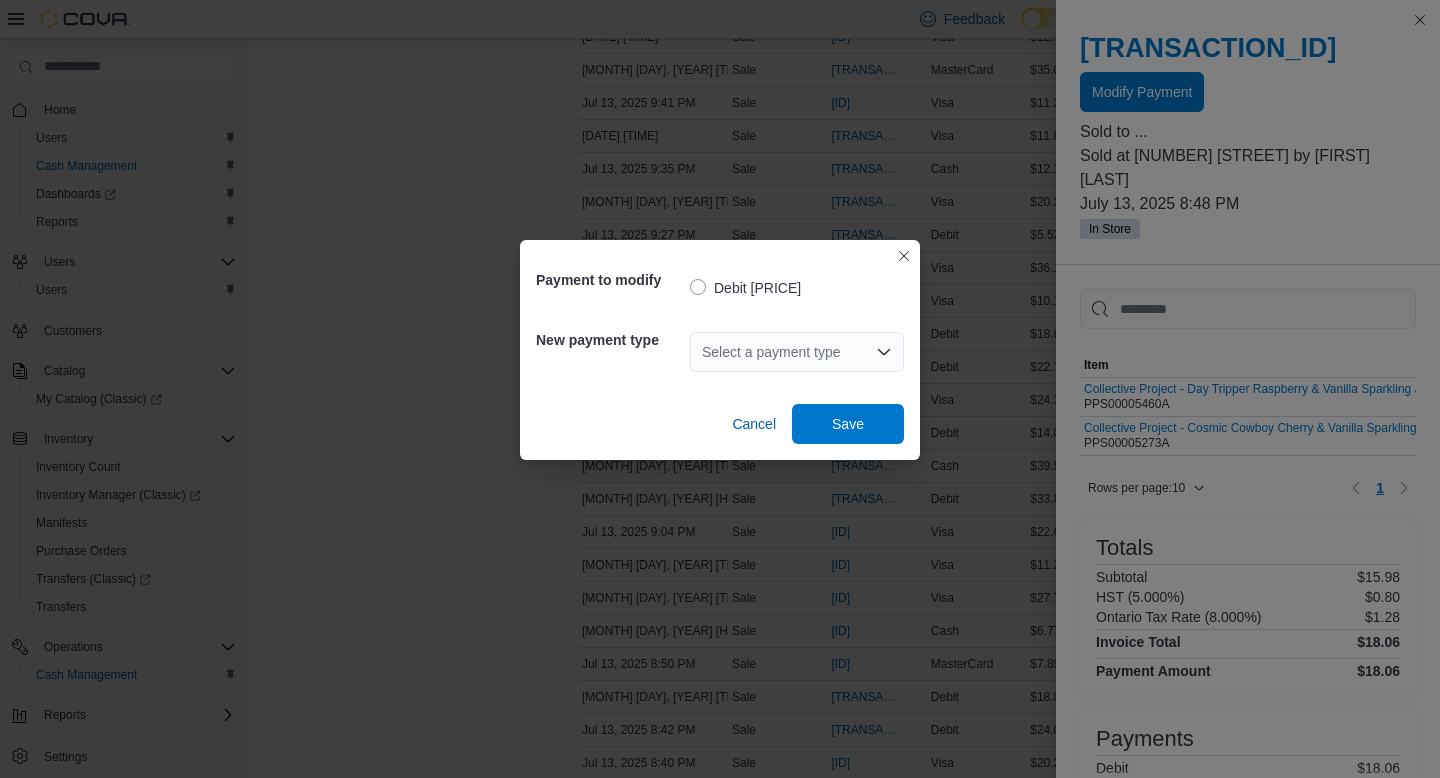 click on "Select a payment type" at bounding box center [797, 352] 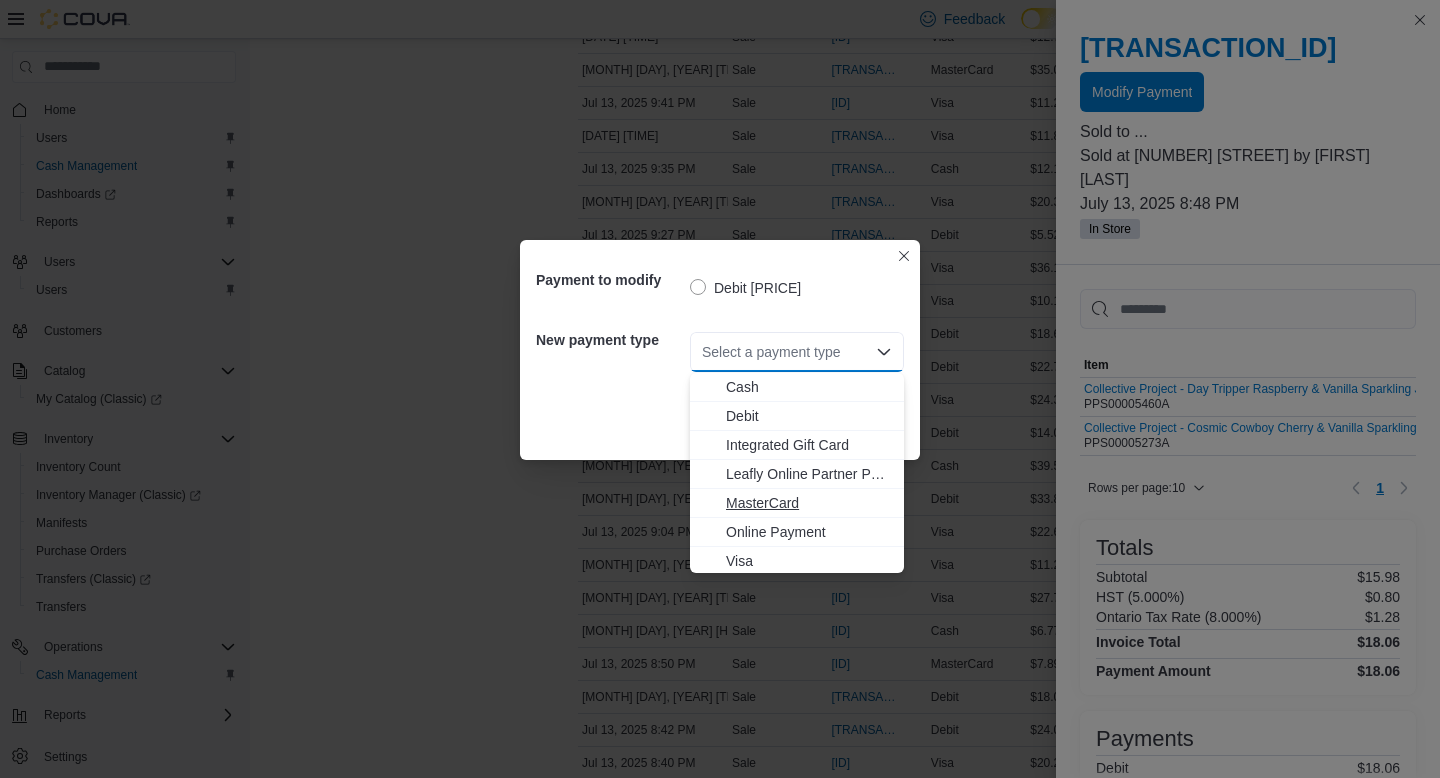 click on "MasterCard" at bounding box center [809, 503] 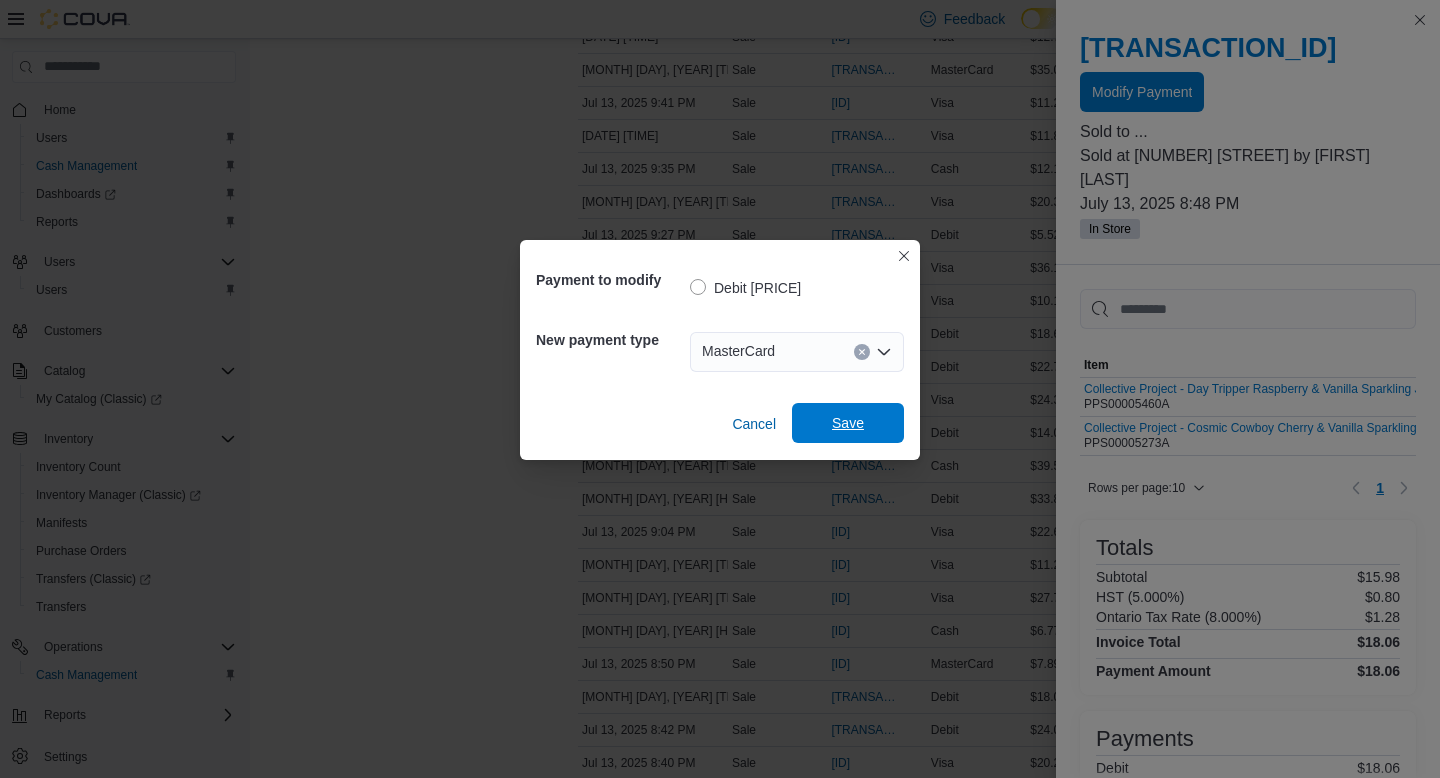 click on "Save" at bounding box center [848, 423] 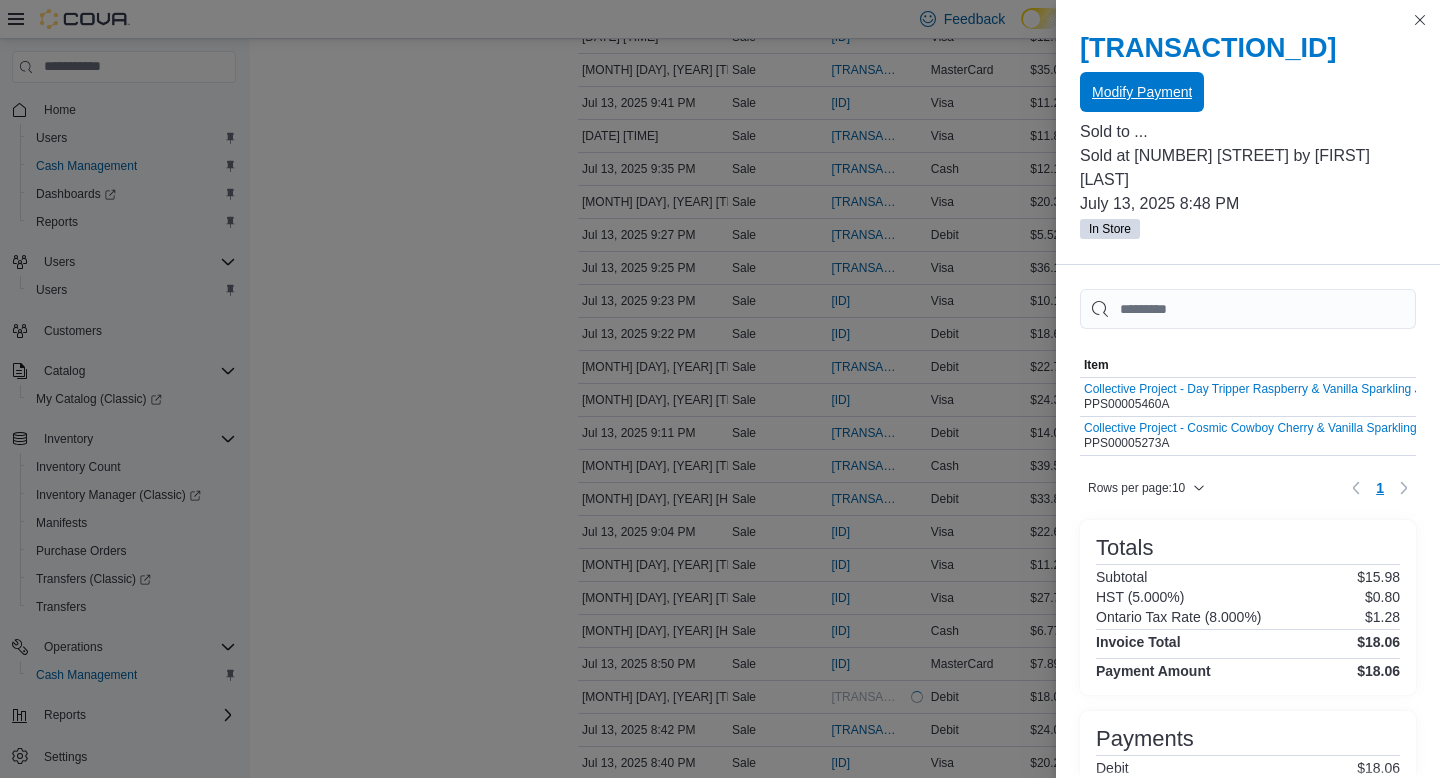 scroll, scrollTop: 0, scrollLeft: 0, axis: both 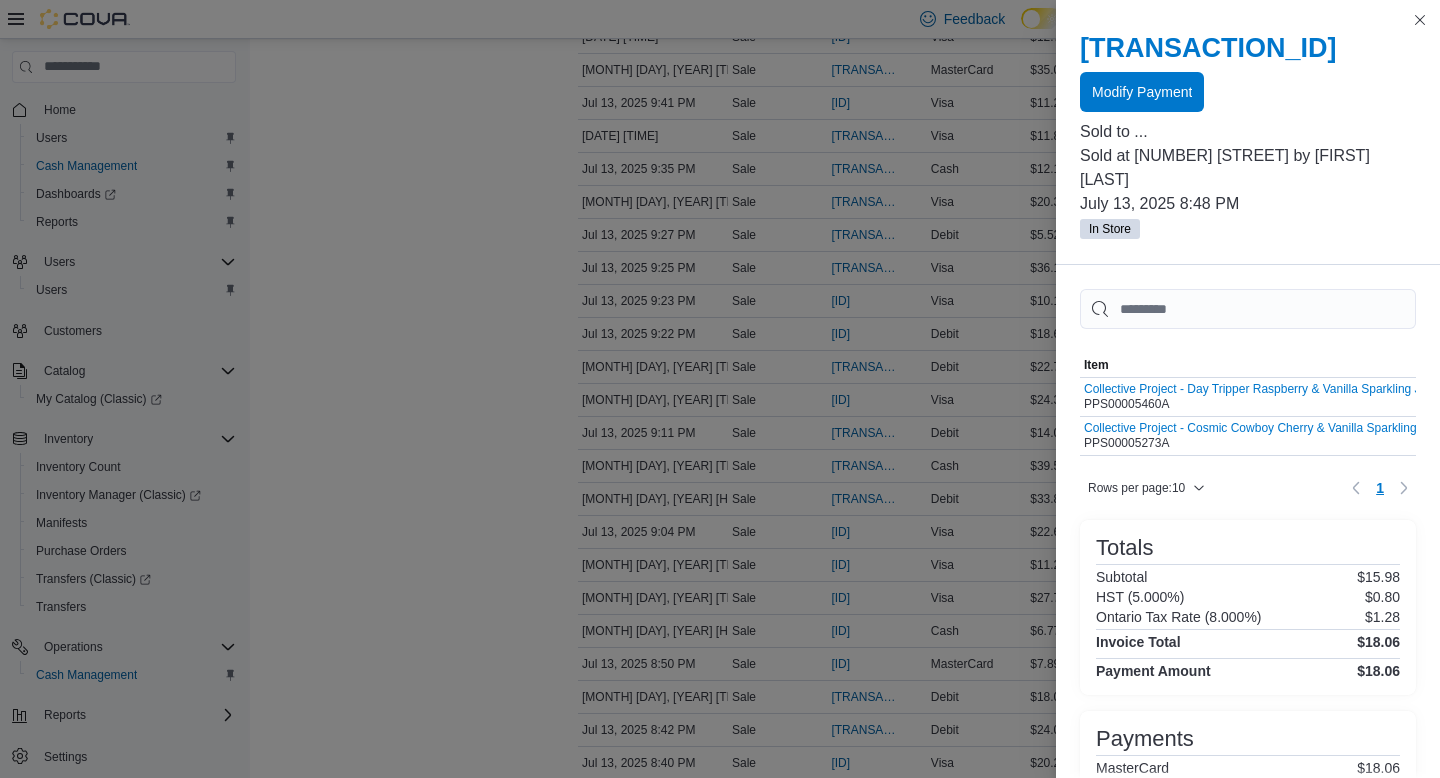 drag, startPoint x: 760, startPoint y: 303, endPoint x: 559, endPoint y: 173, distance: 239.37627 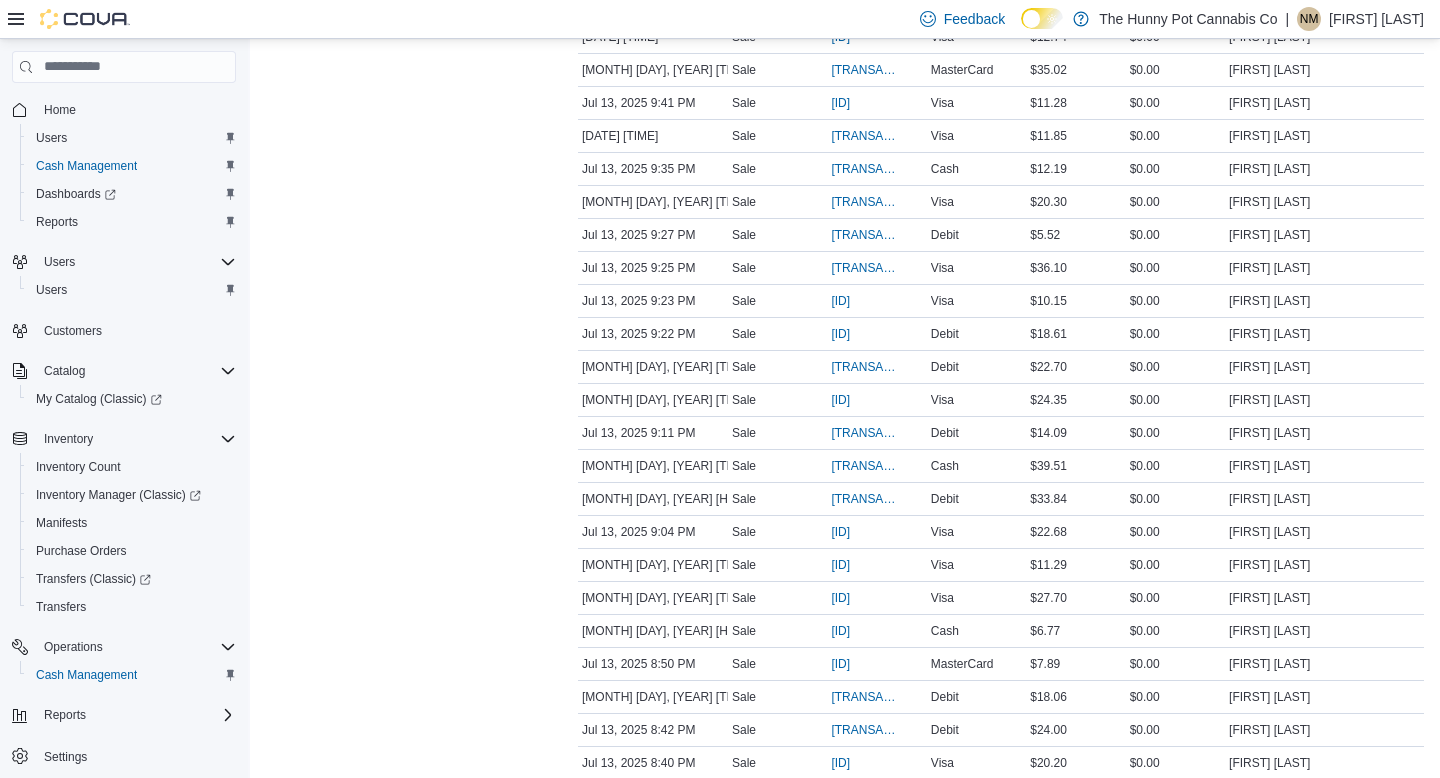 click on "**********" at bounding box center (845, 2247) 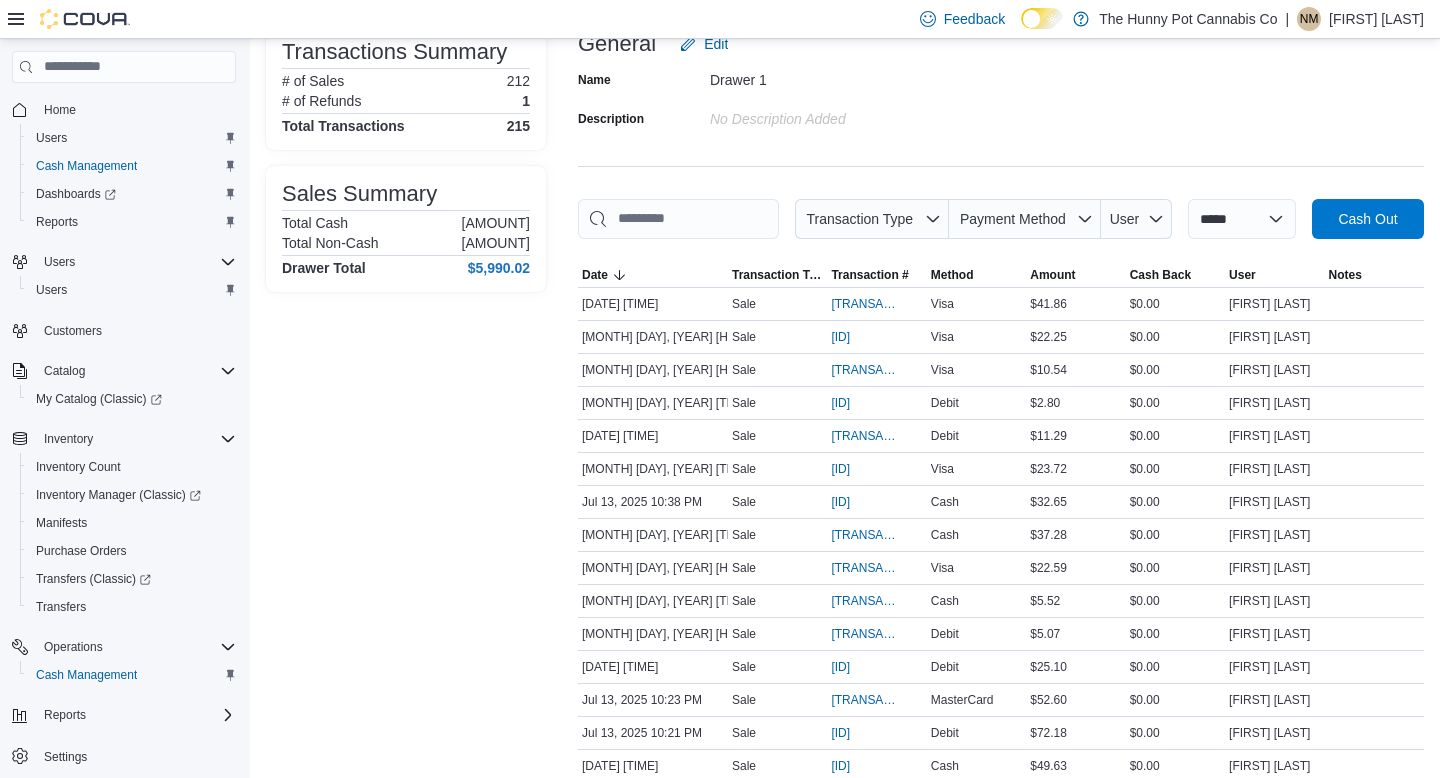 scroll, scrollTop: 0, scrollLeft: 0, axis: both 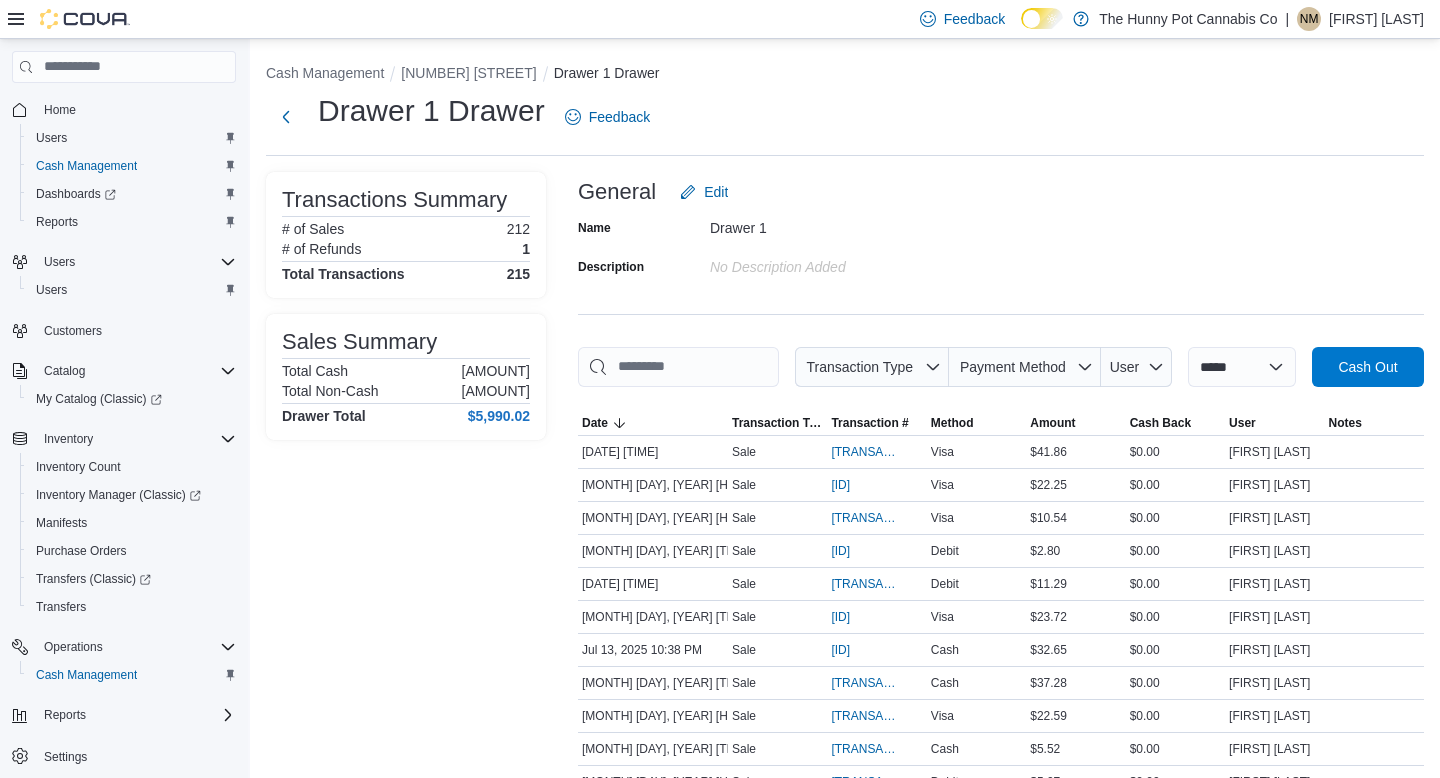 click on "**********" at bounding box center (845, 3593) 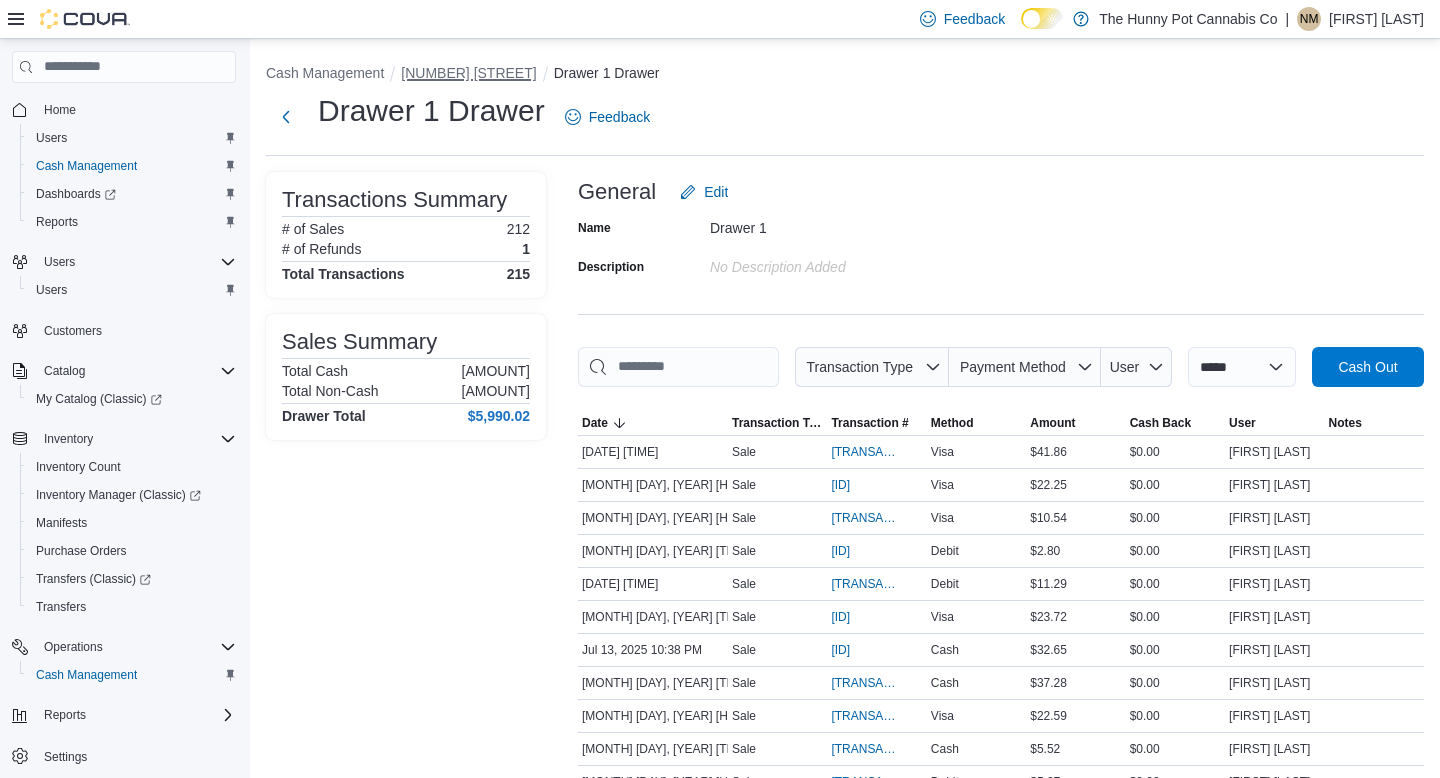 click on "198 Queen St" at bounding box center (468, 73) 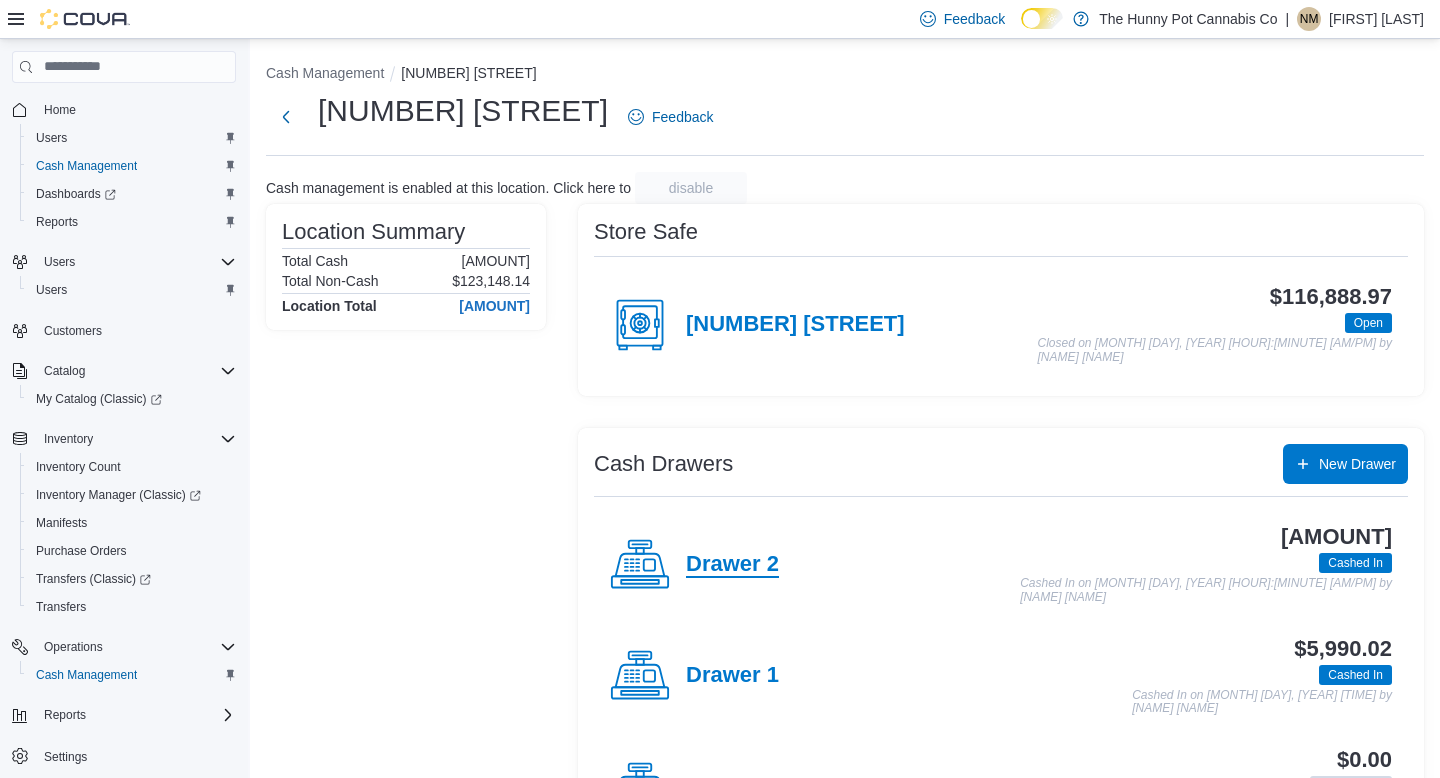 click on "Drawer 2" at bounding box center (732, 565) 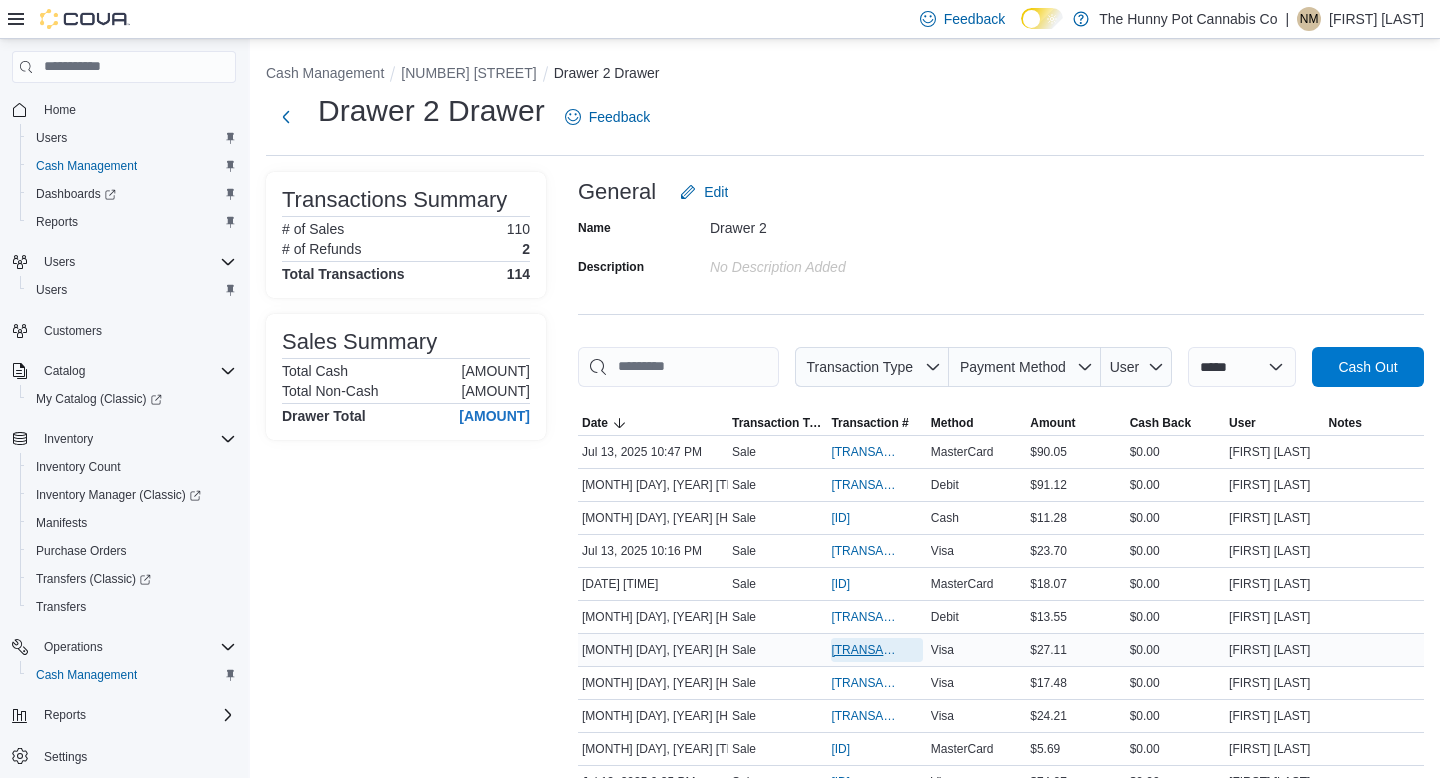 click on "IN5LJ3-5576691" at bounding box center (866, 650) 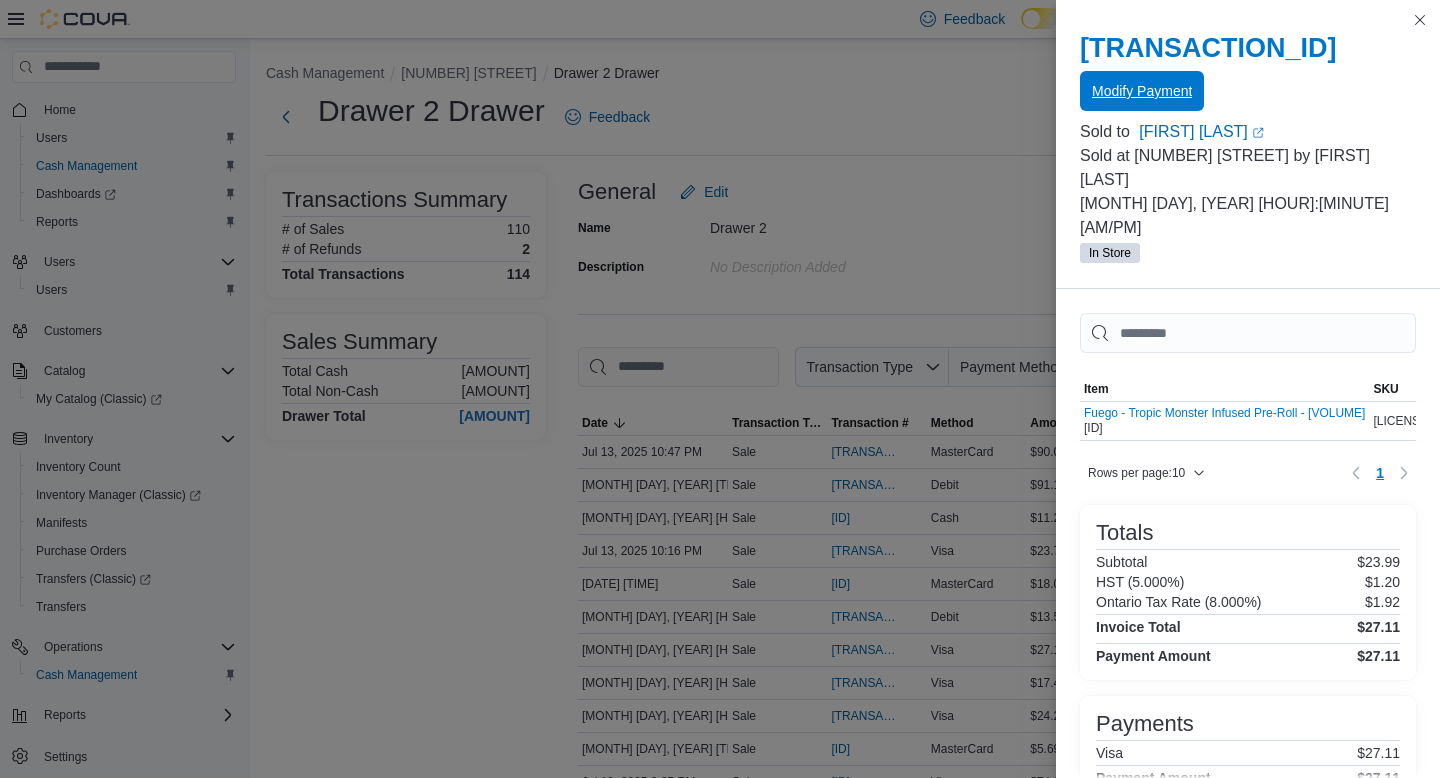 click on "Modify Payment" at bounding box center [1142, 91] 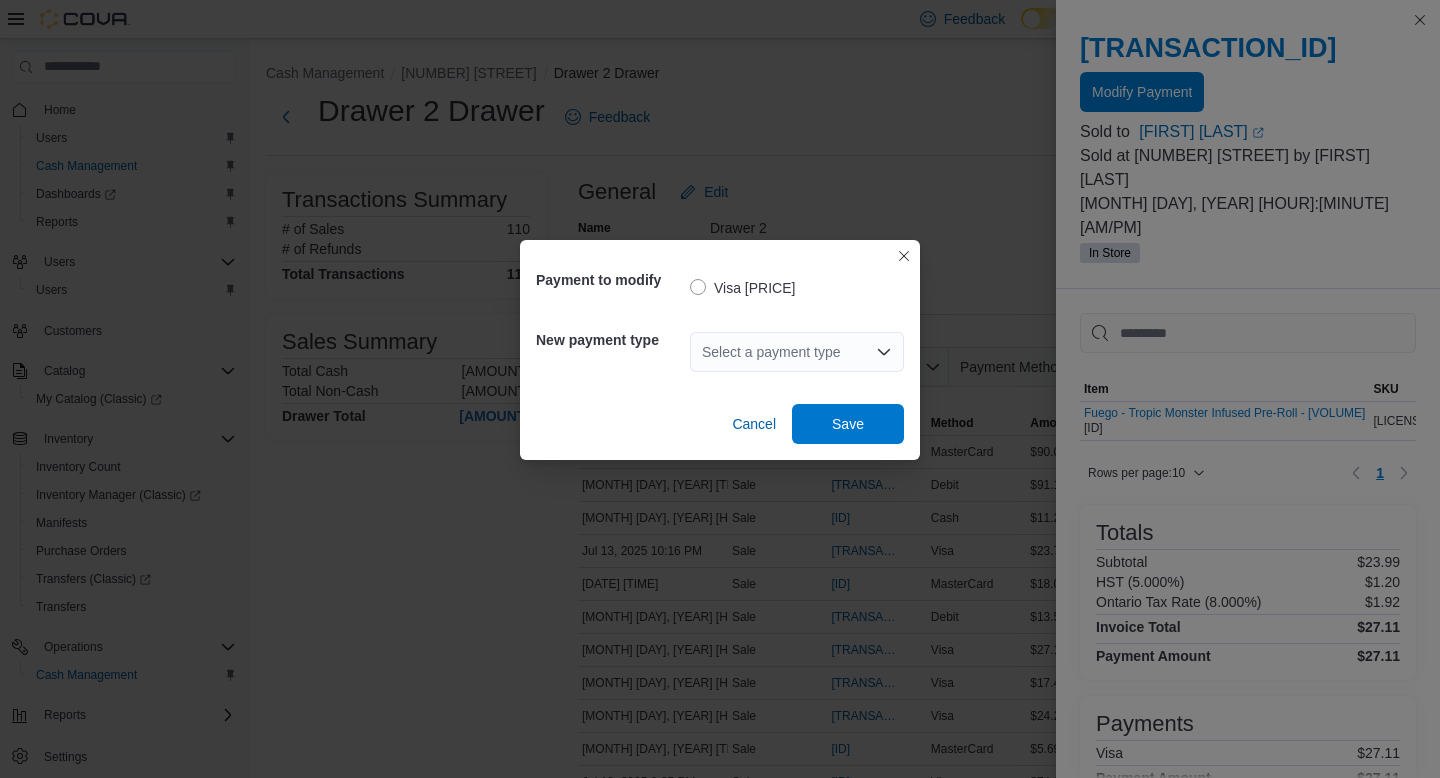 click on "Select a payment type" at bounding box center [797, 352] 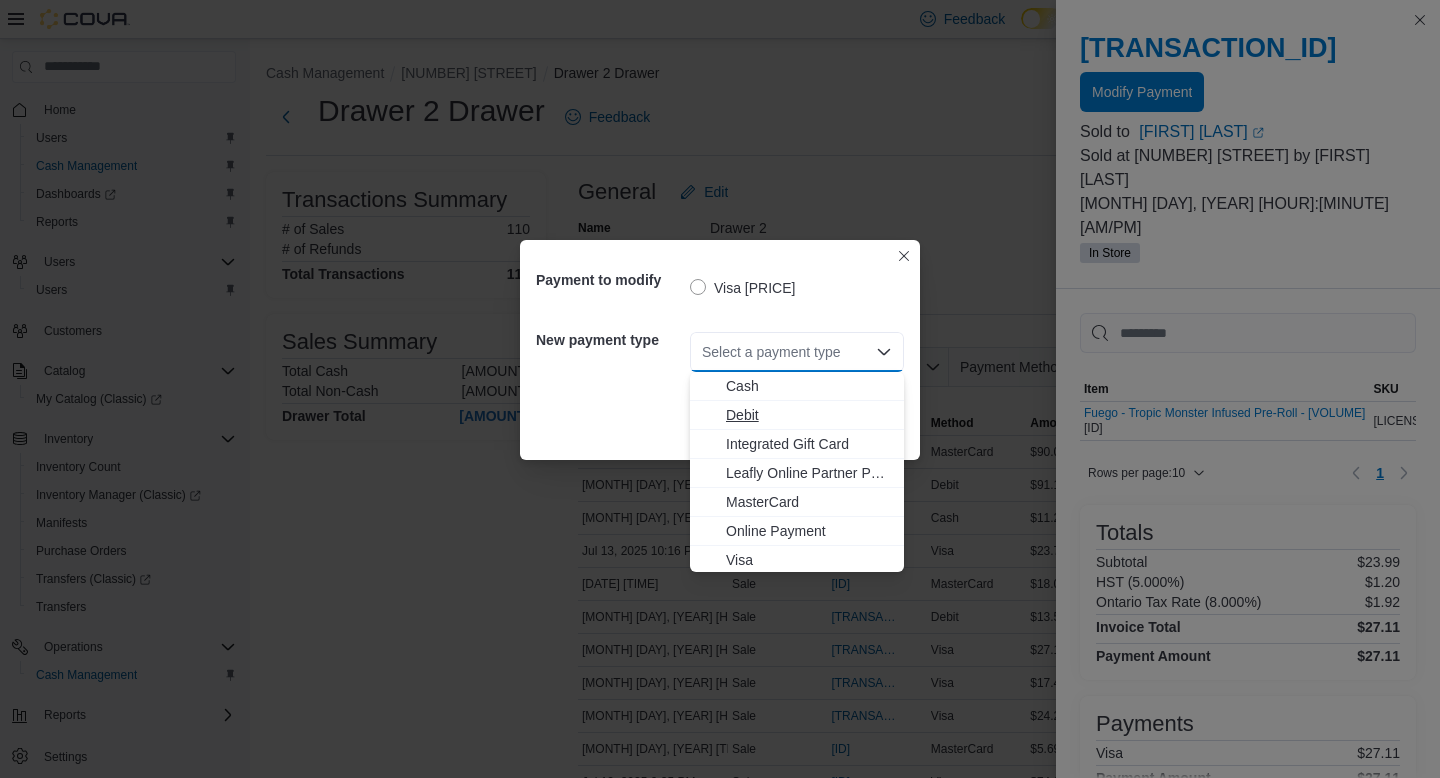click on "Debit" at bounding box center (797, 415) 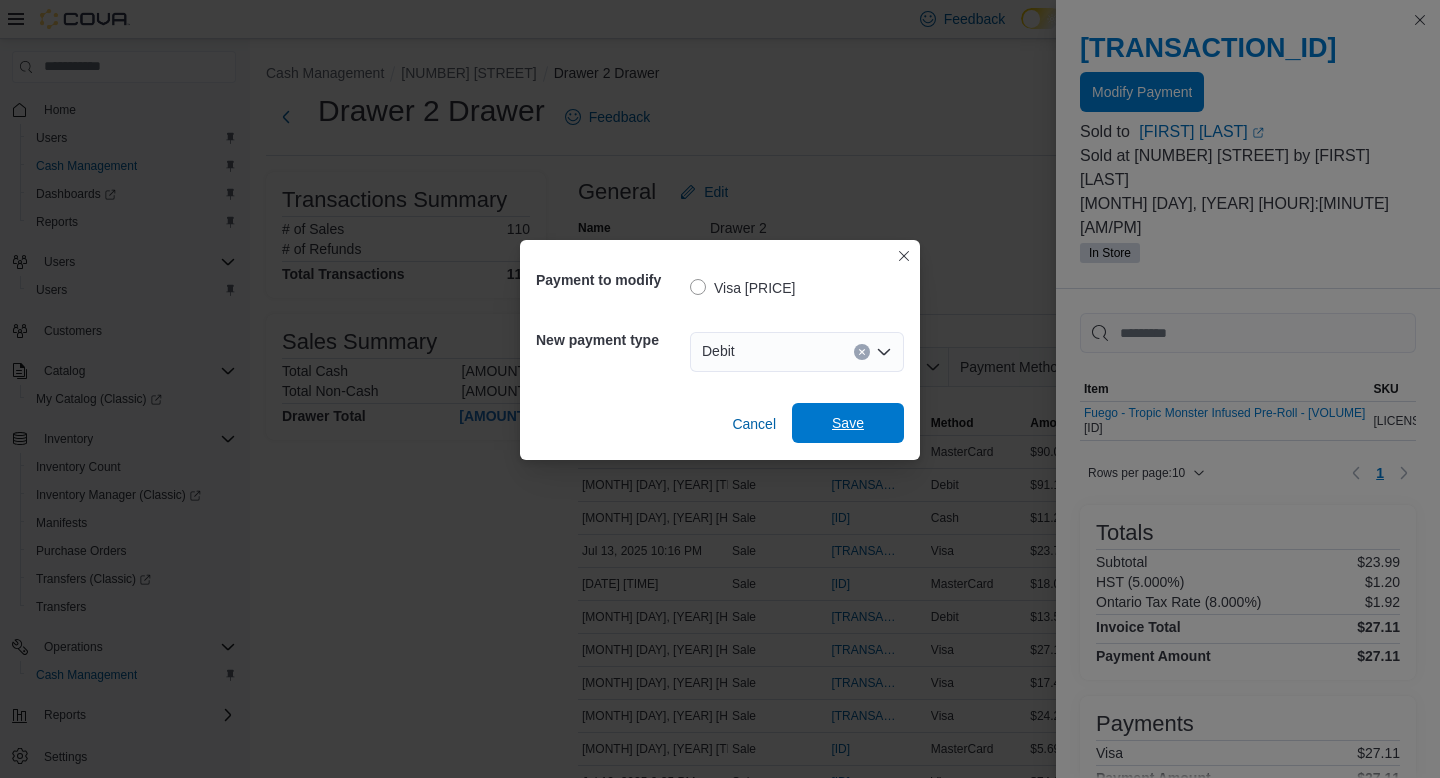 click on "Save" at bounding box center (848, 423) 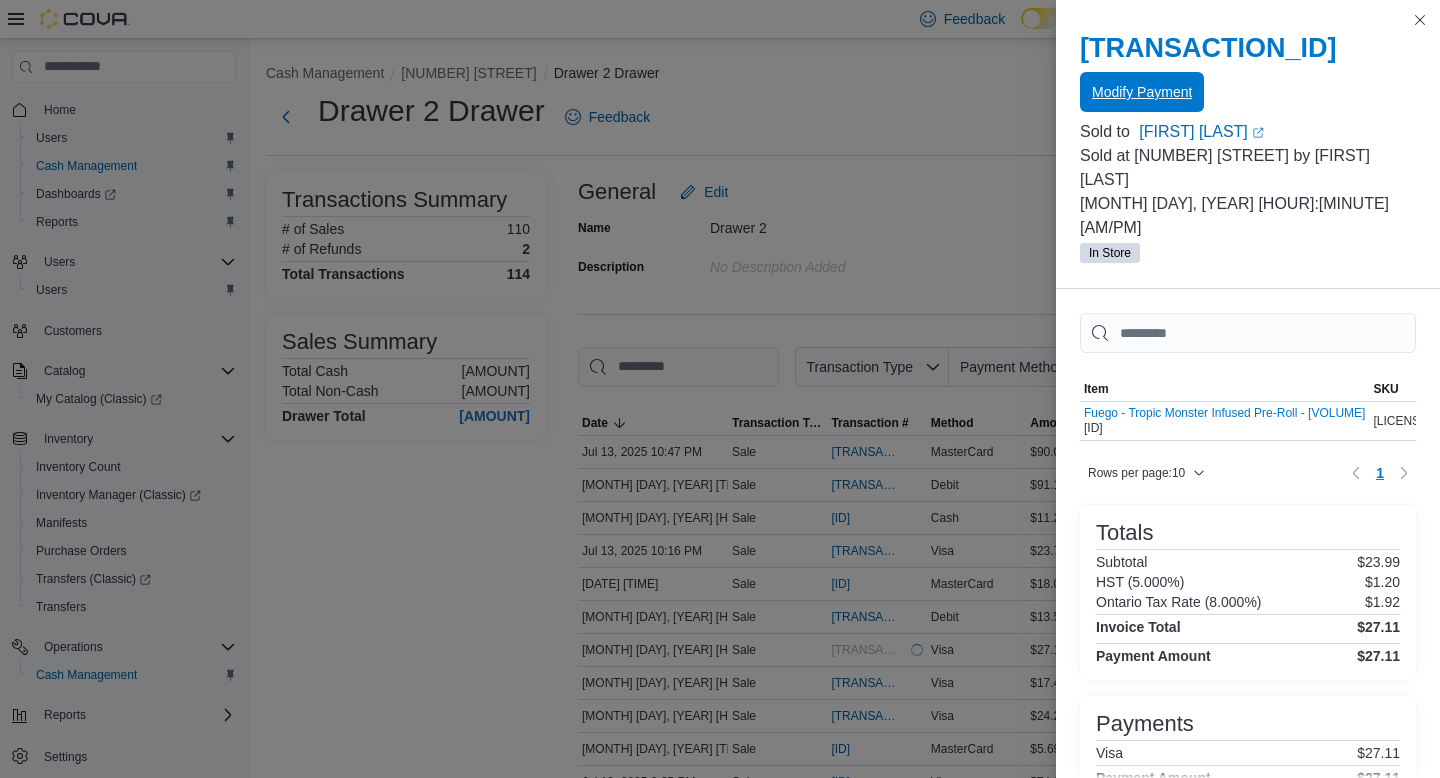 scroll, scrollTop: 0, scrollLeft: 0, axis: both 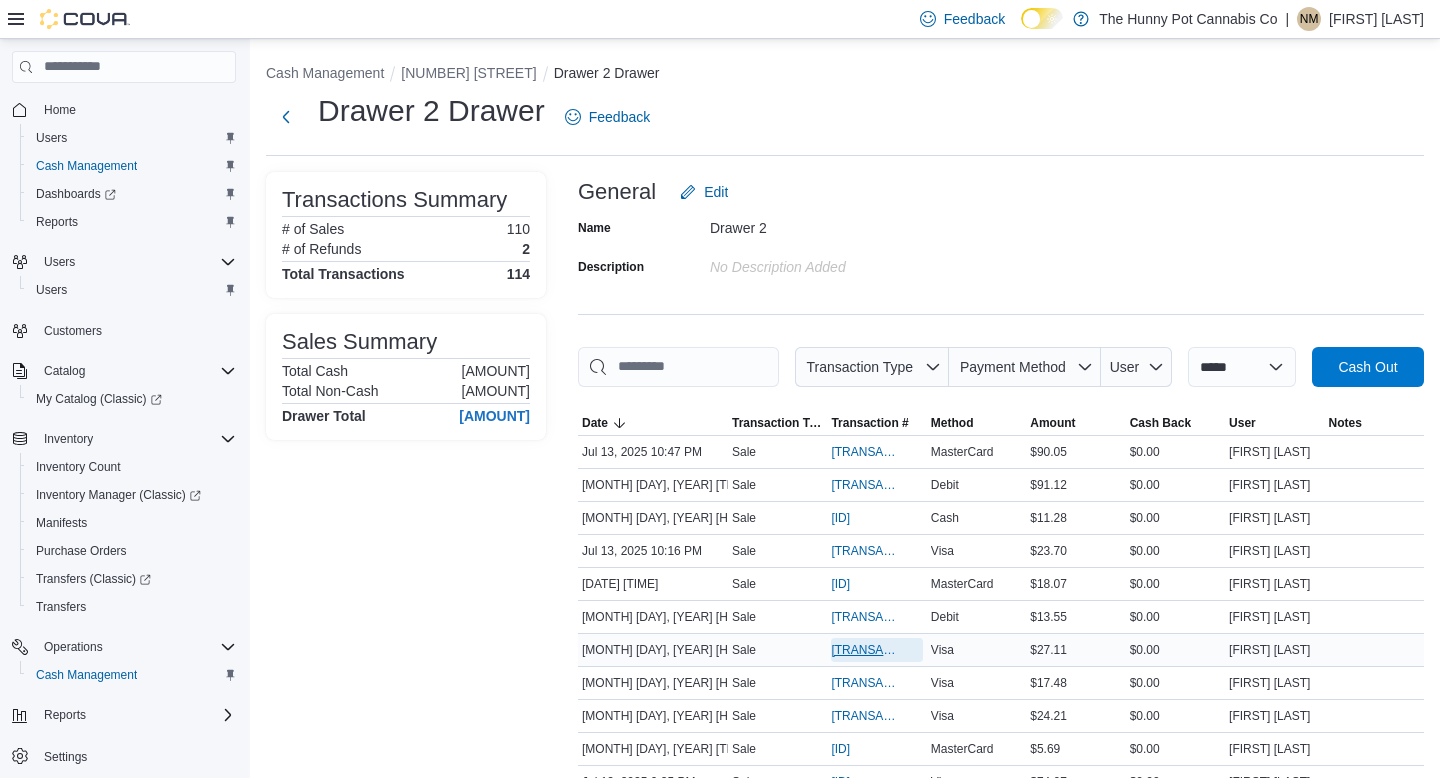 click on "IN5LJ3-5576691" at bounding box center (866, 650) 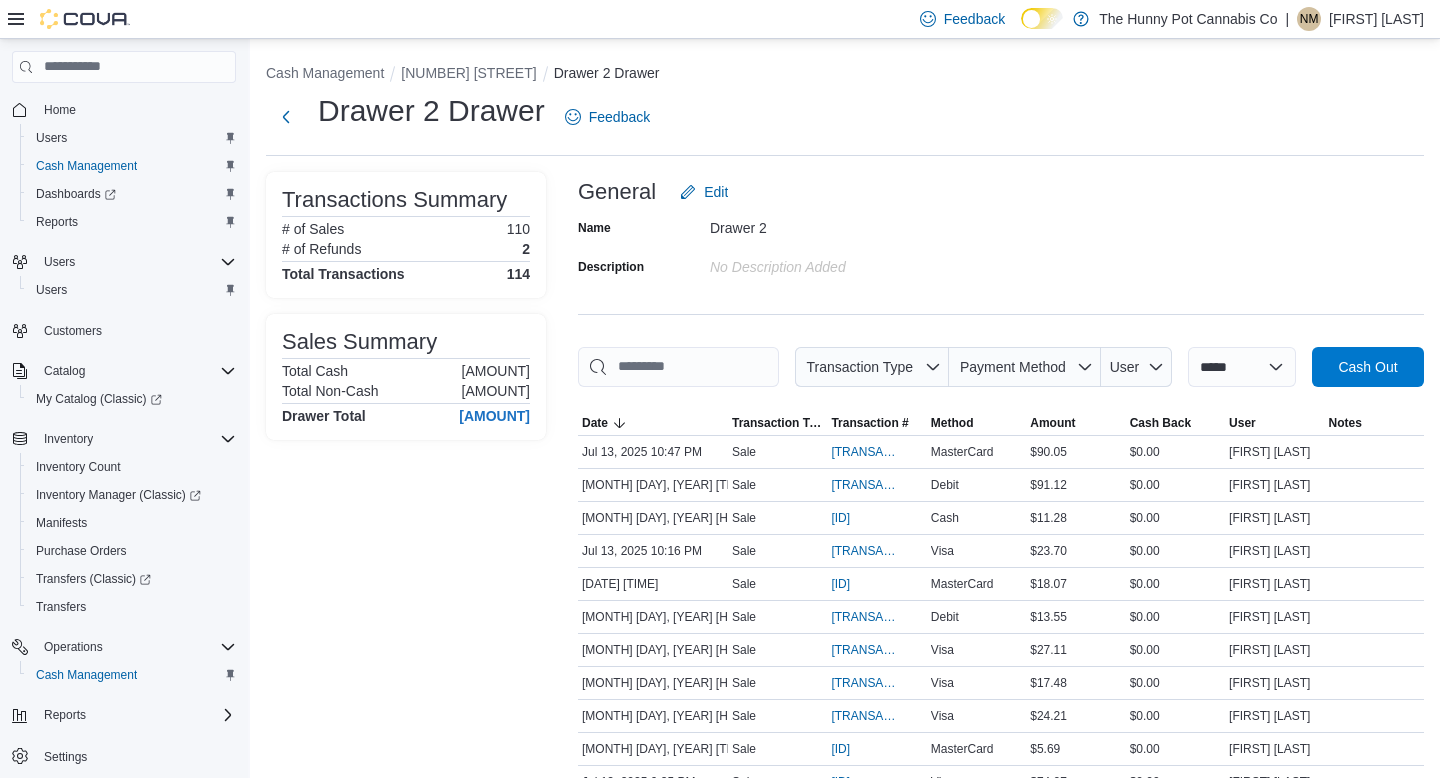scroll, scrollTop: 2535, scrollLeft: 0, axis: vertical 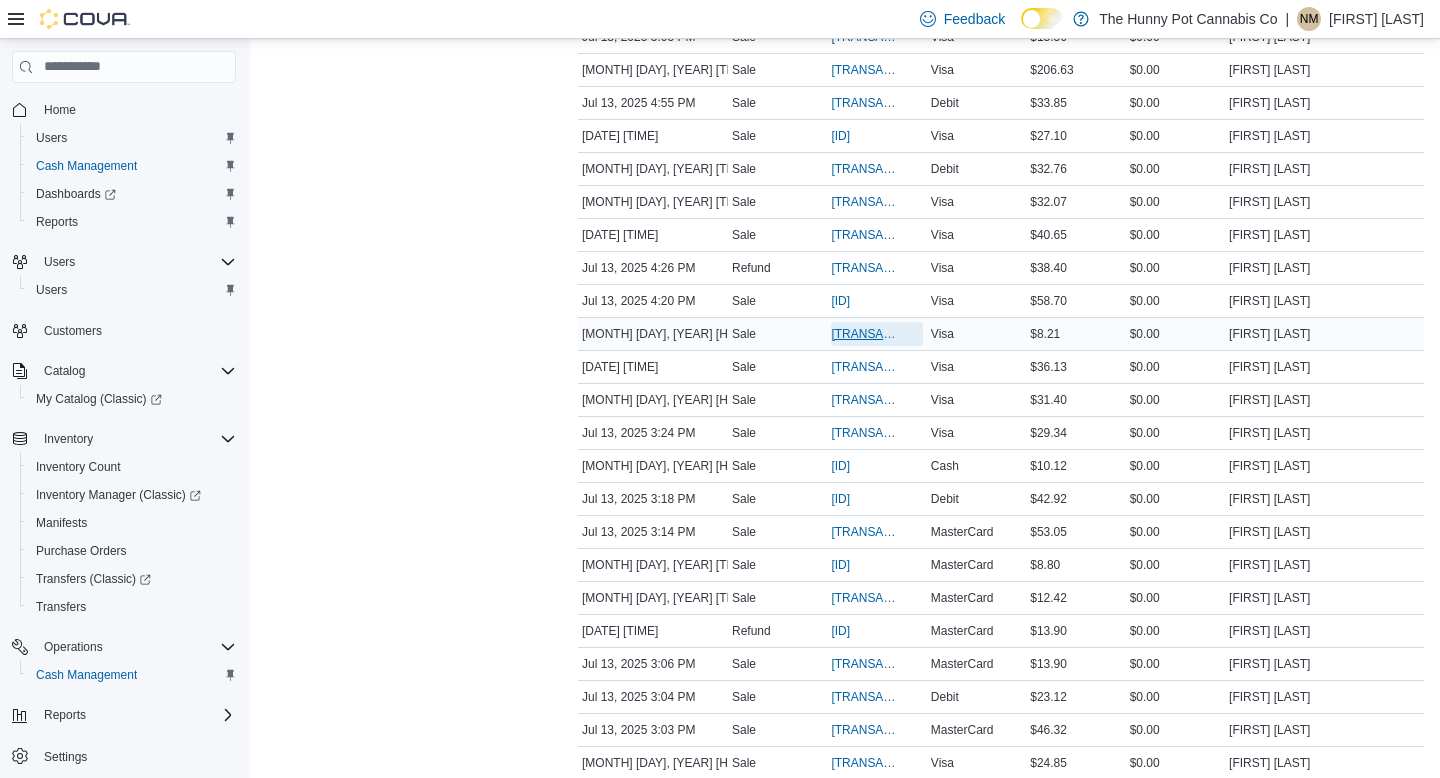 click on "IN5LJ3-5573563" at bounding box center (866, 334) 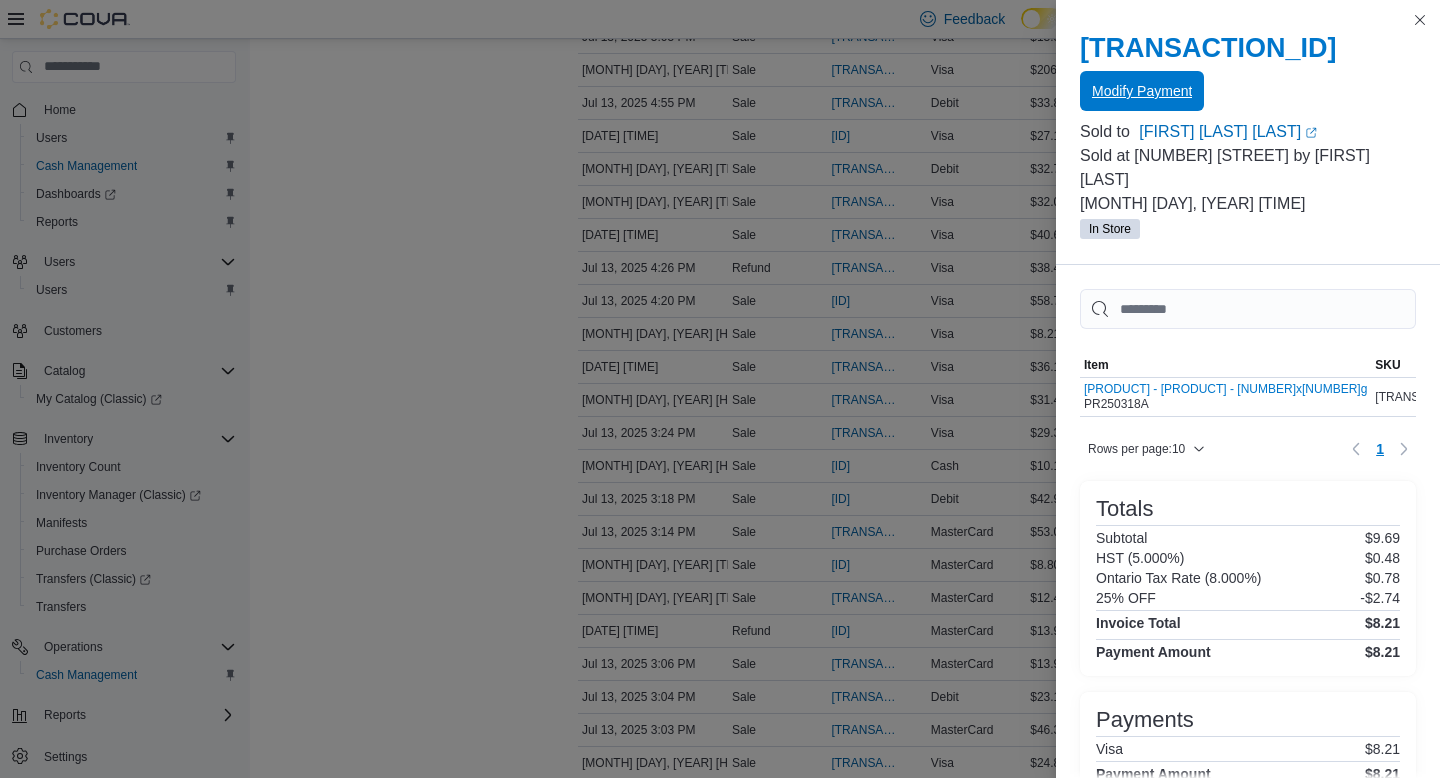 click on "Modify Payment" at bounding box center [1142, 91] 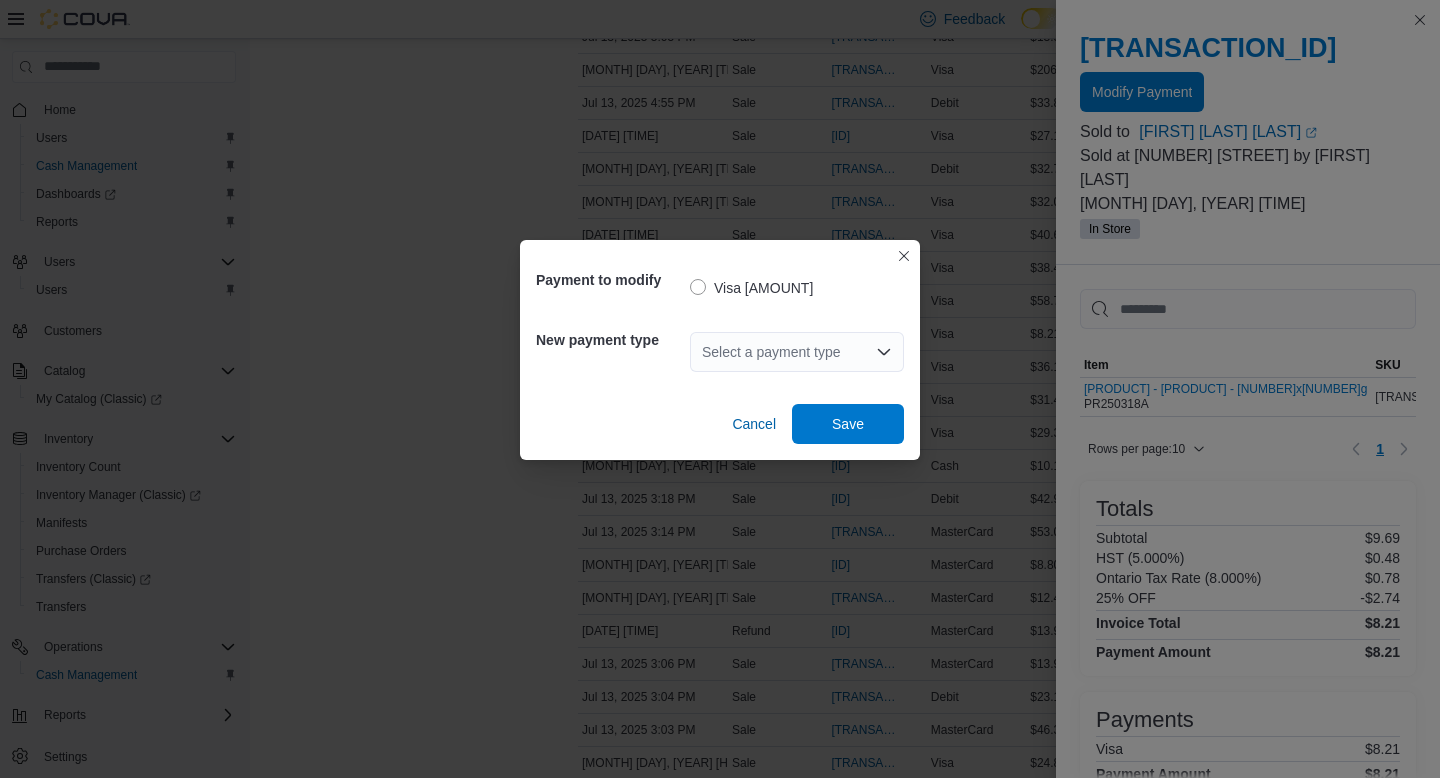 click on "Select a payment type" at bounding box center [797, 352] 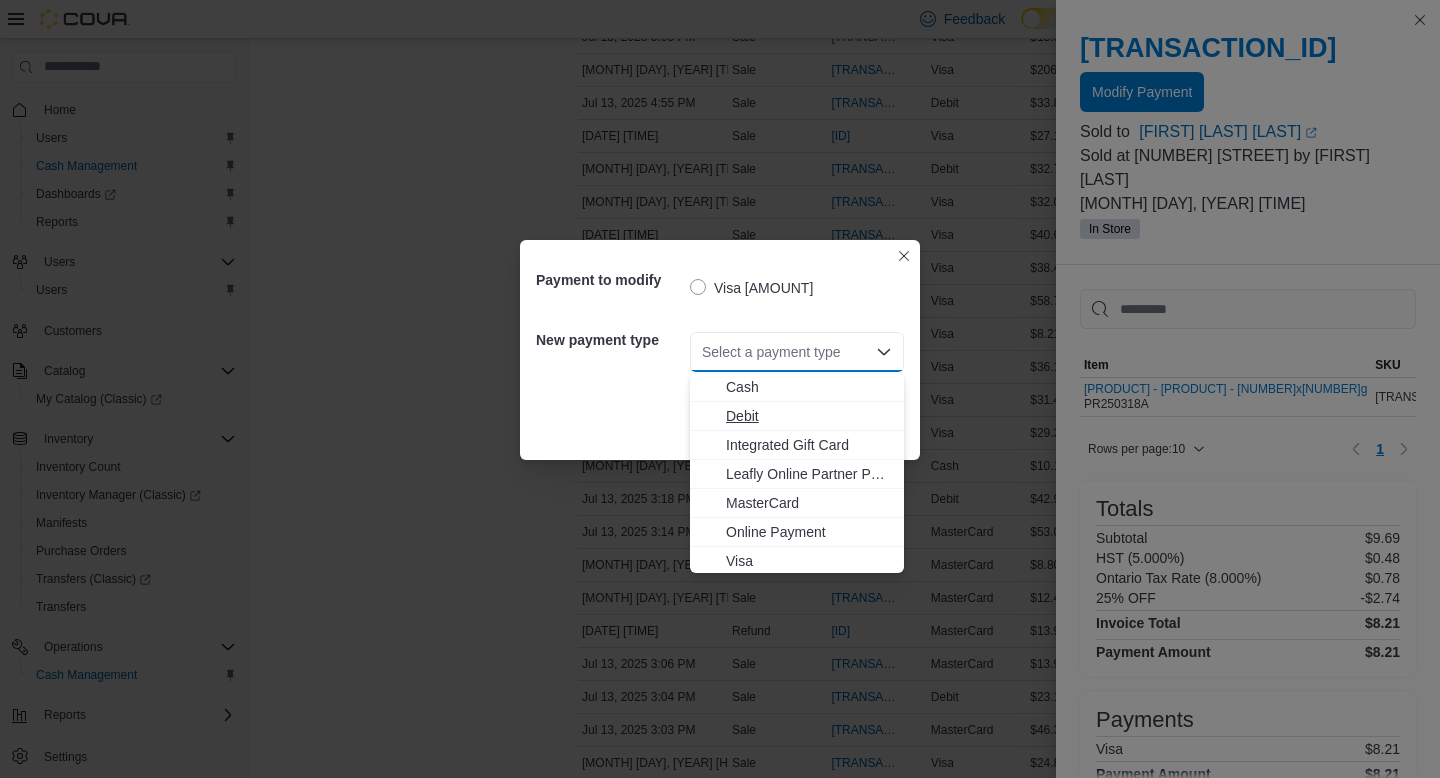click on "Debit" at bounding box center [809, 416] 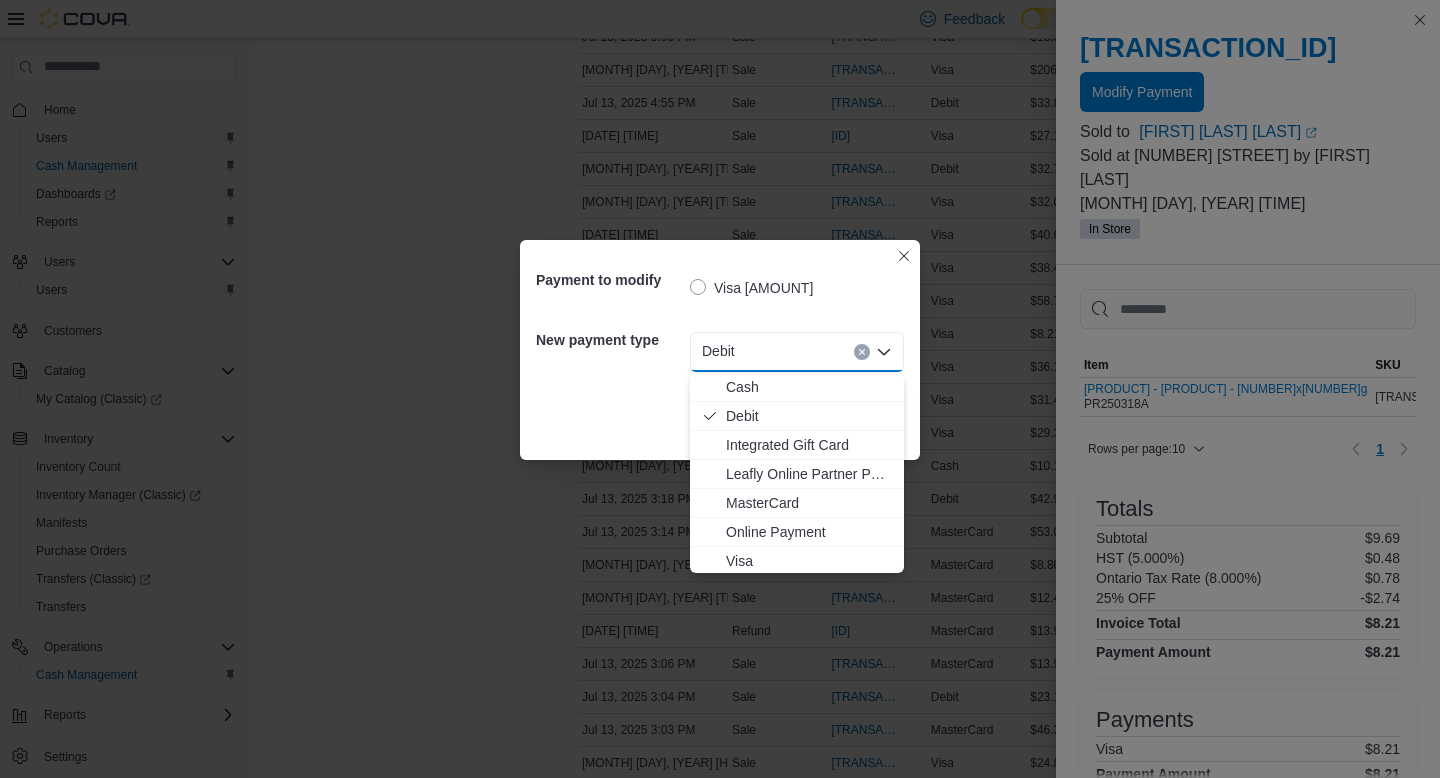 click on "Cancel Save" at bounding box center (720, 416) 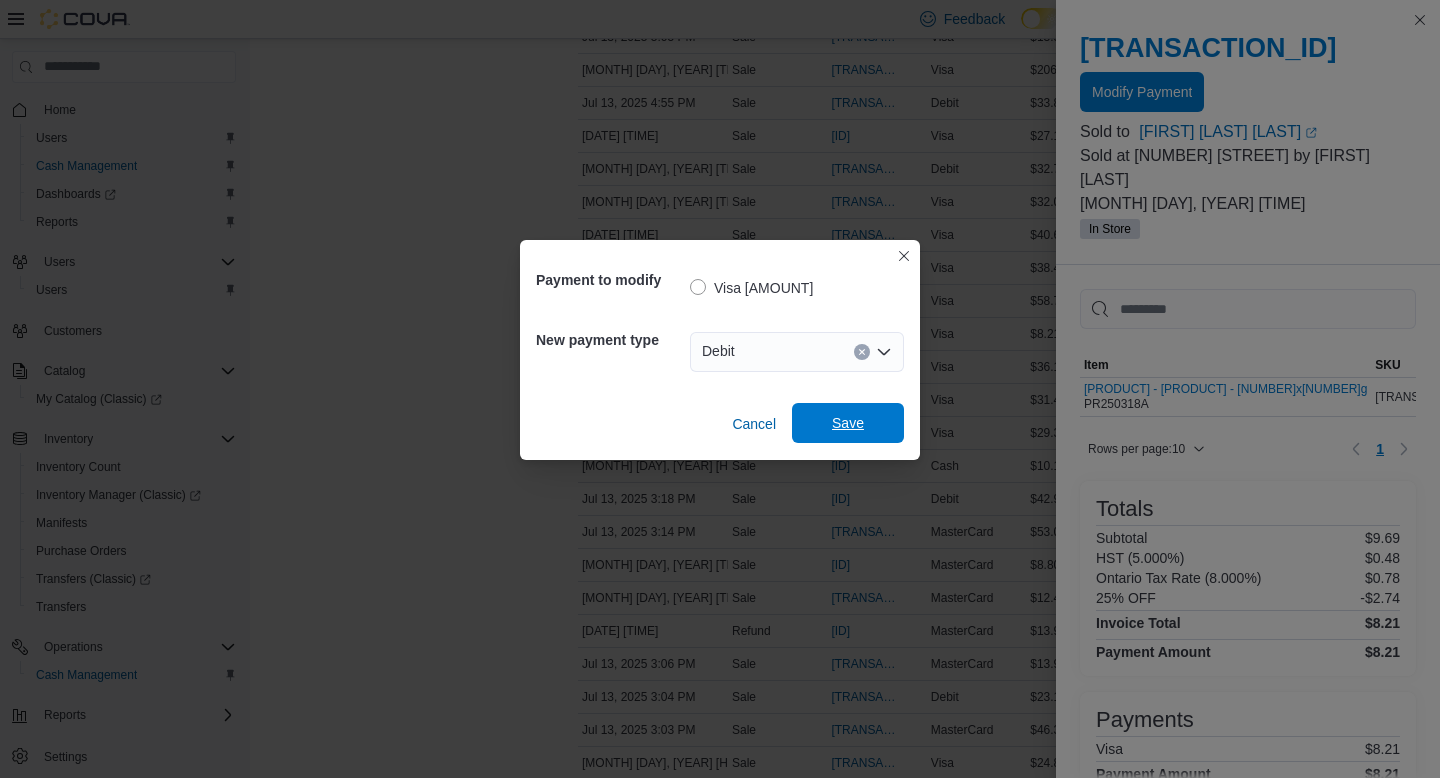 click on "Save" at bounding box center [848, 423] 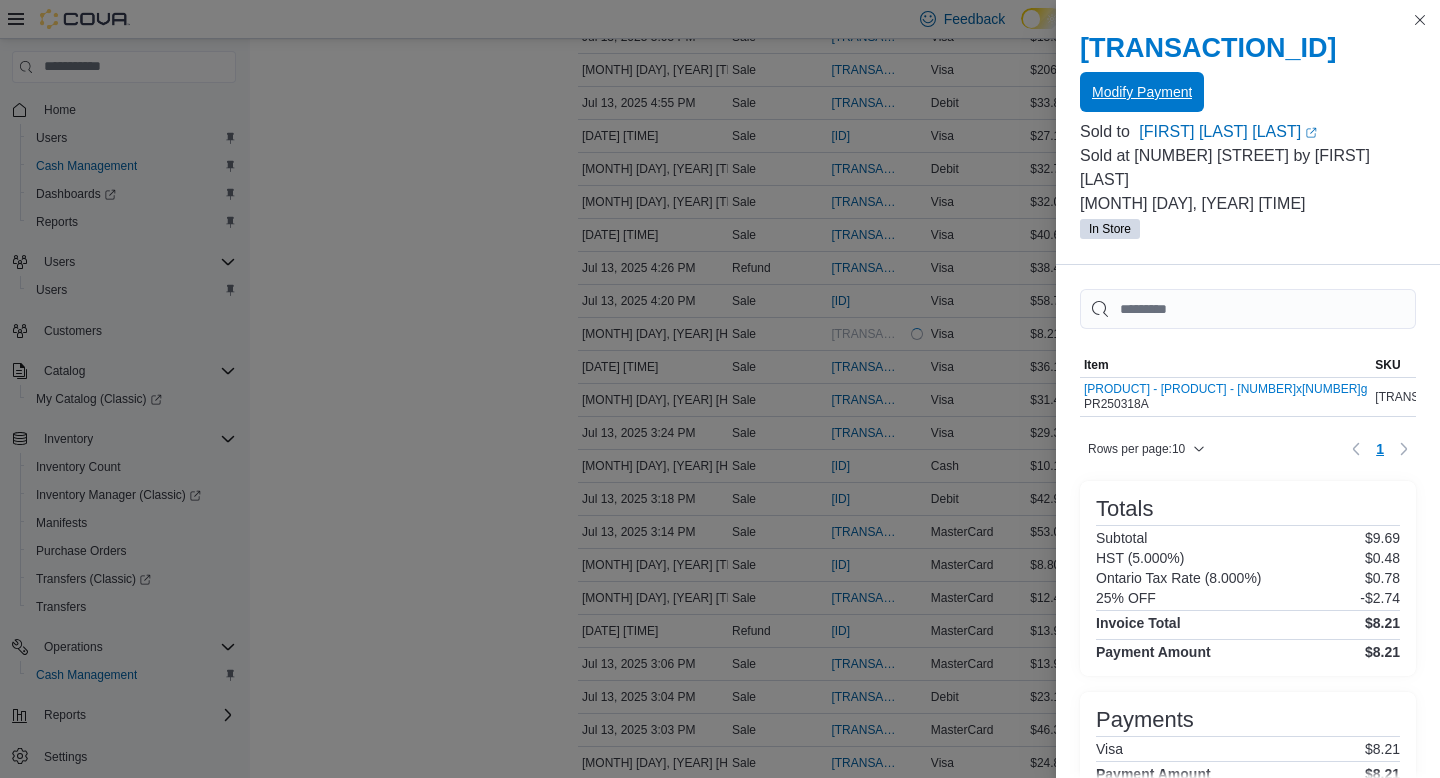 scroll, scrollTop: 0, scrollLeft: 0, axis: both 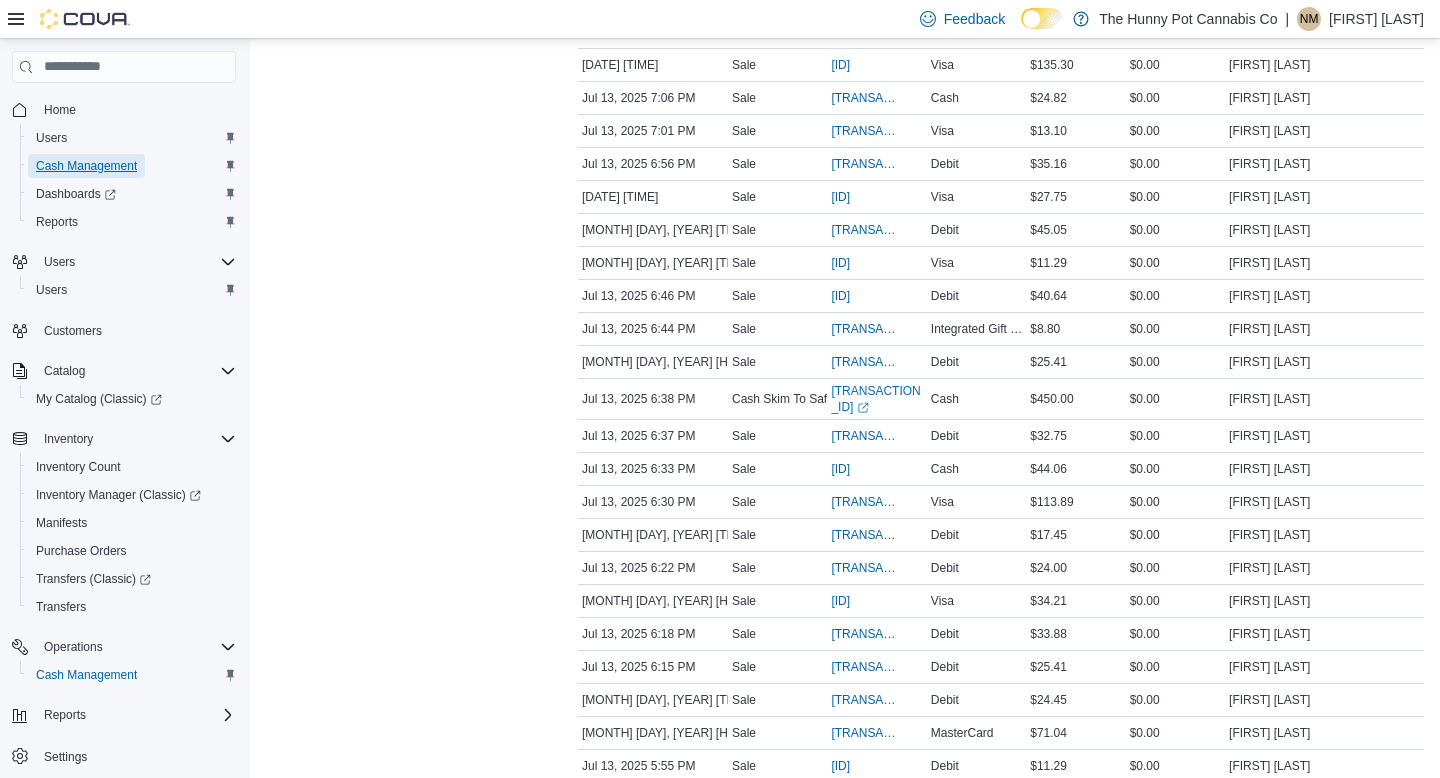 click on "Cash Management" at bounding box center (86, 166) 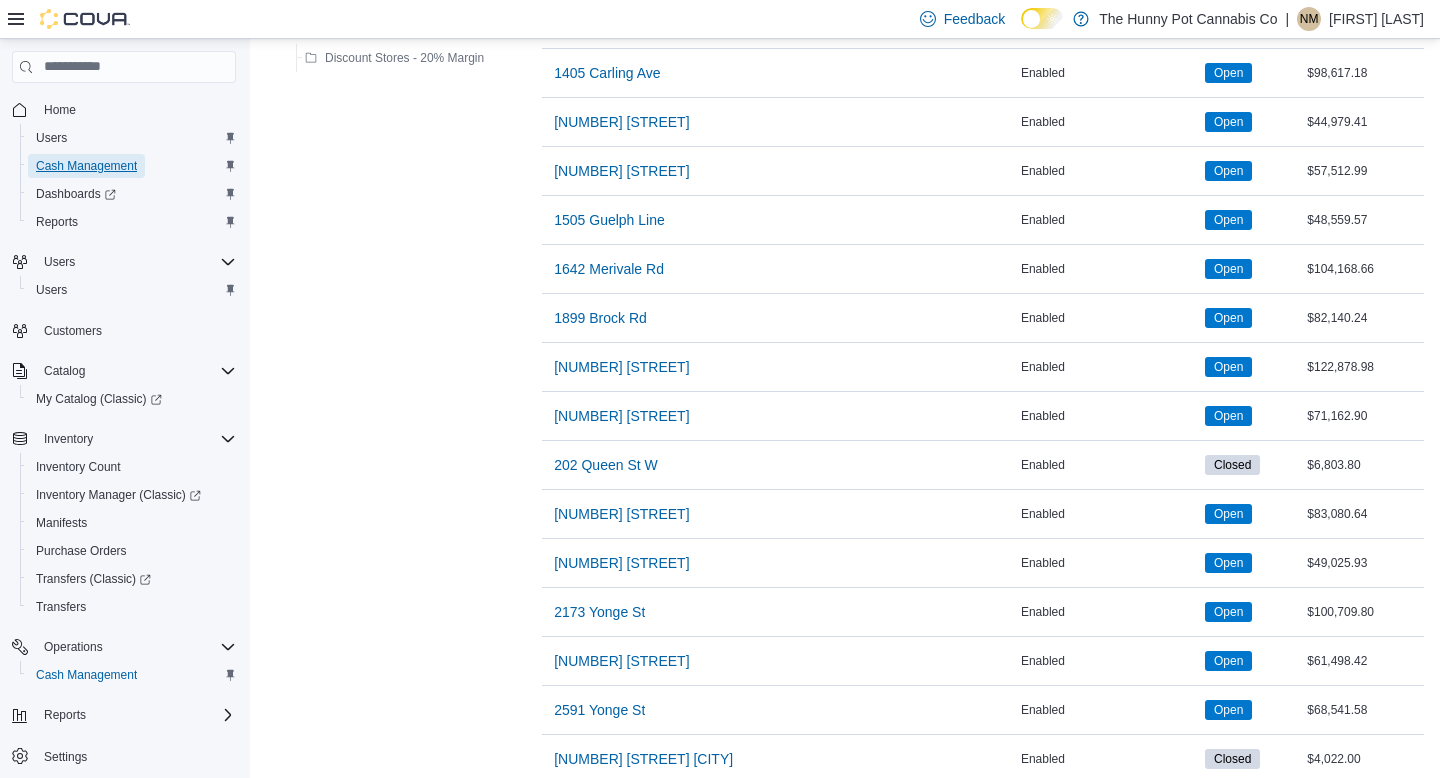 scroll, scrollTop: 533, scrollLeft: 0, axis: vertical 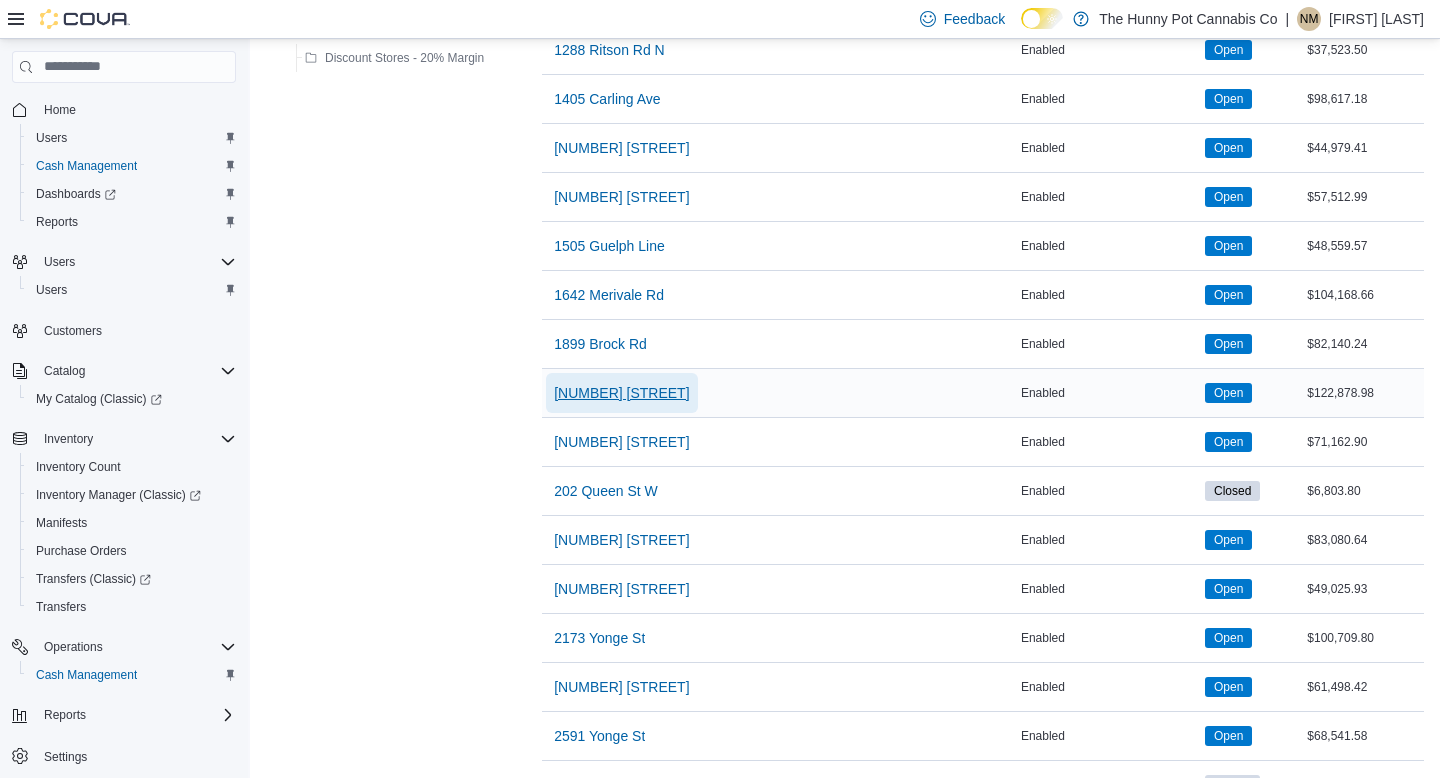 click on "198 Queen St" at bounding box center (621, 393) 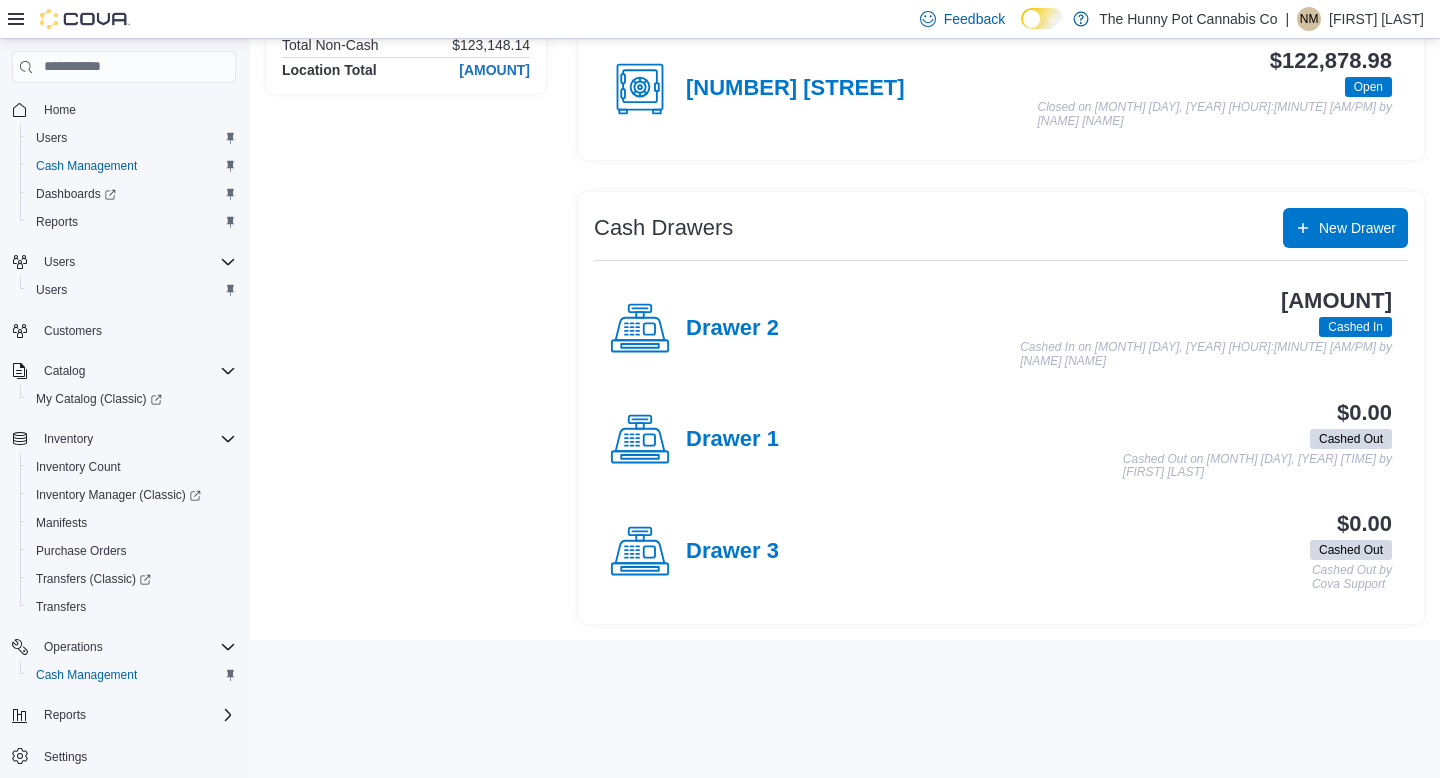 scroll, scrollTop: 0, scrollLeft: 0, axis: both 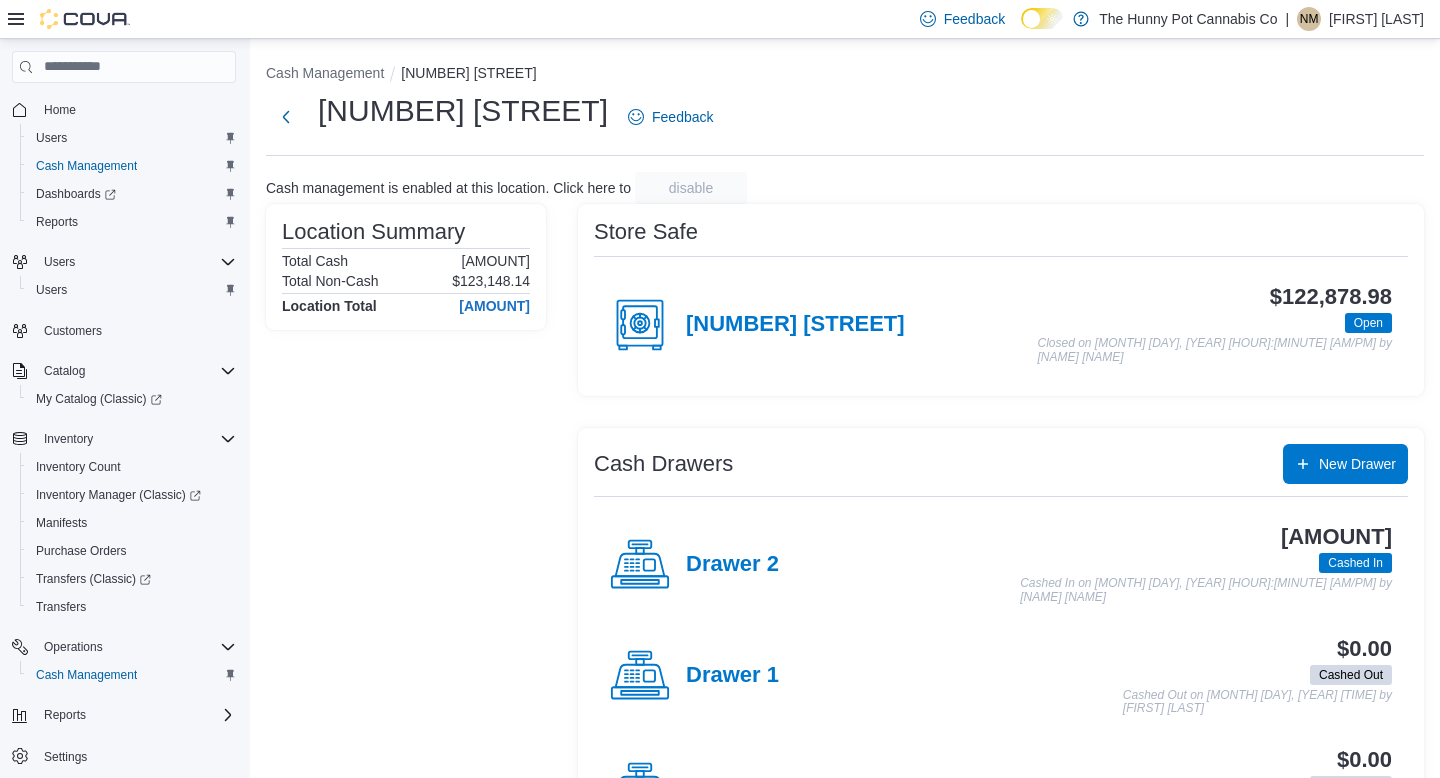 click on "Drawer 1" at bounding box center (732, 676) 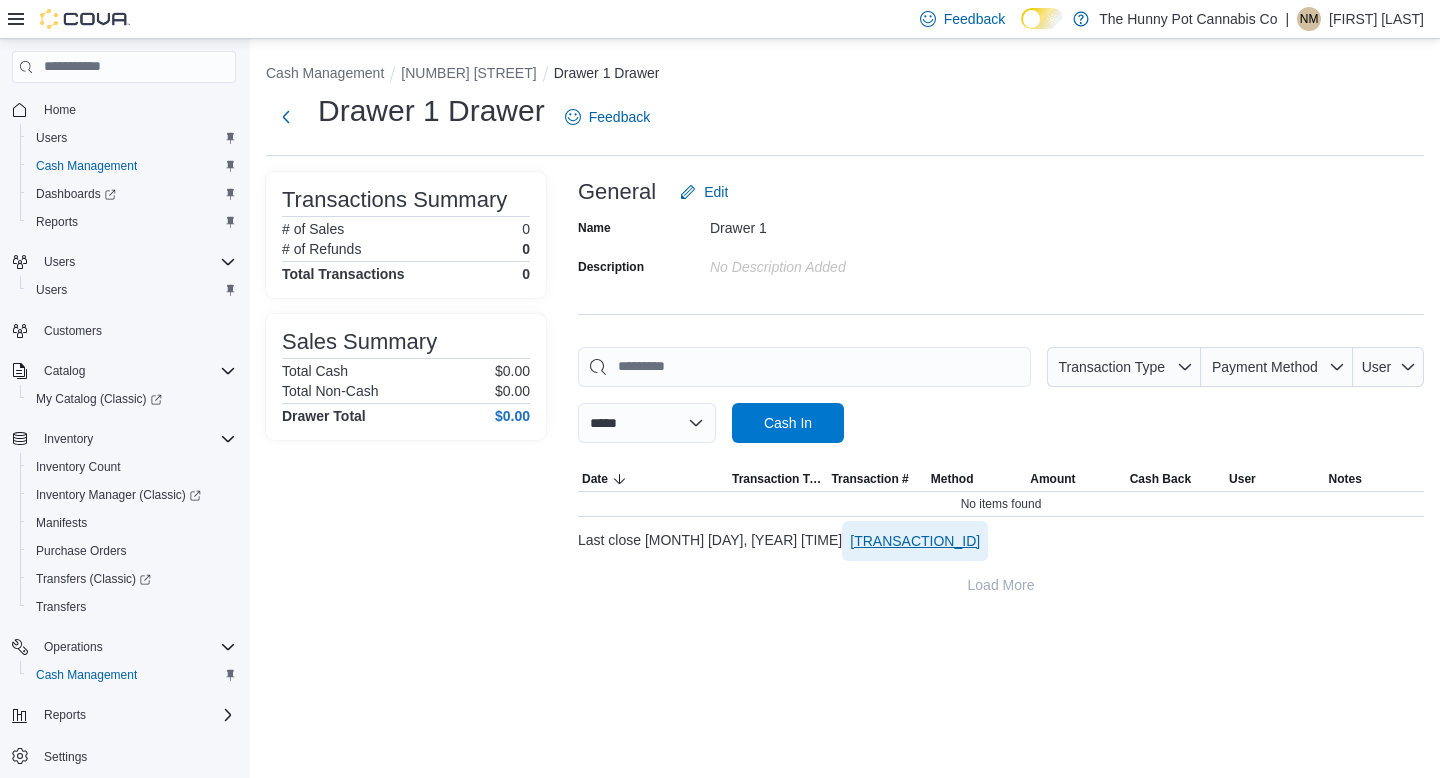 click on "CM5LJ3-253432" at bounding box center (915, 541) 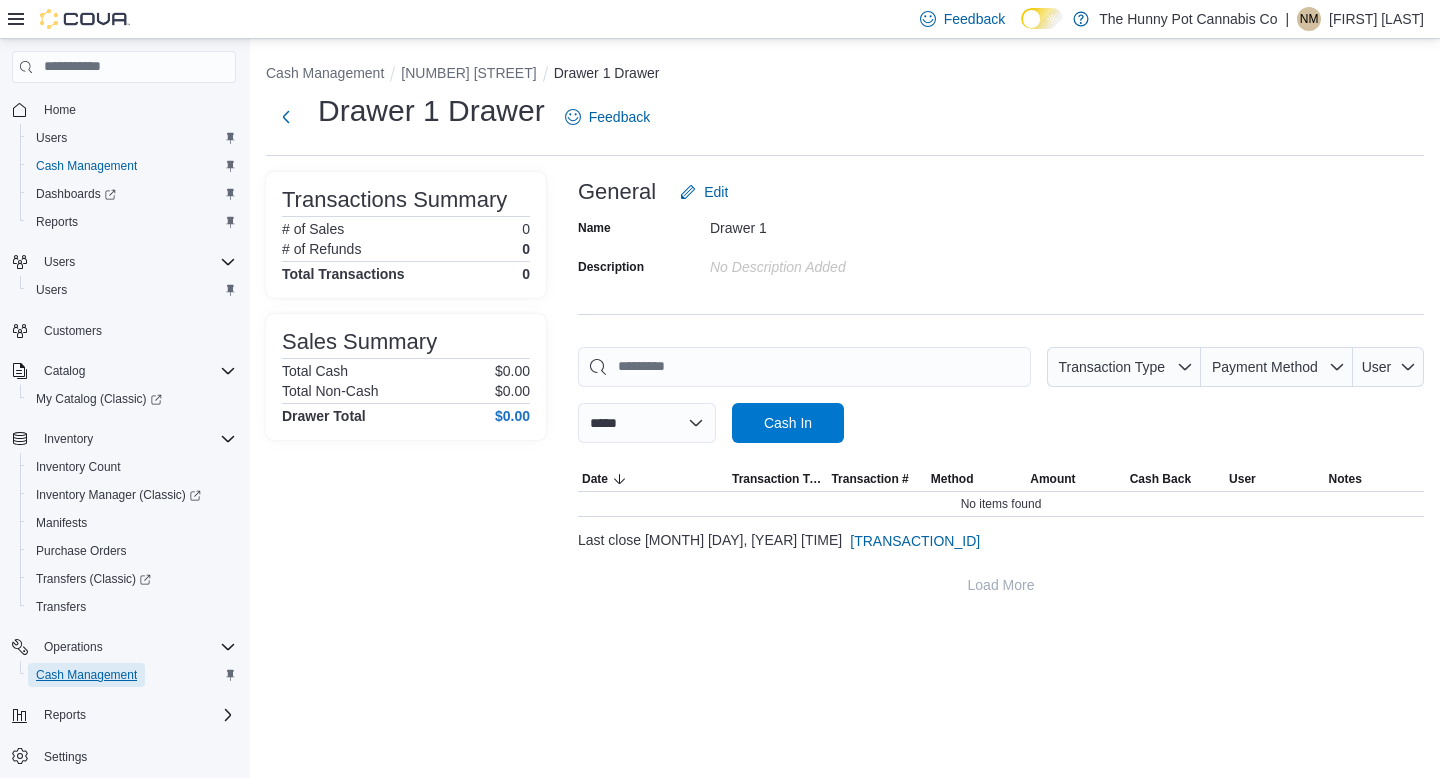 click on "Cash Management" at bounding box center (86, 675) 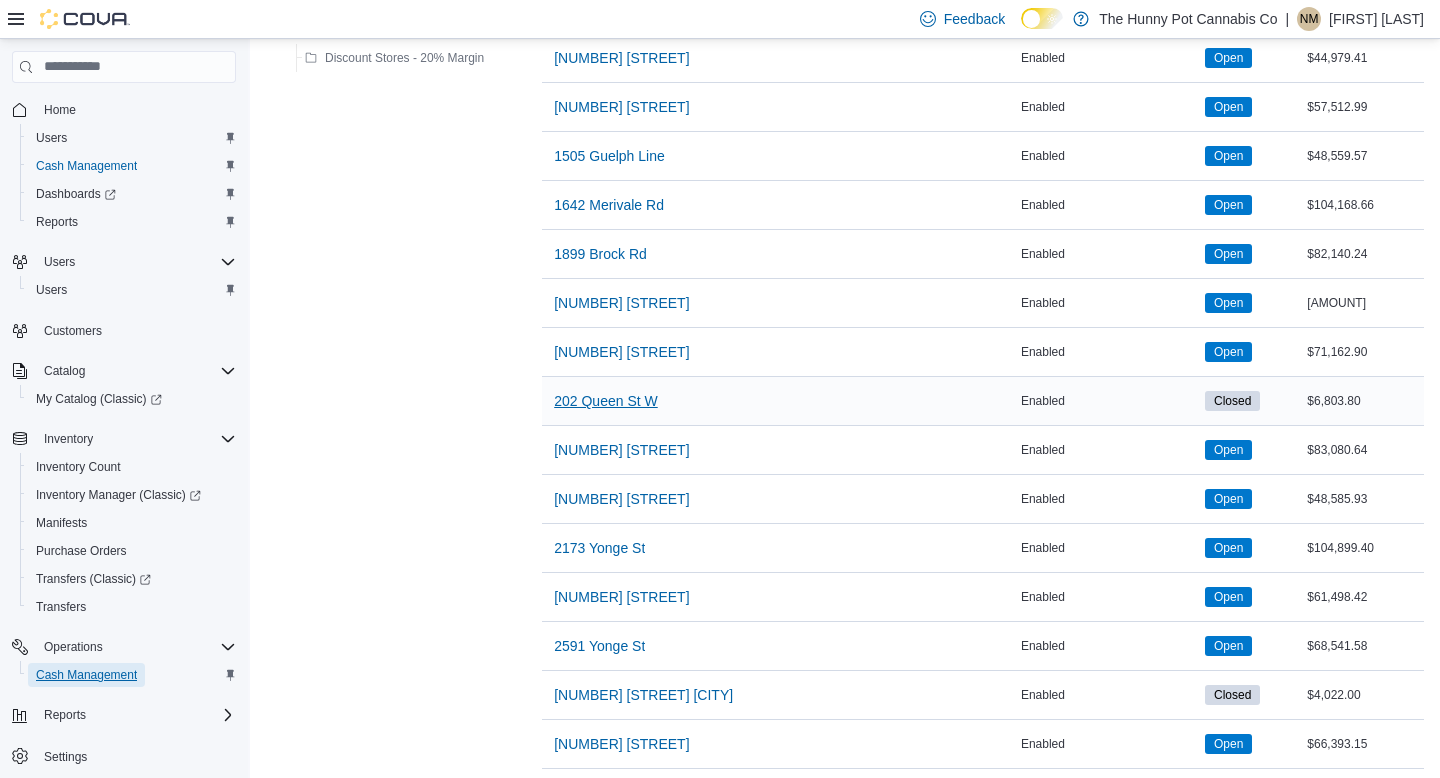 scroll, scrollTop: 630, scrollLeft: 0, axis: vertical 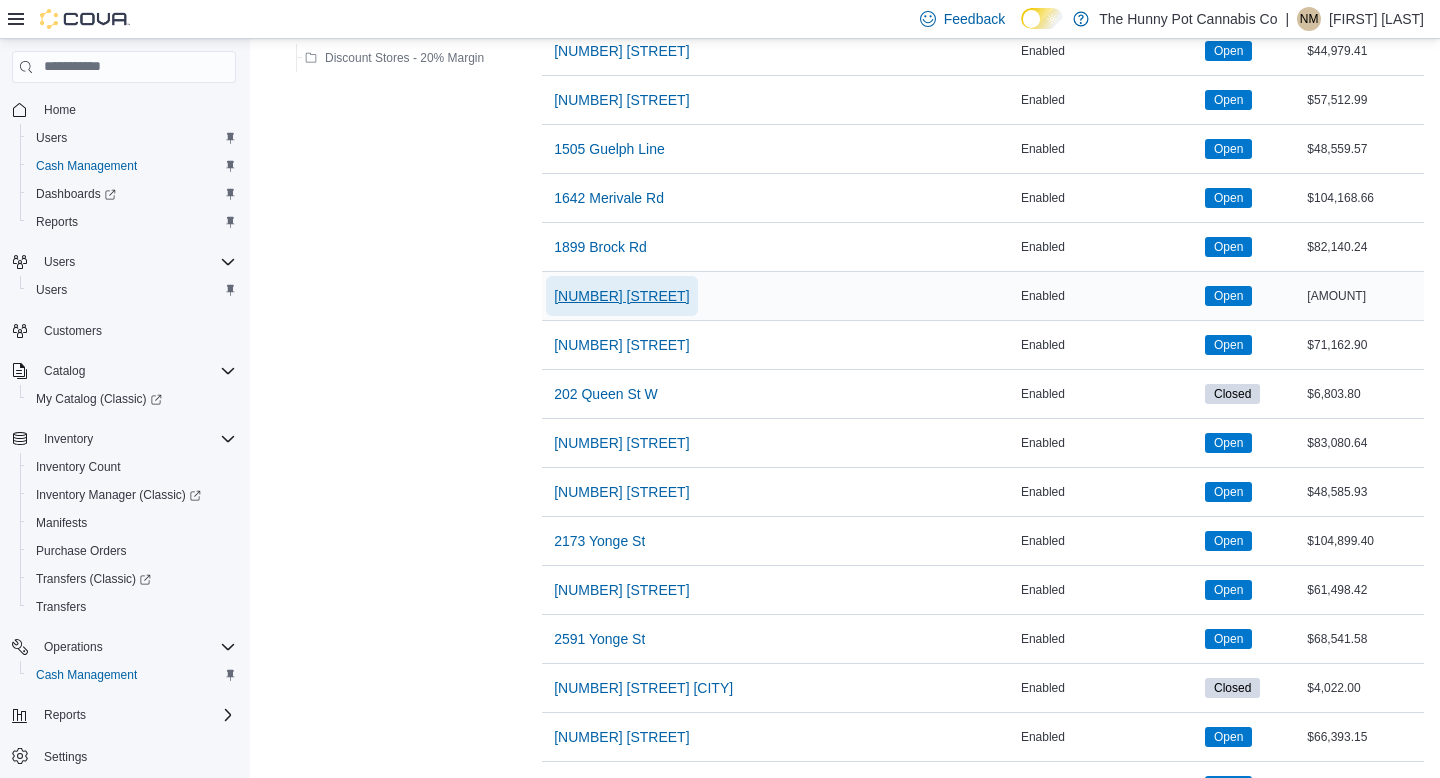 click on "198 Queen St" at bounding box center (621, 296) 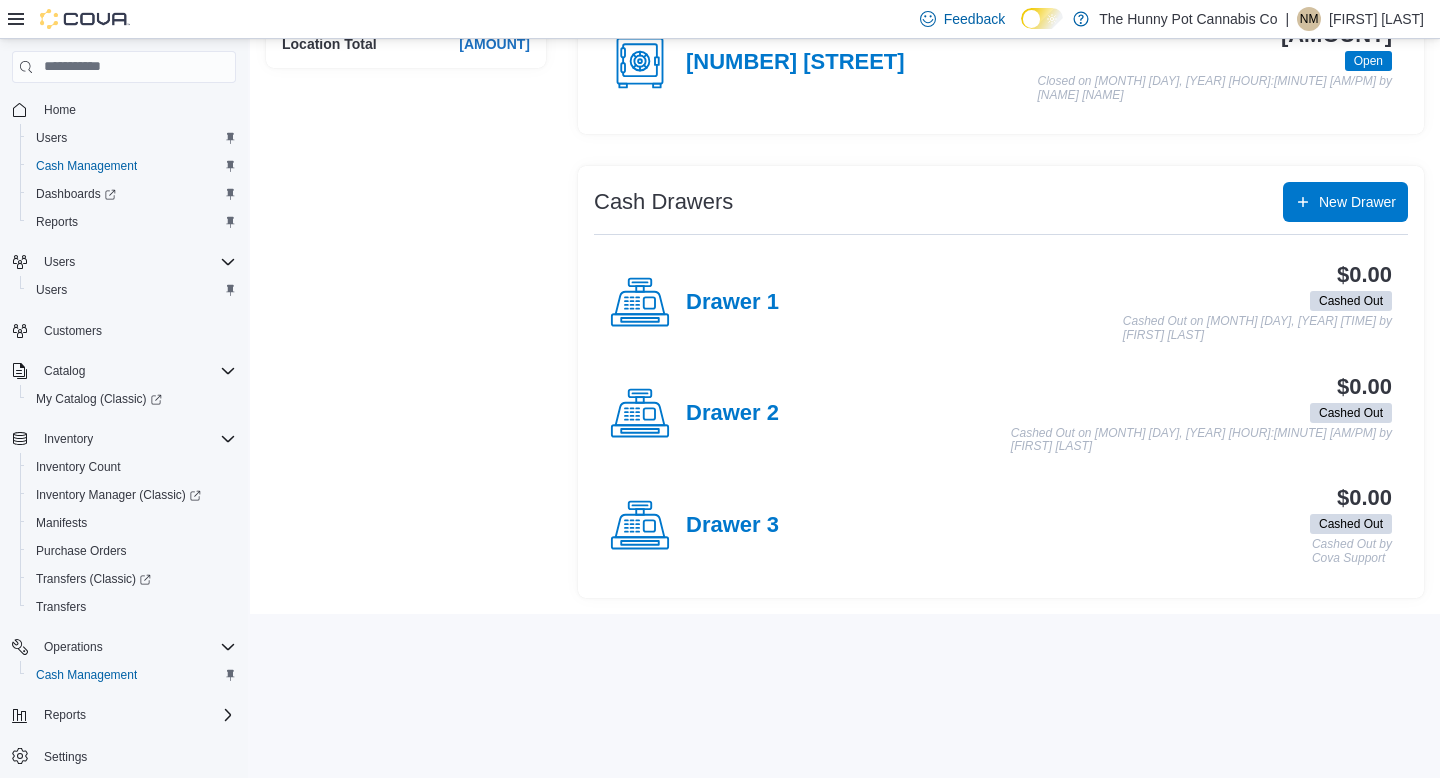scroll, scrollTop: 0, scrollLeft: 0, axis: both 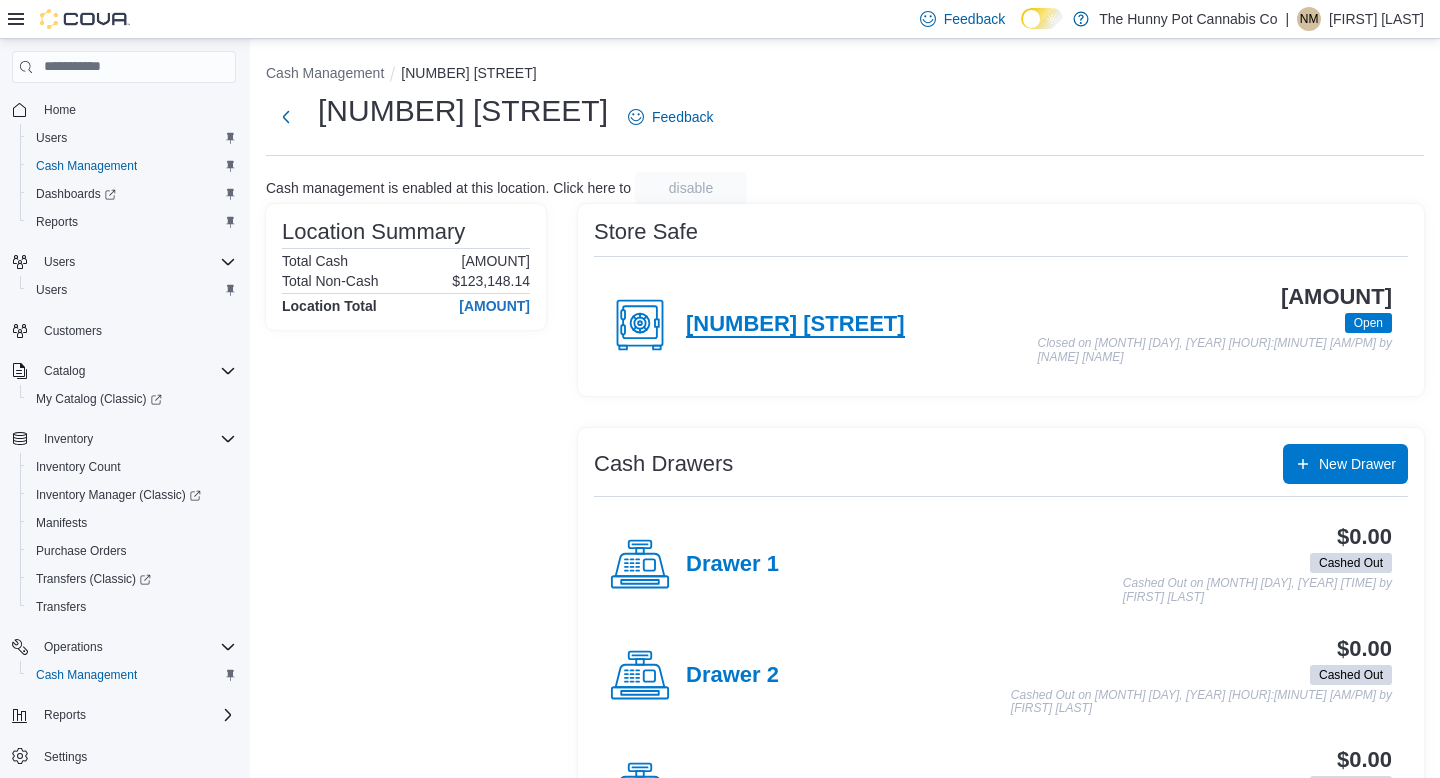 click on "198 Queen St" at bounding box center [795, 325] 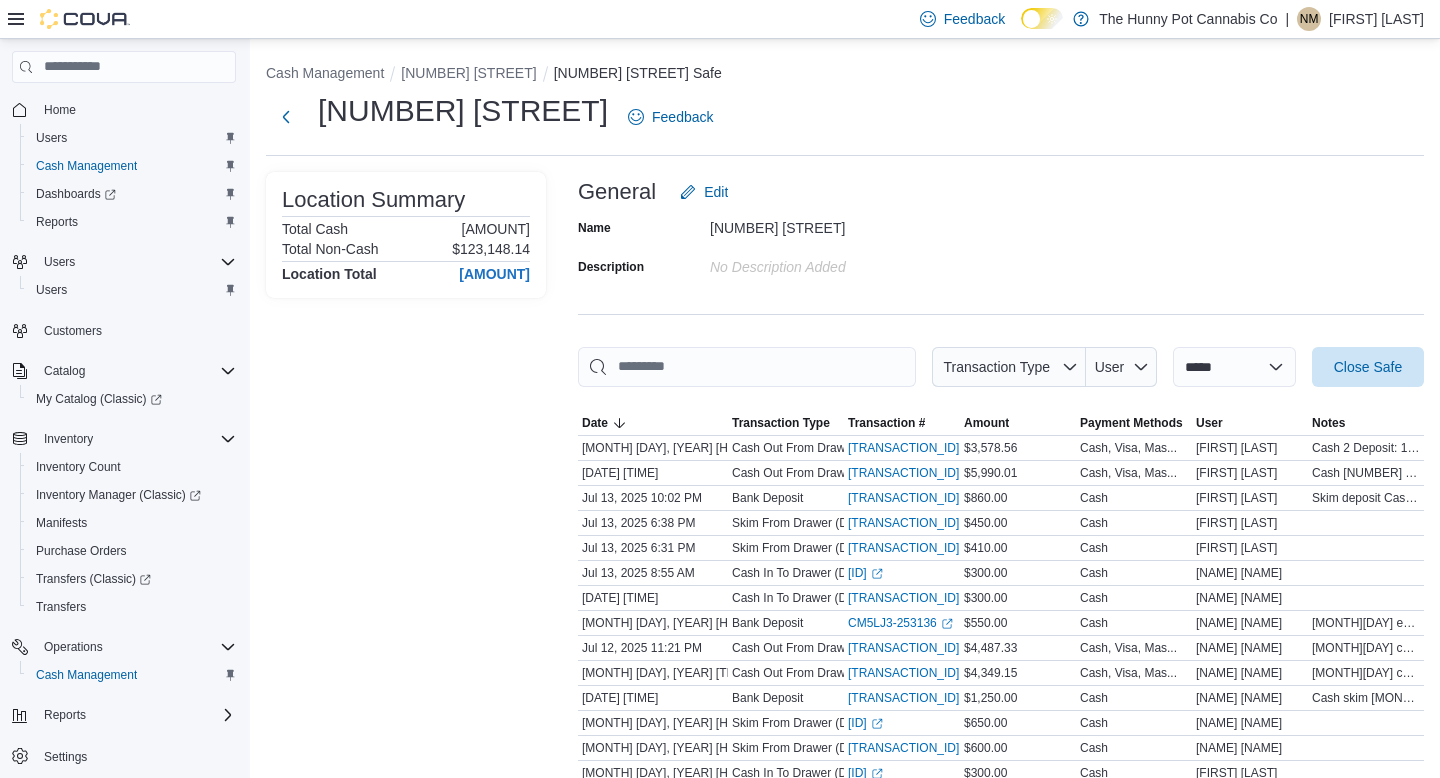 click on "**********" at bounding box center (845, 1539) 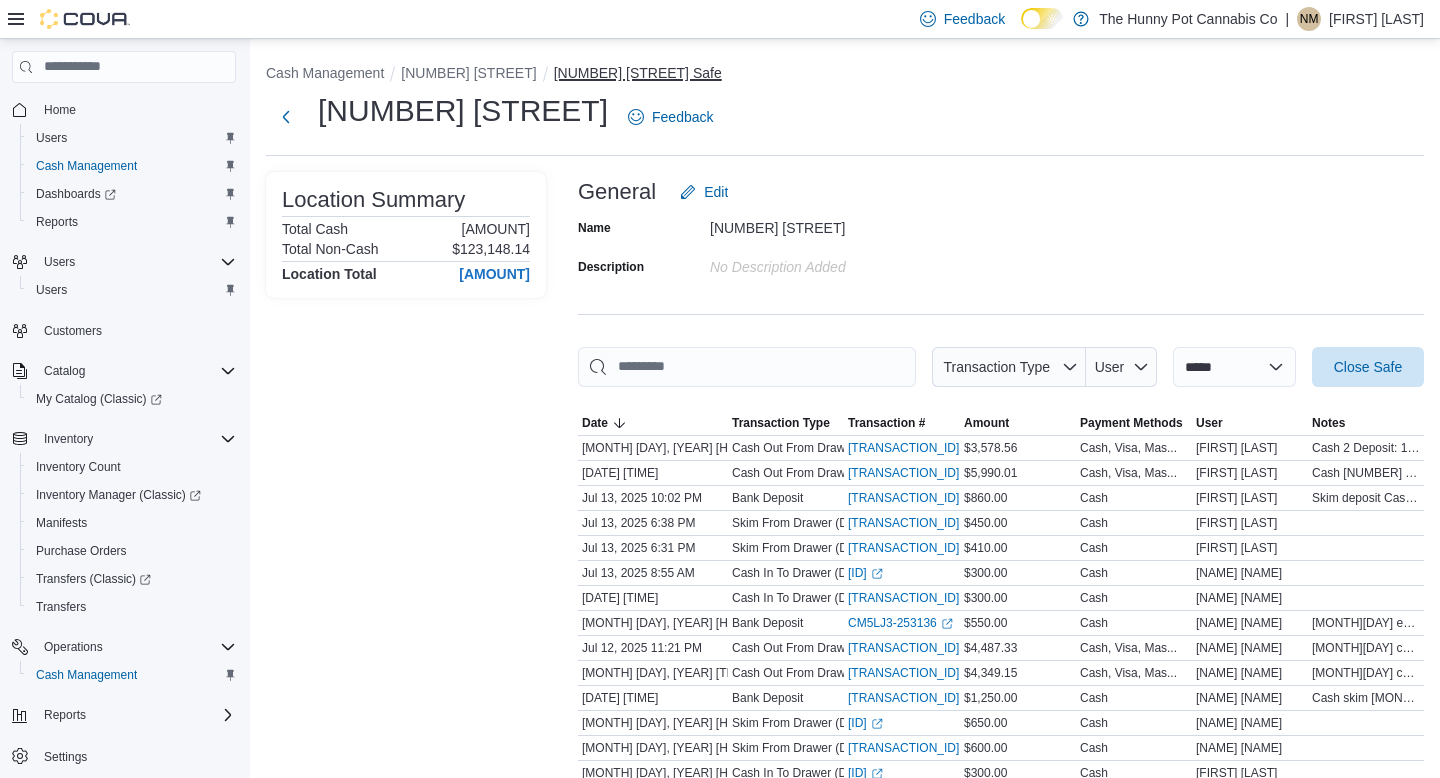 click on "198 Queen St Safe" at bounding box center (638, 73) 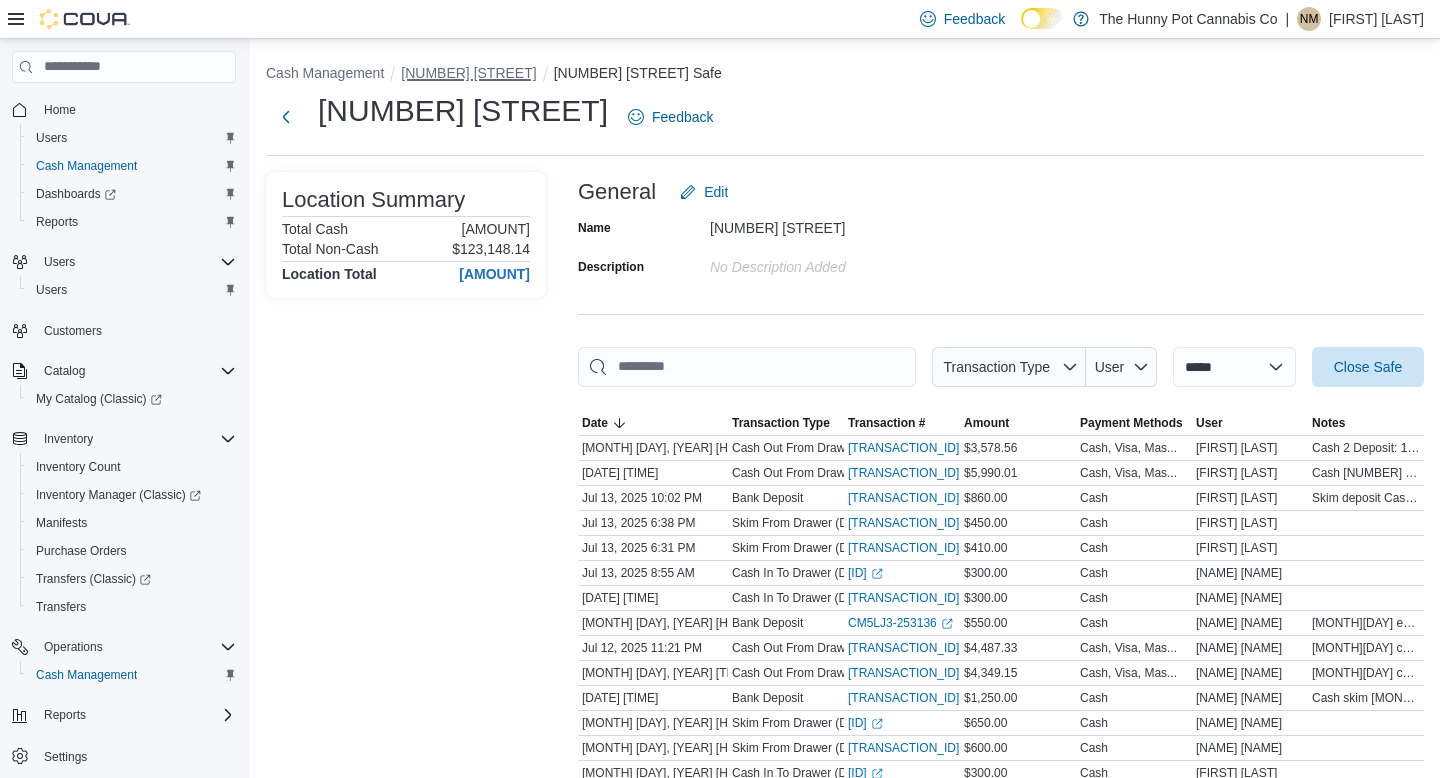click on "198 Queen St" at bounding box center [468, 73] 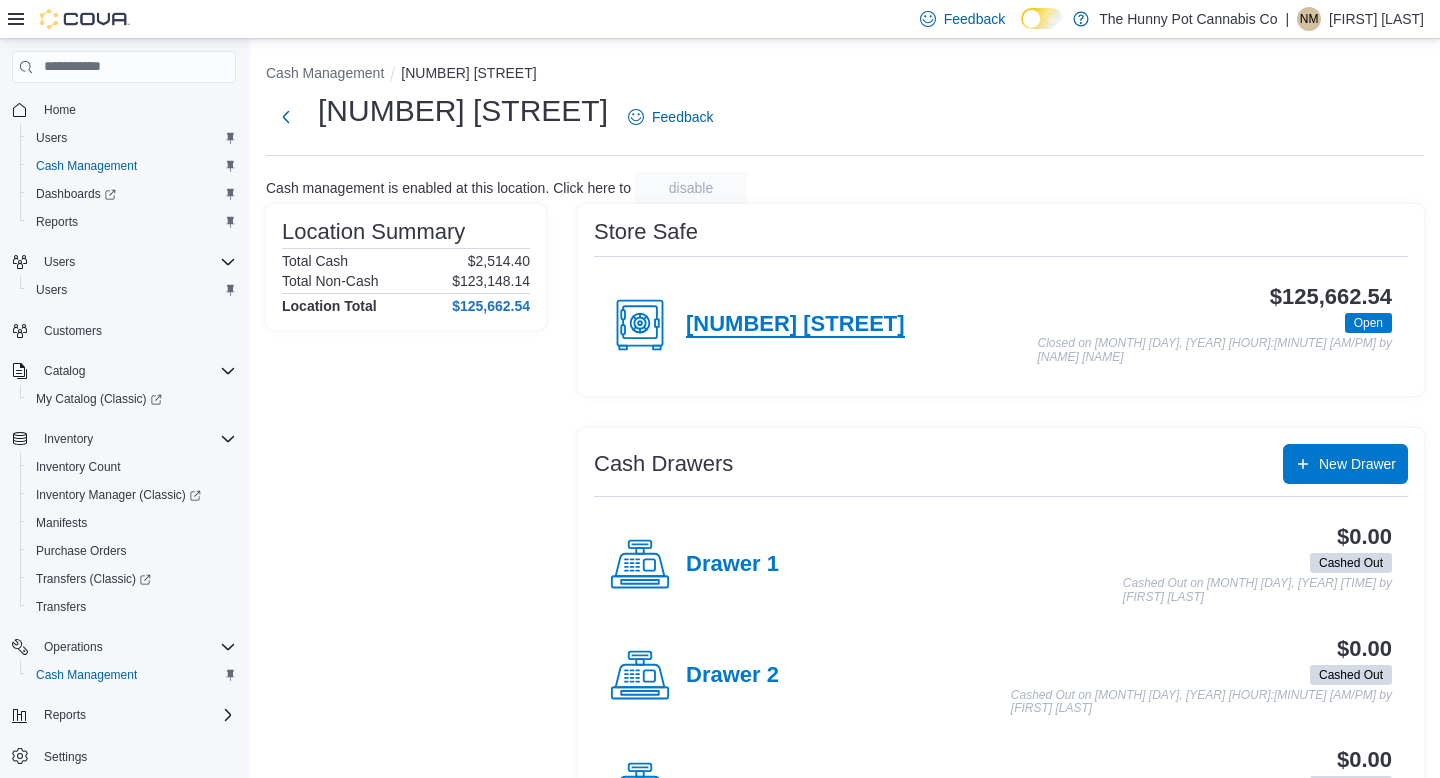 click on "198 Queen St" at bounding box center [795, 325] 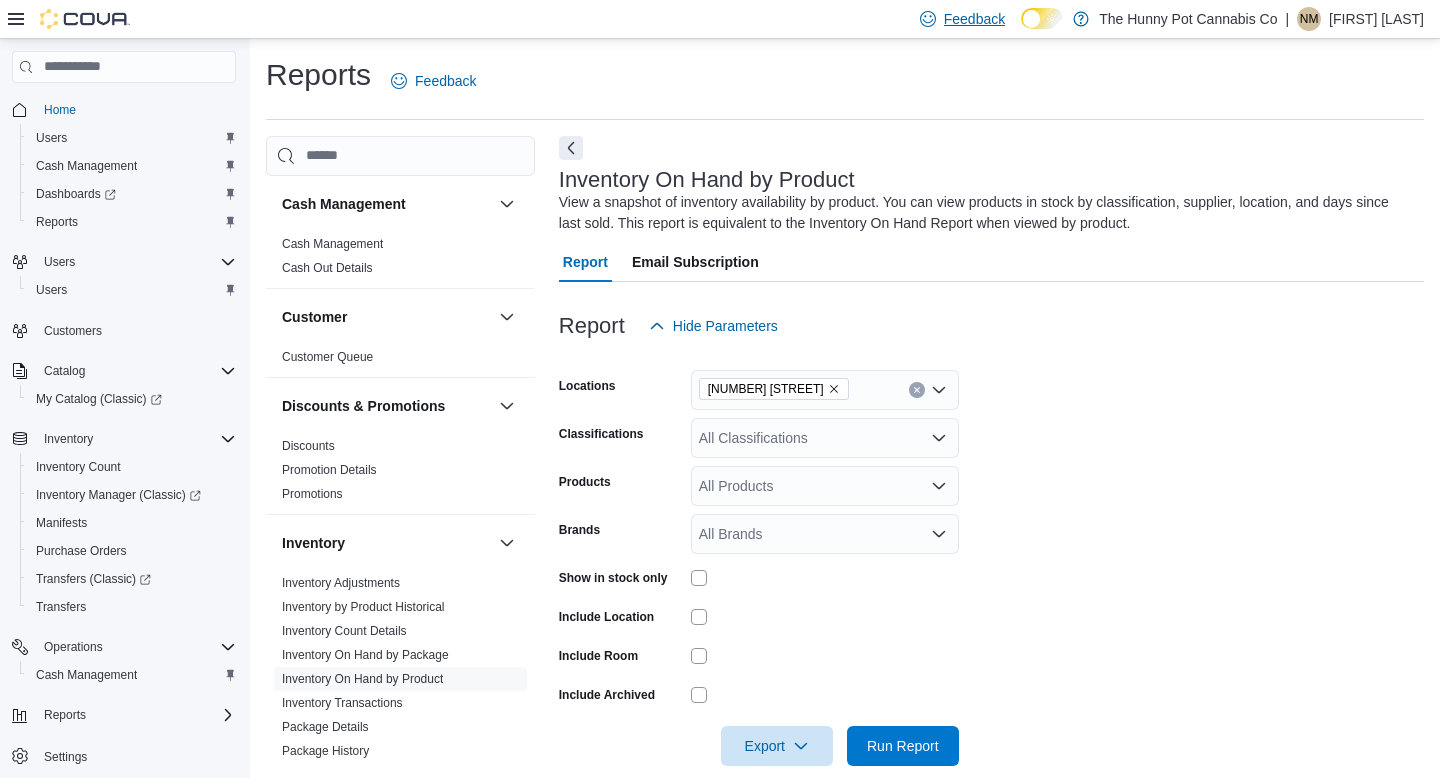 scroll, scrollTop: 0, scrollLeft: 0, axis: both 